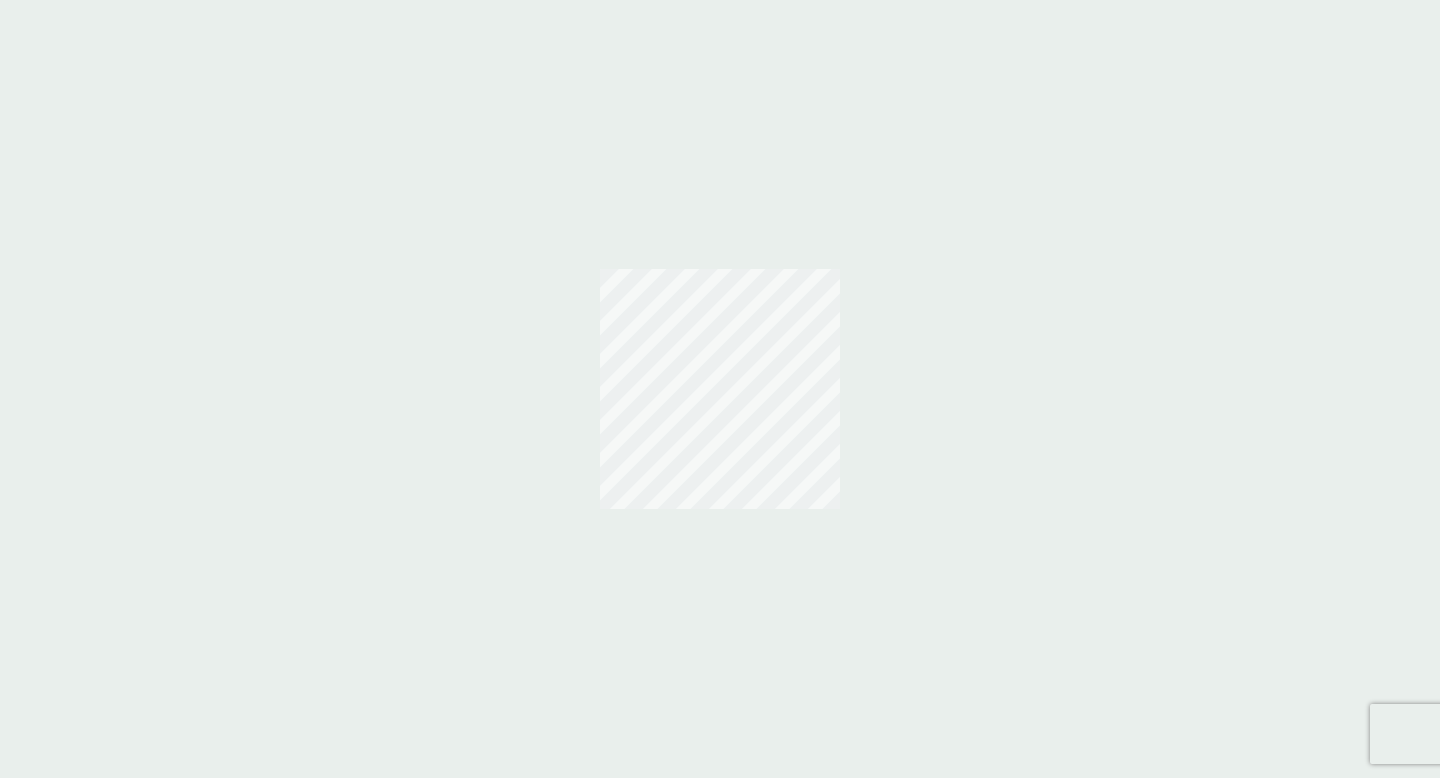 scroll, scrollTop: 0, scrollLeft: 0, axis: both 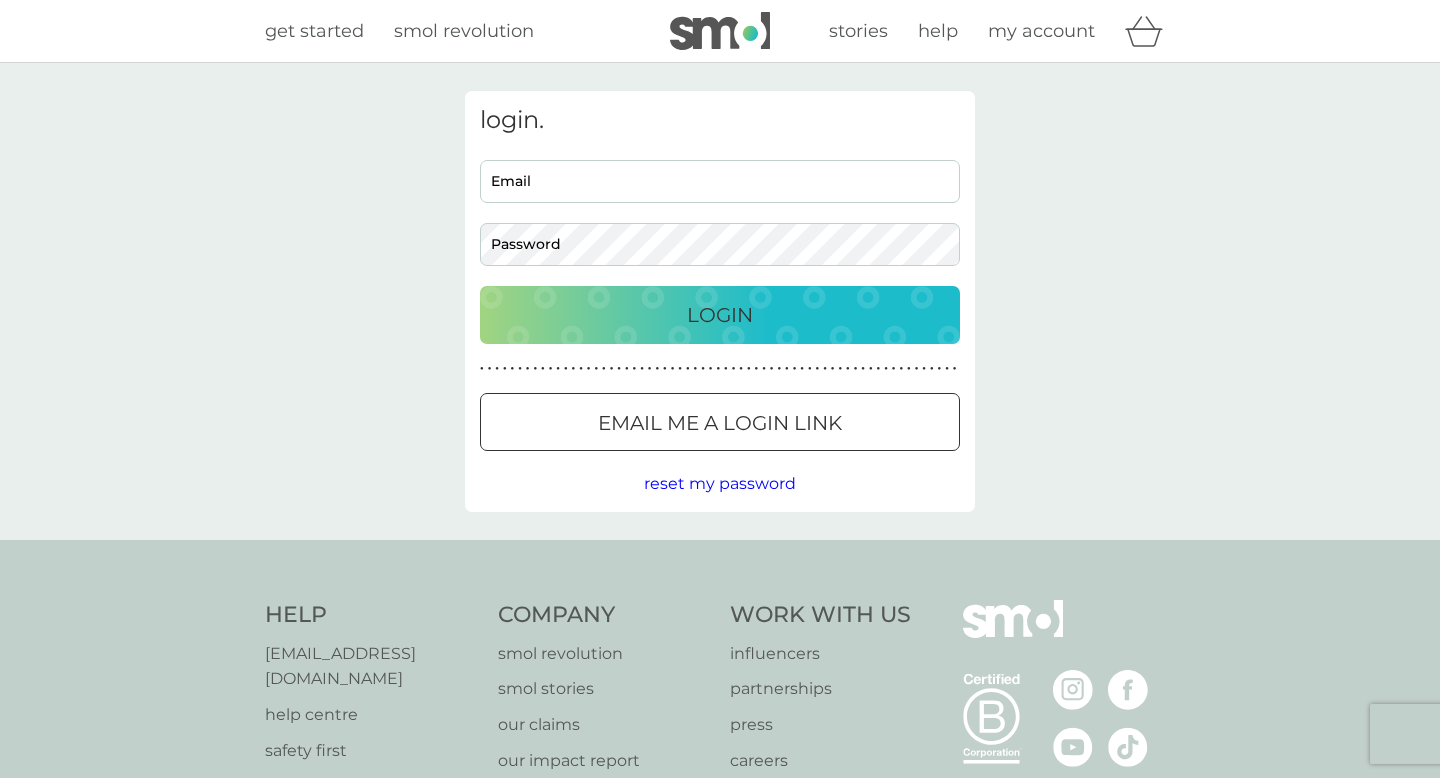 type on "[EMAIL_ADDRESS][DOMAIN_NAME]" 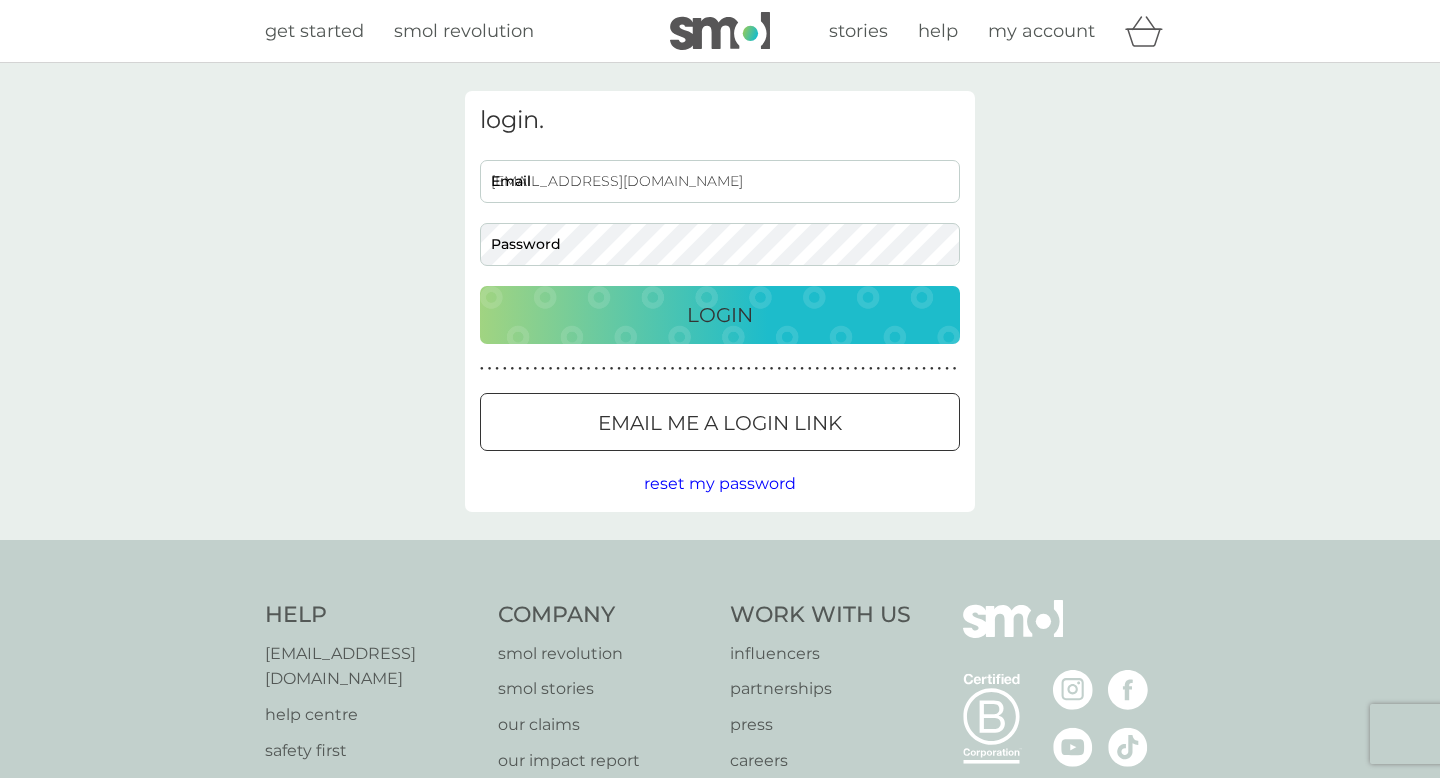 click on "login. antolinandrea@gmail.com Email Password Login ● ● ● ● ● ● ● ● ● ● ● ● ● ● ● ● ● ● ● ● ● ● ● ● ● ● ● ● ● ● ● ● ● ● ● ● ● ● ● ● ● ● ● ● ● ● ● ● ● ● ● ● ● ● ● ● ● ● ● ● ● ● ● ● ● ● ● ● ● ● Email me a login link reset my password" at bounding box center [720, 301] 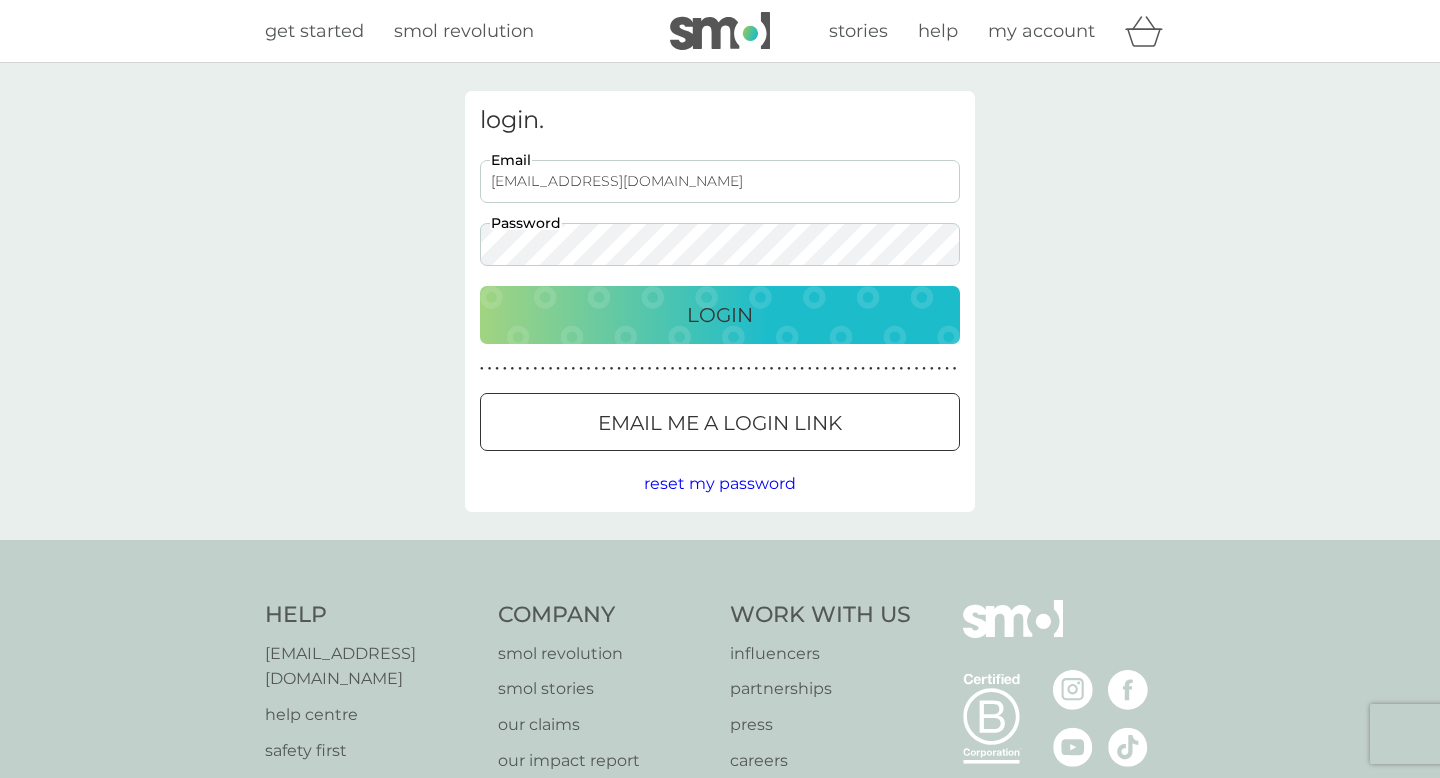 scroll, scrollTop: 0, scrollLeft: 0, axis: both 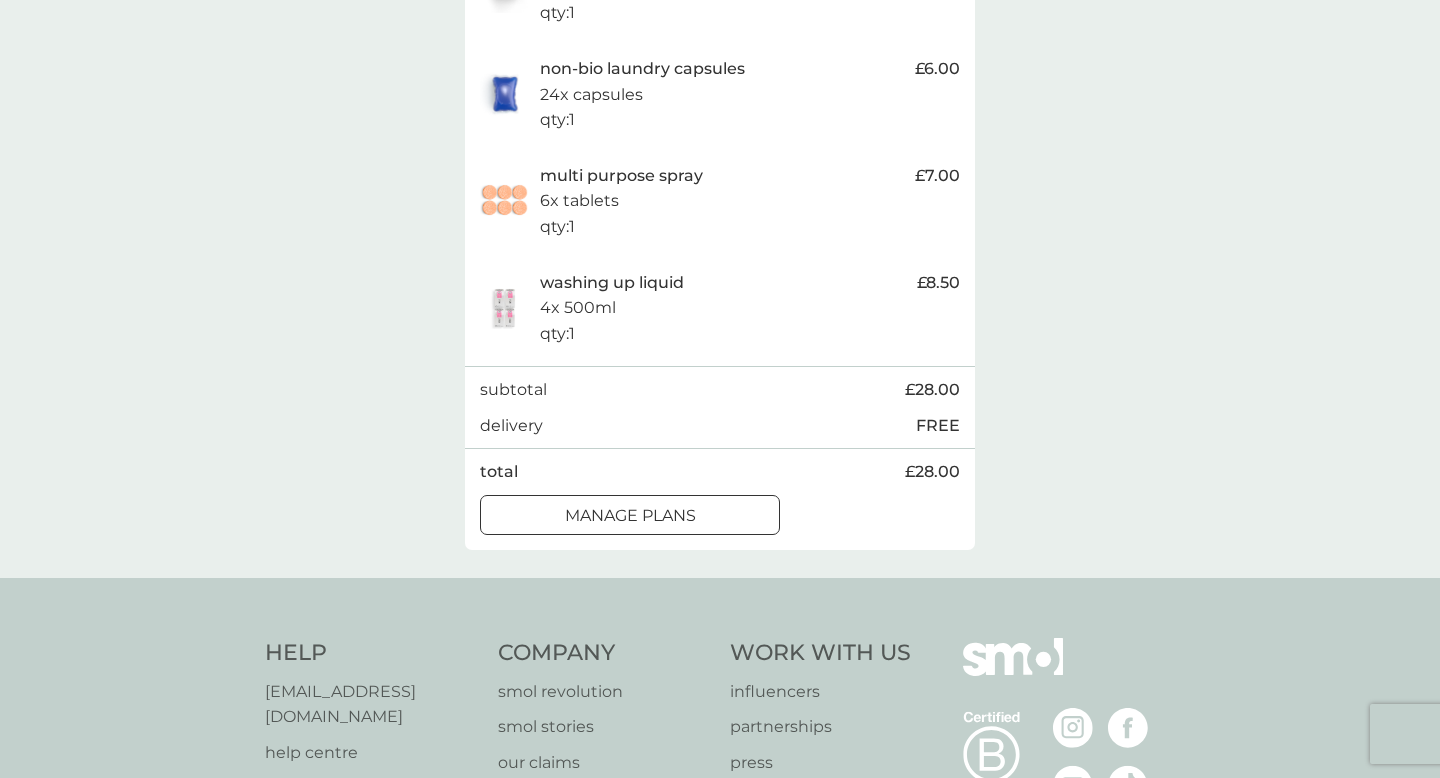 click on "manage plans" at bounding box center [630, 516] 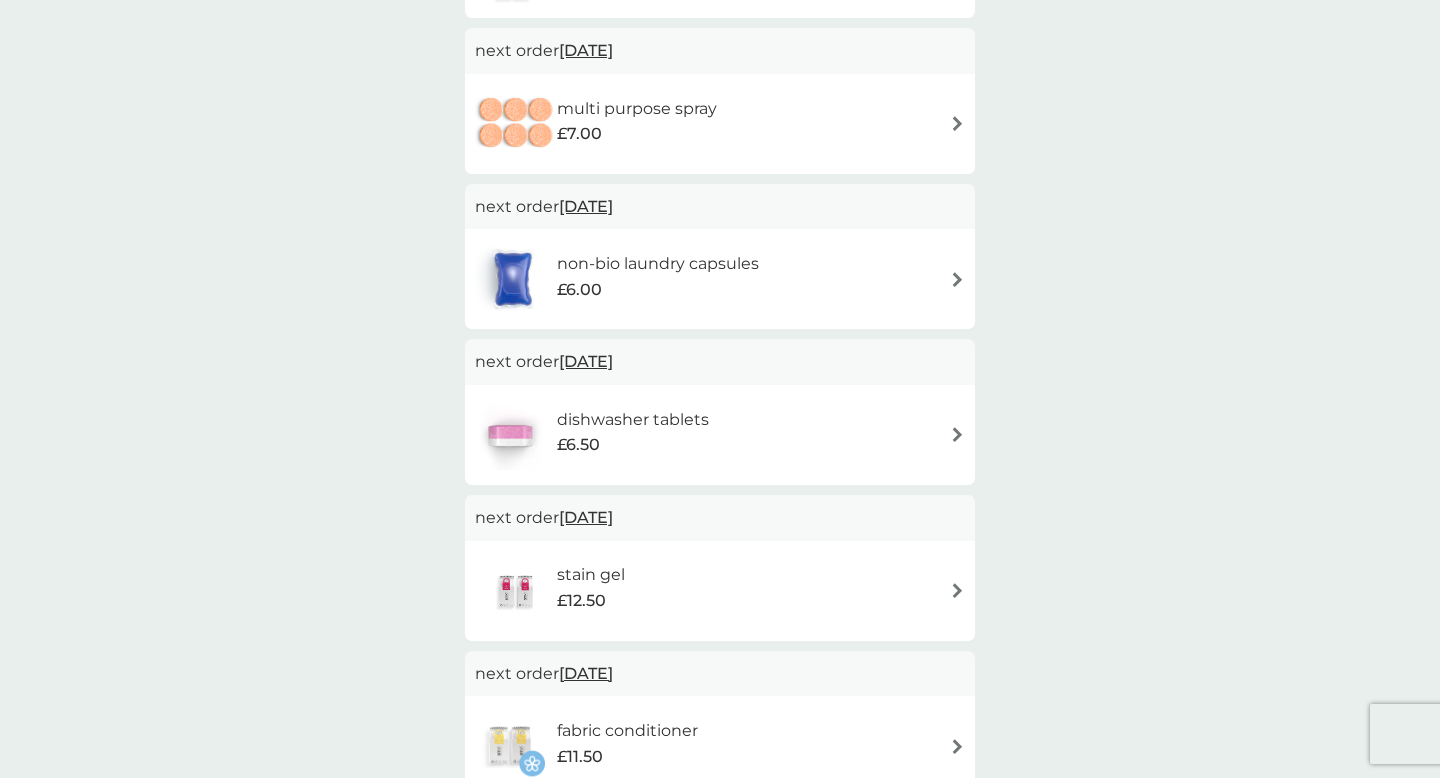 scroll, scrollTop: 0, scrollLeft: 0, axis: both 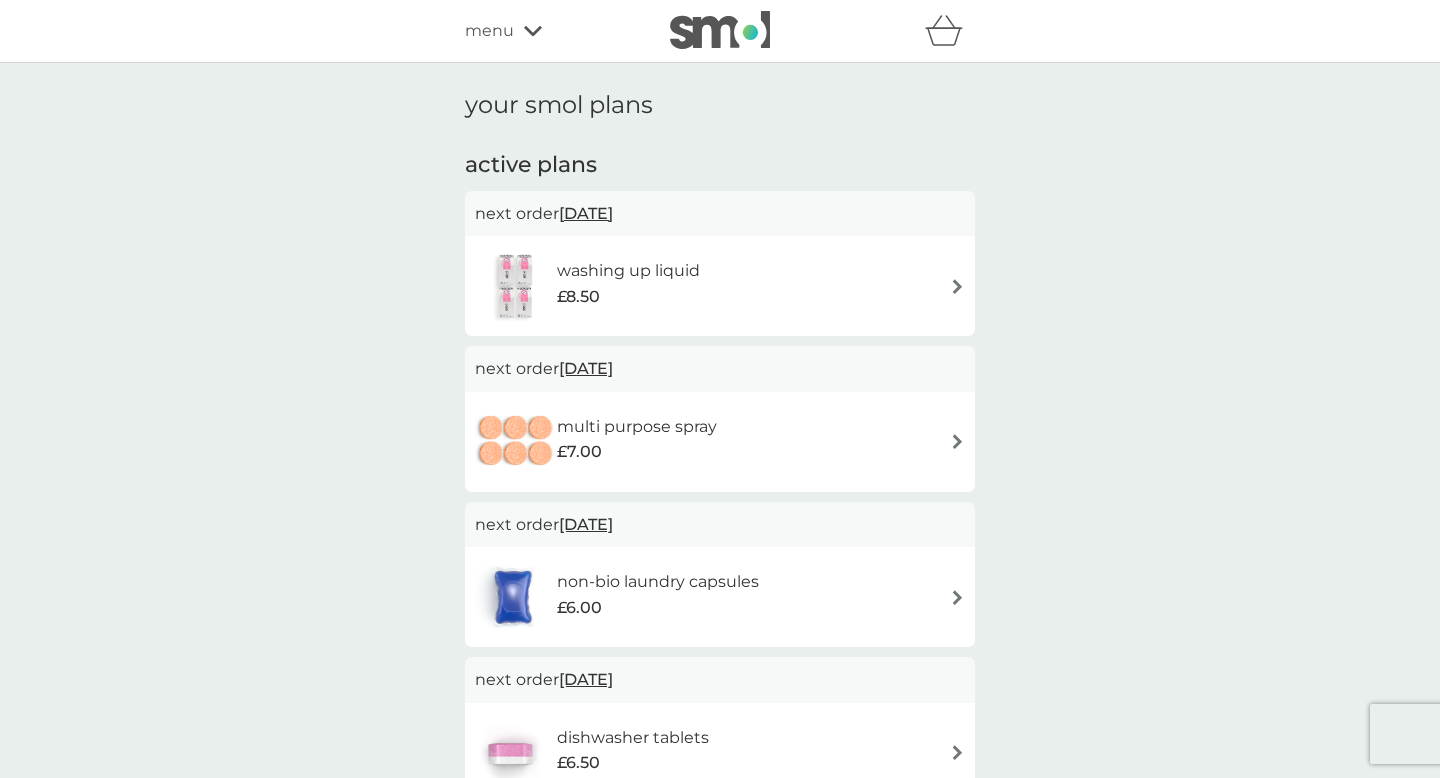 click on "washing up liquid £8.50" at bounding box center (720, 286) 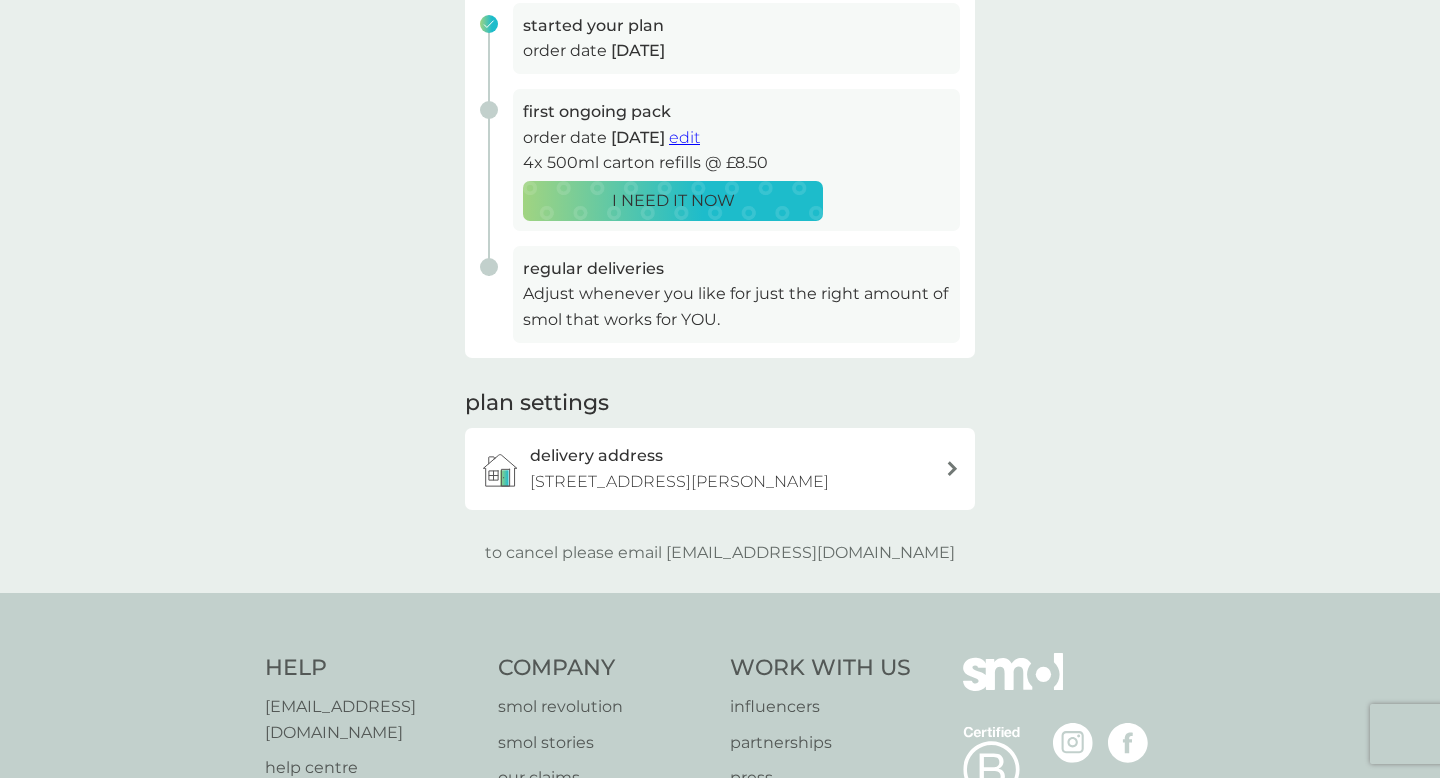scroll, scrollTop: 0, scrollLeft: 0, axis: both 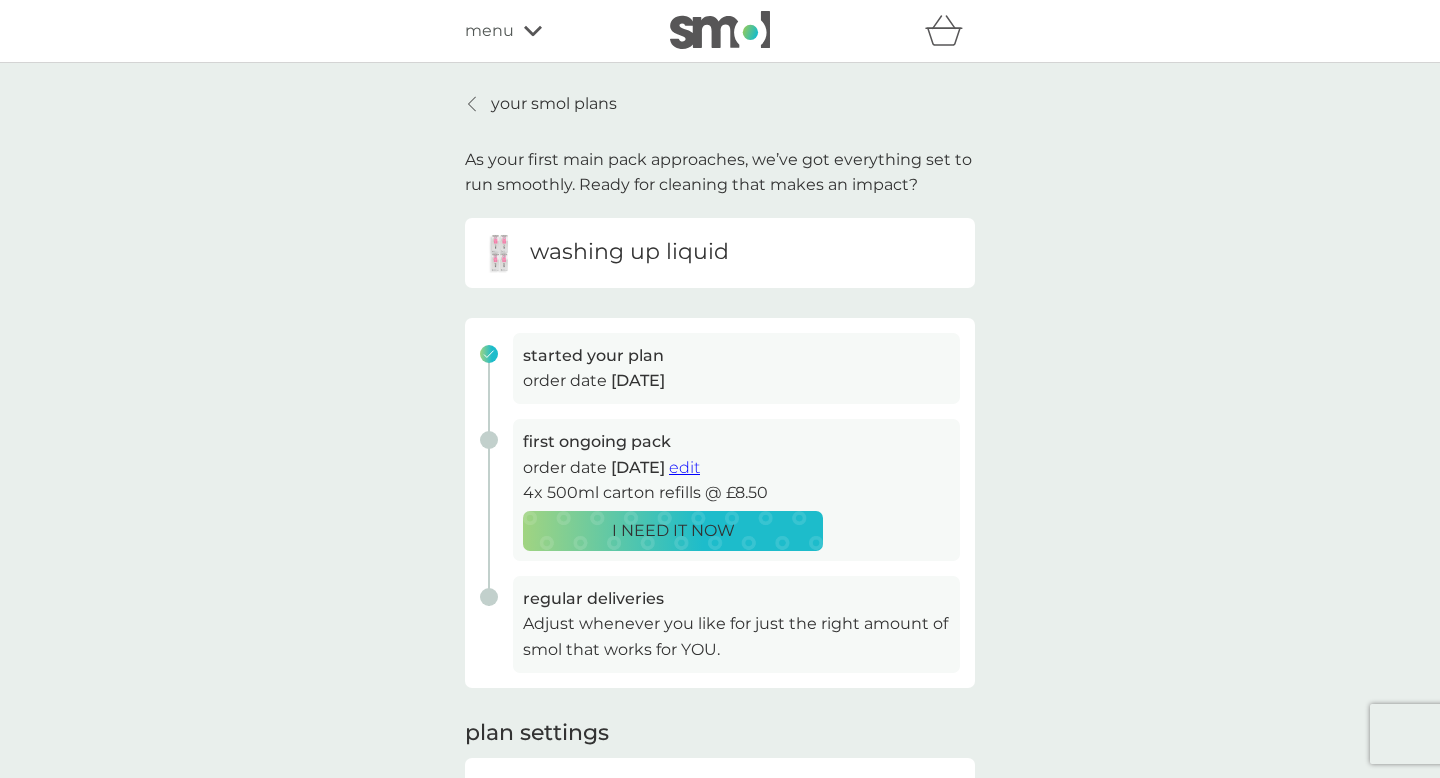 click on "your smol plans" at bounding box center (541, 104) 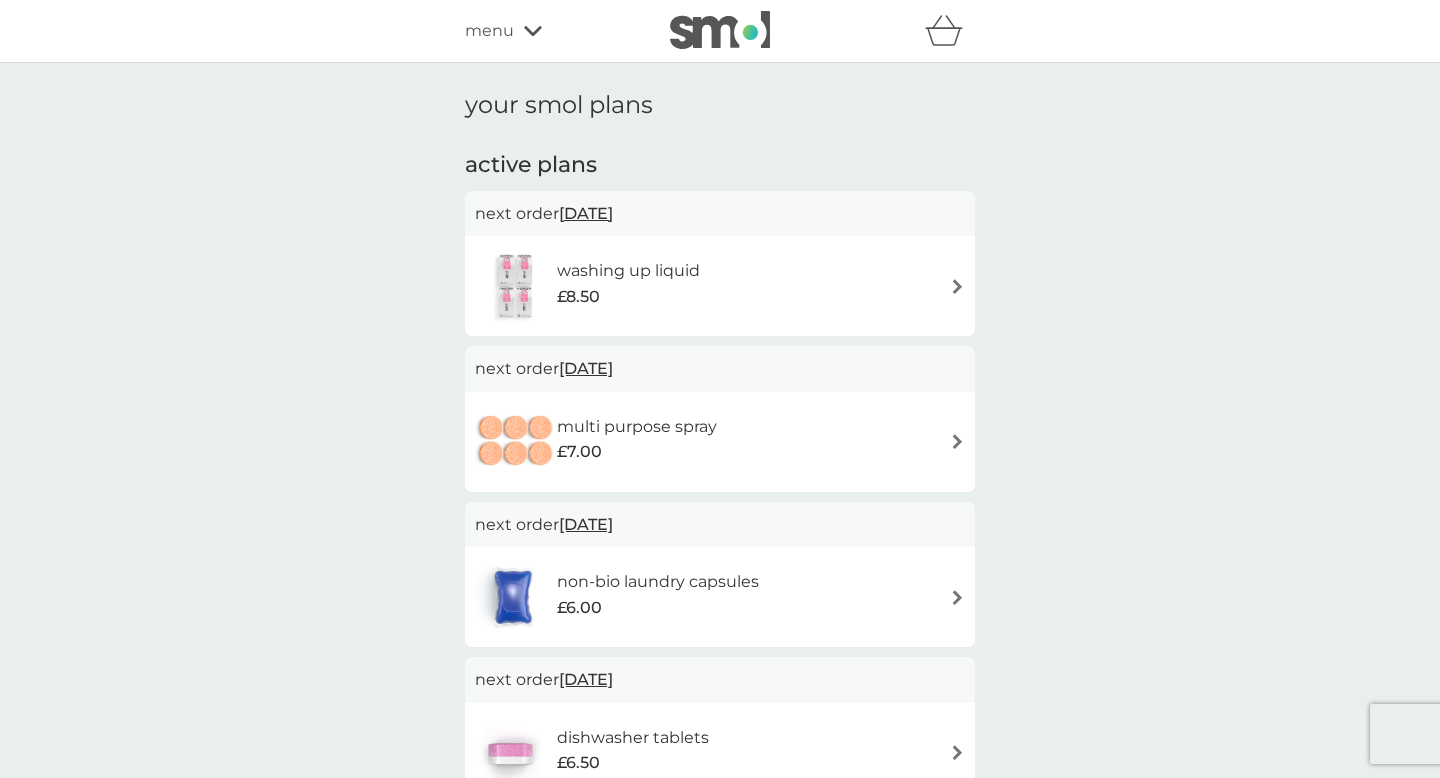 click on "washing up liquid £8.50" at bounding box center [597, 286] 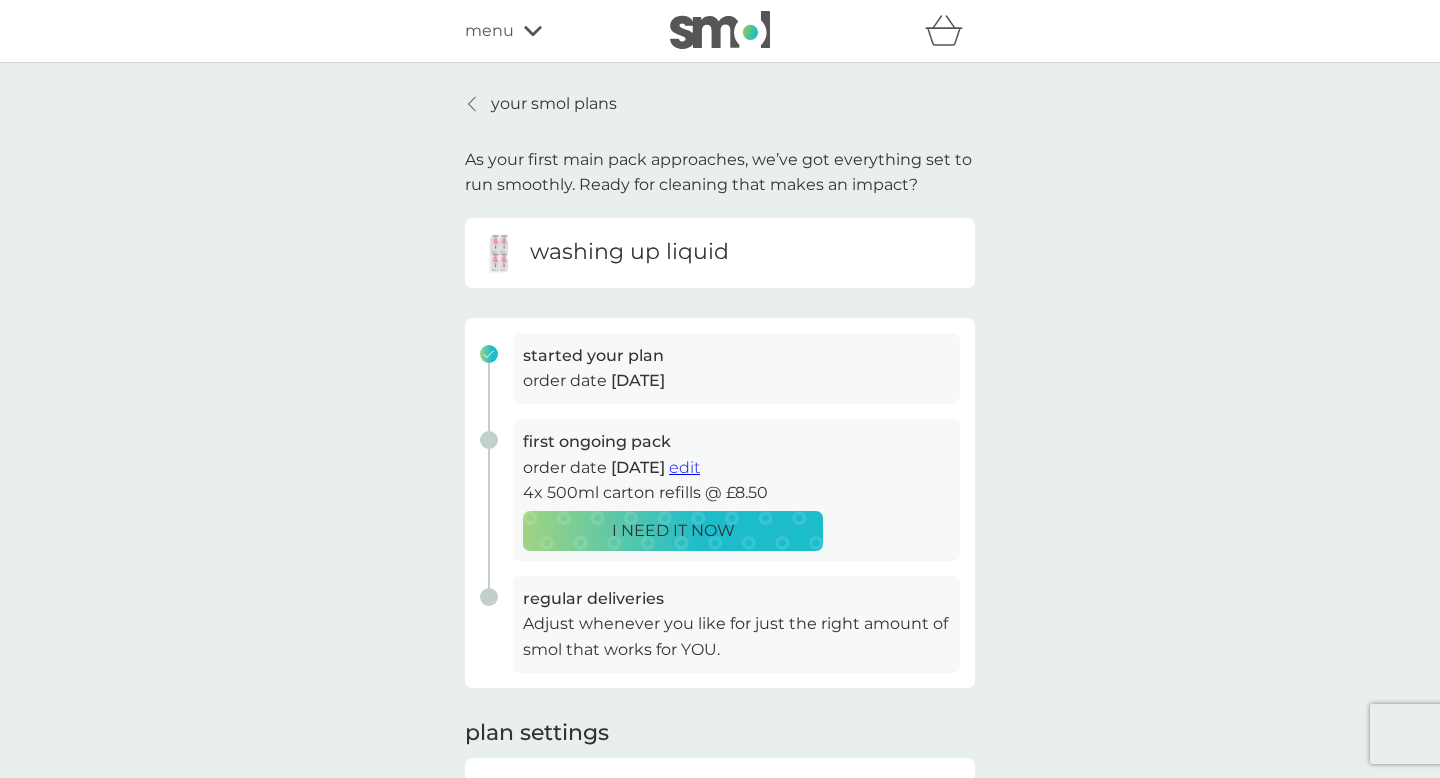 click on "edit" at bounding box center [684, 467] 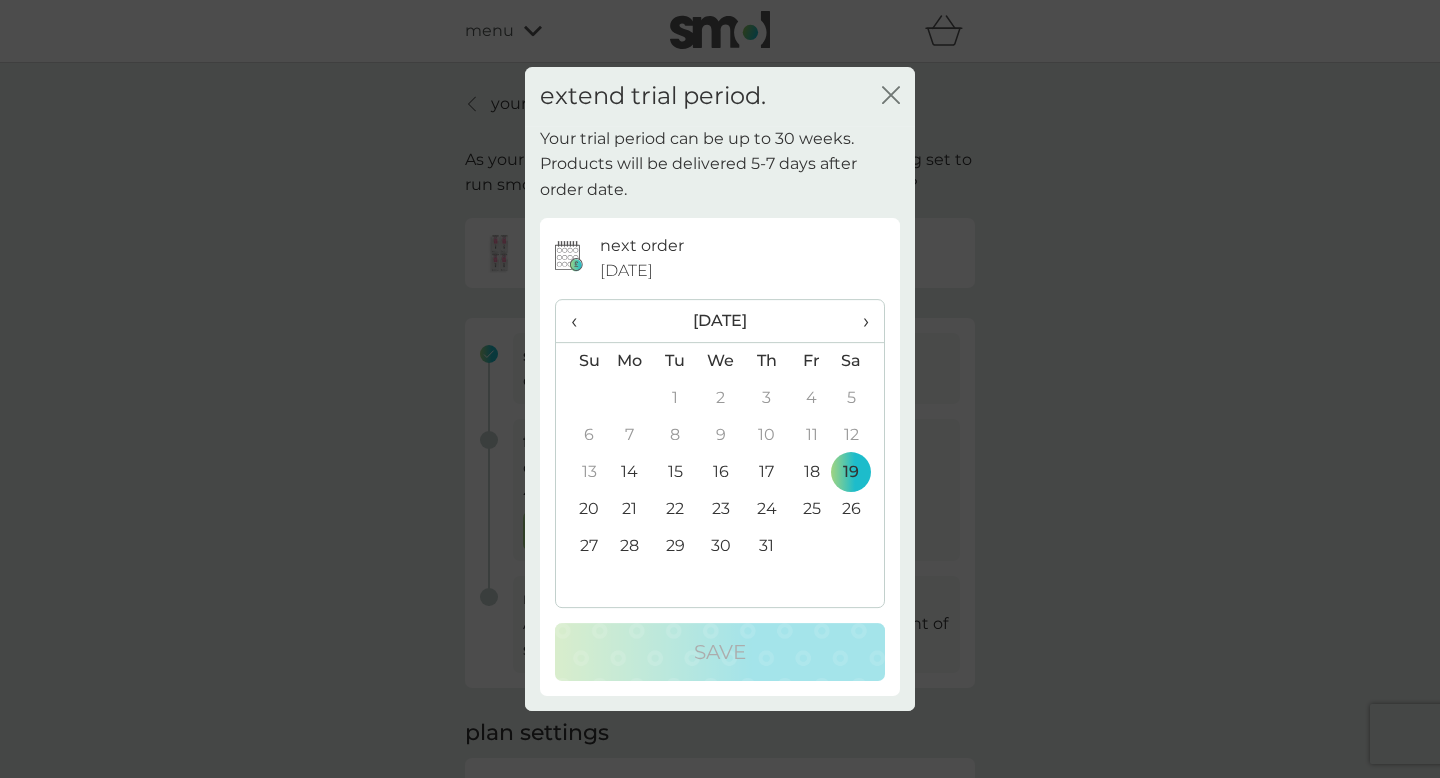 click on "extend trial period. close" at bounding box center [720, 96] 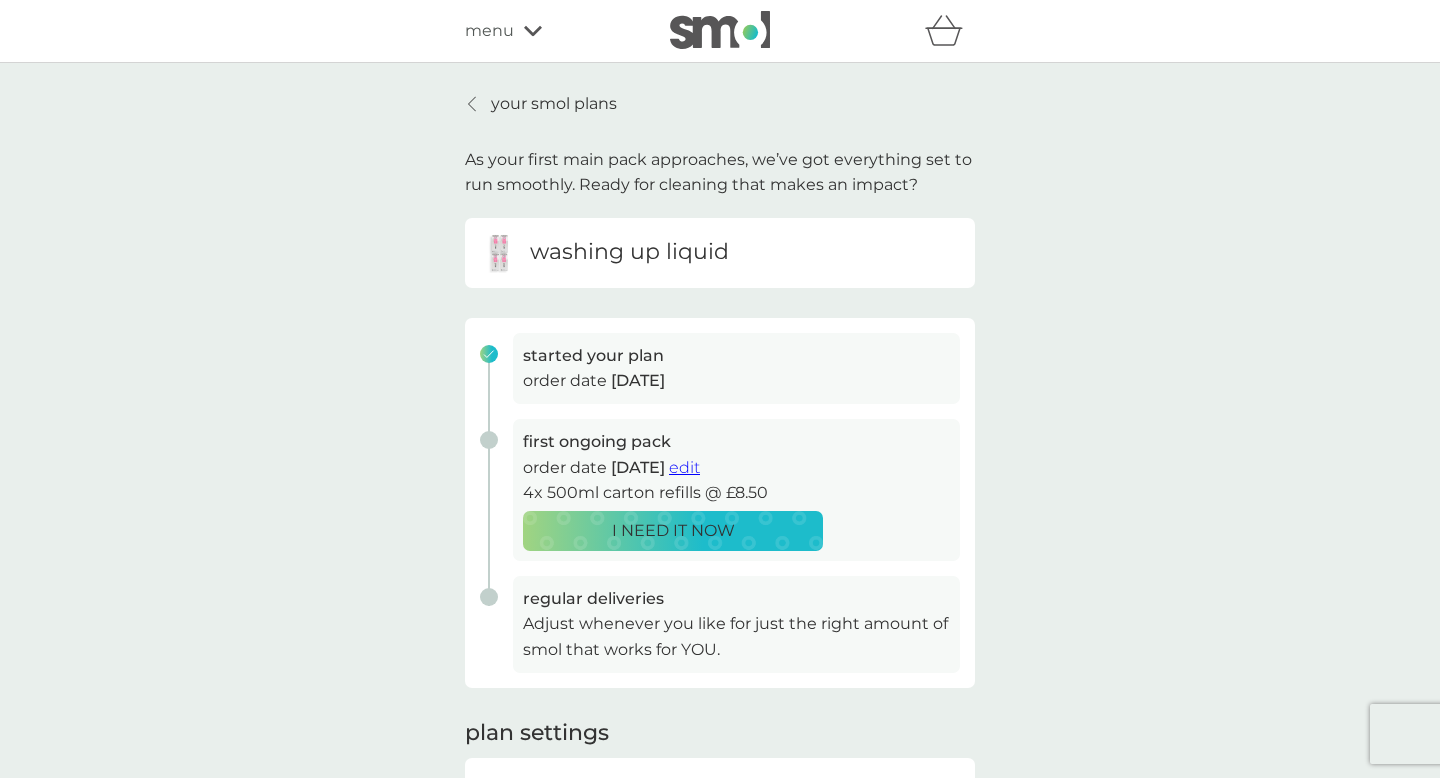 click on "your smol plans" at bounding box center (554, 104) 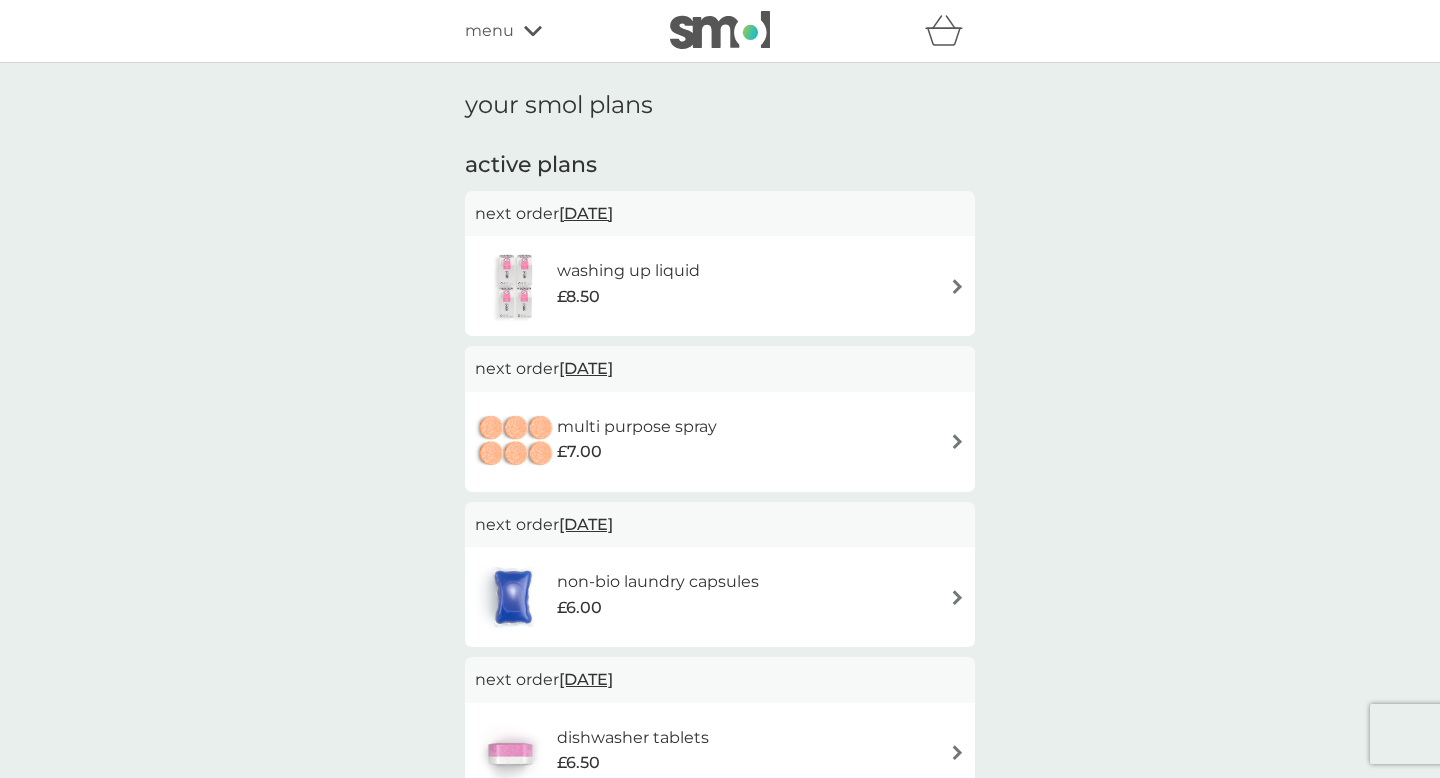 click 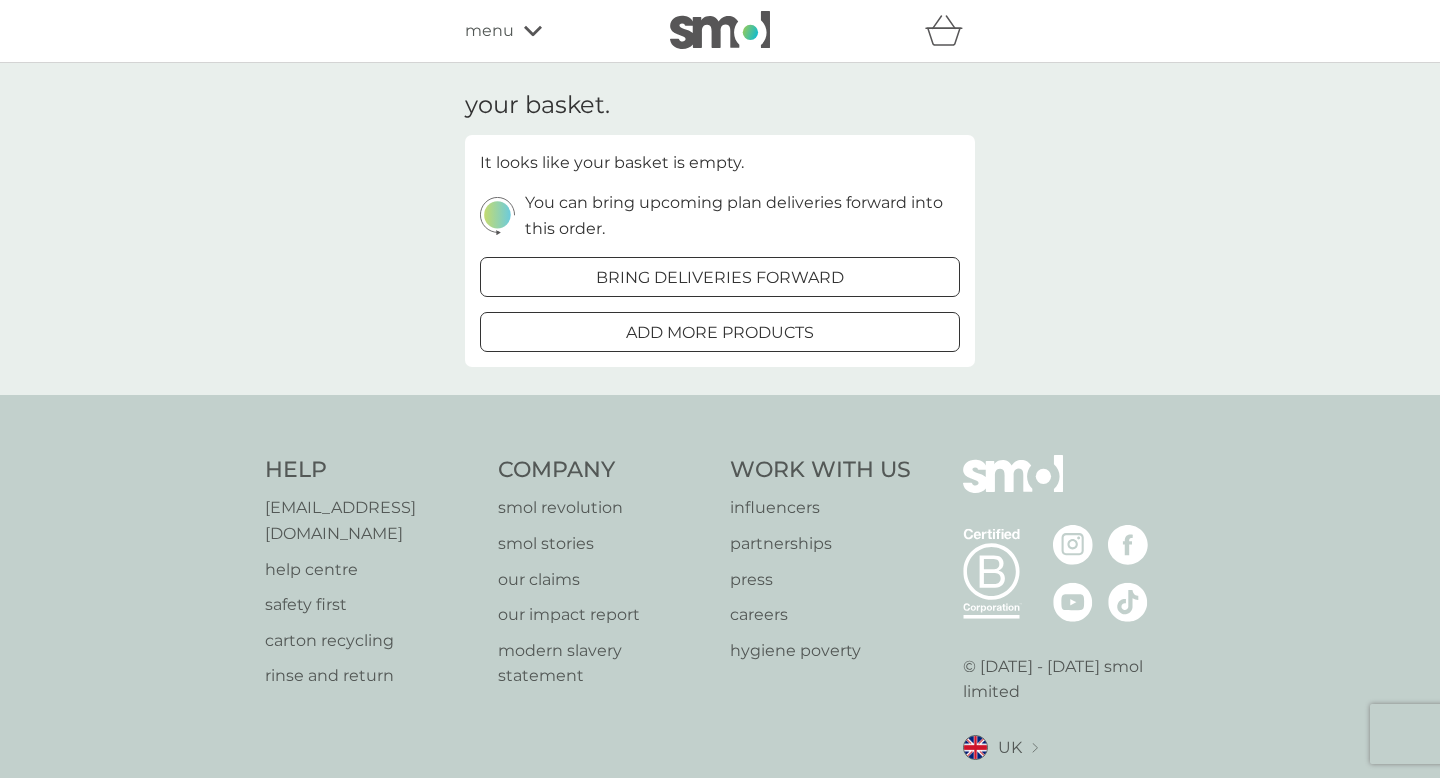 click 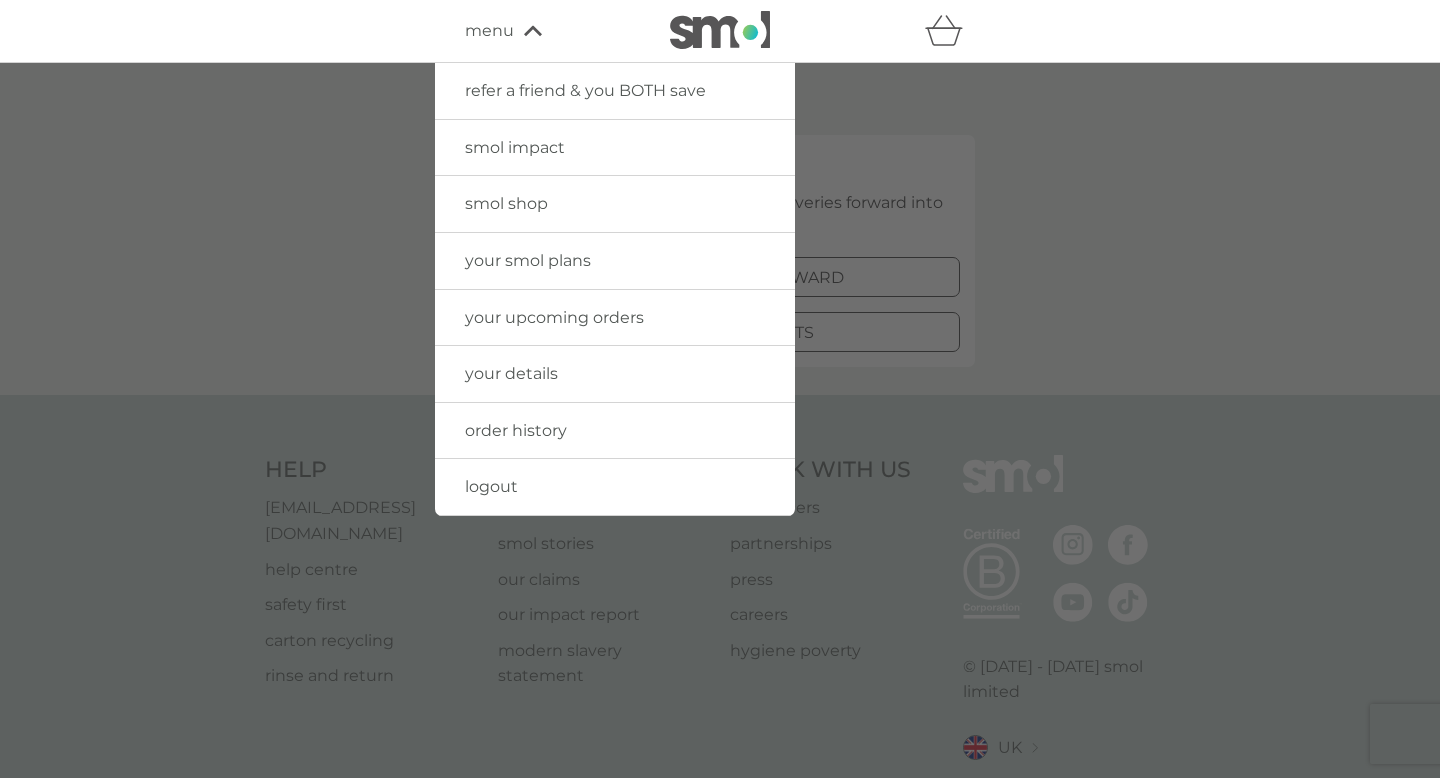 click on "your upcoming orders" at bounding box center [615, 318] 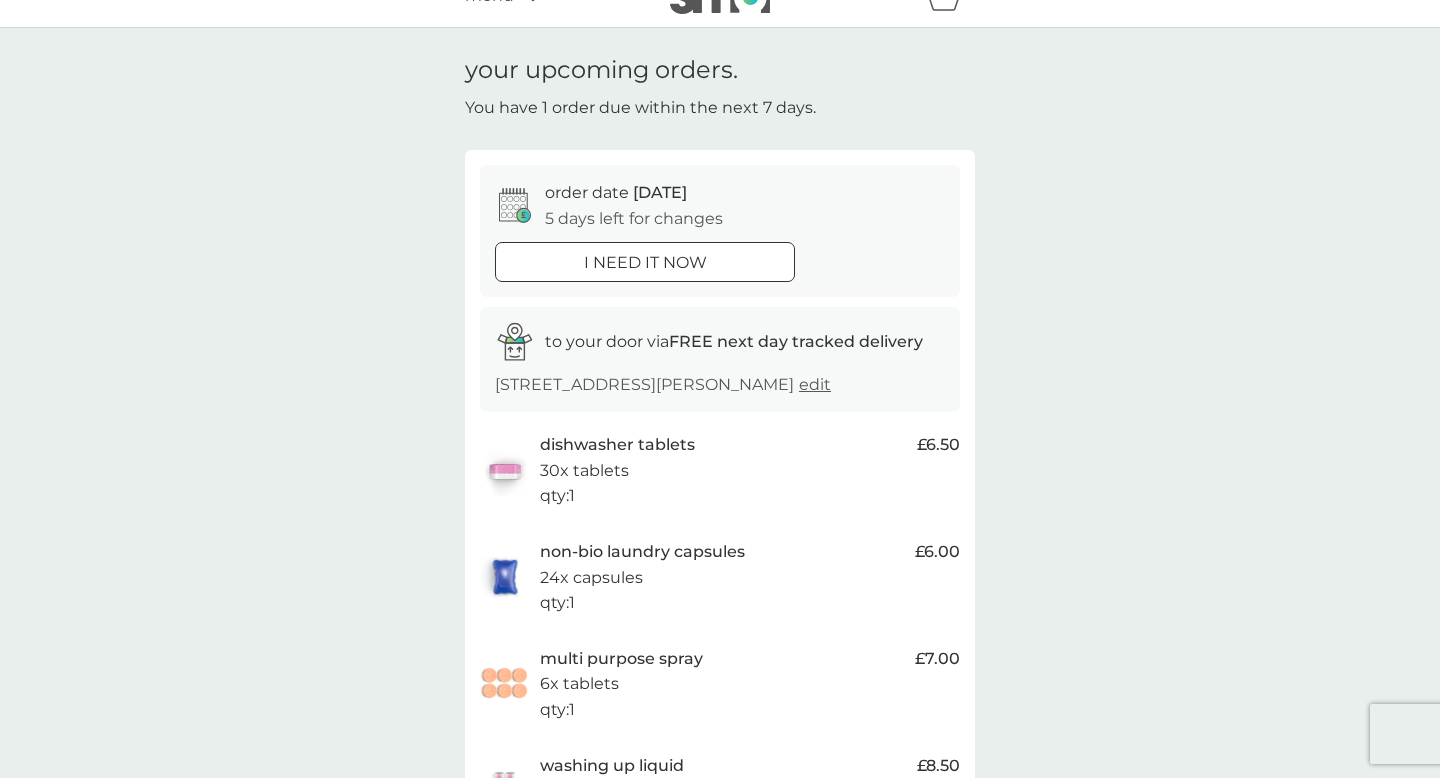 scroll, scrollTop: 0, scrollLeft: 0, axis: both 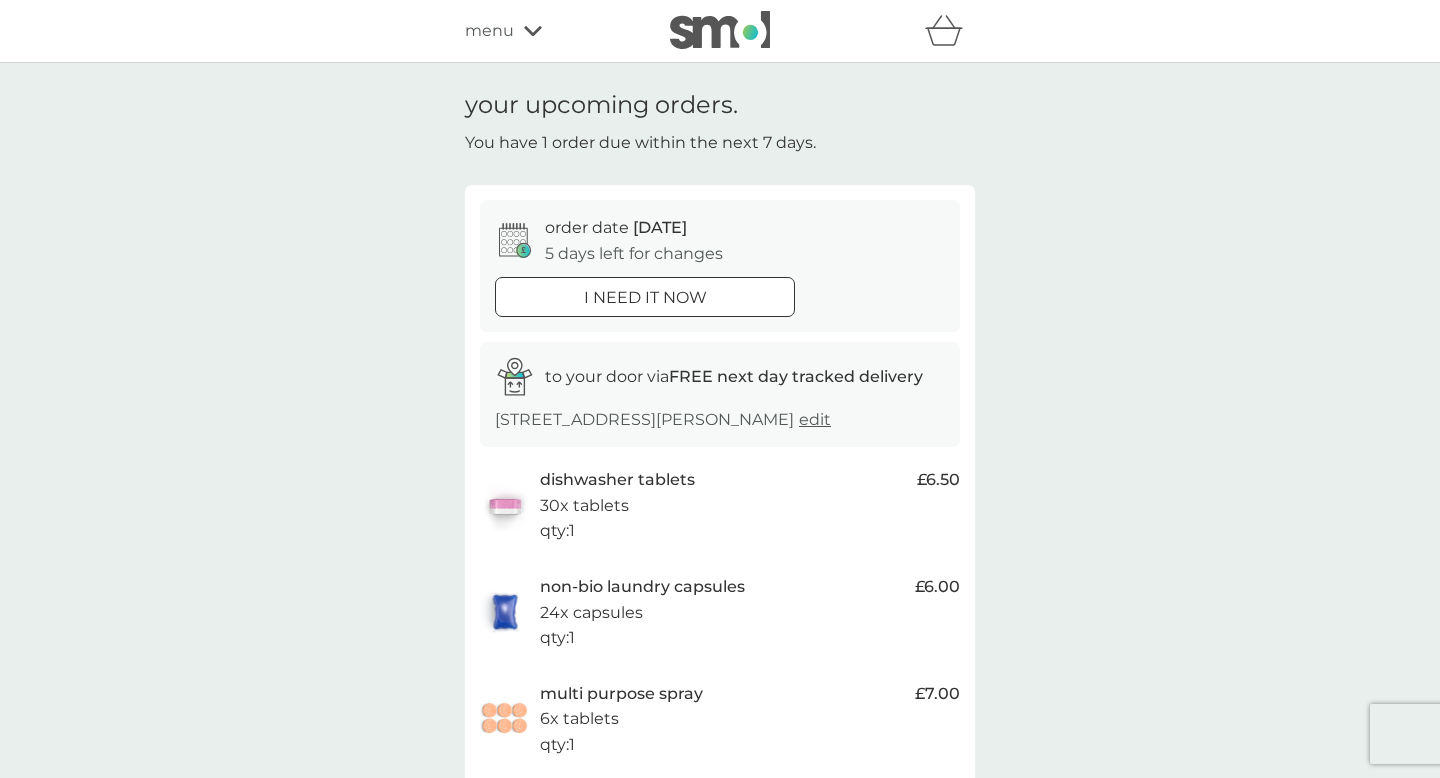click on "refer a friend & you BOTH save smol impact smol shop your smol plans your upcoming orders your details order history logout menu" at bounding box center (720, 31) 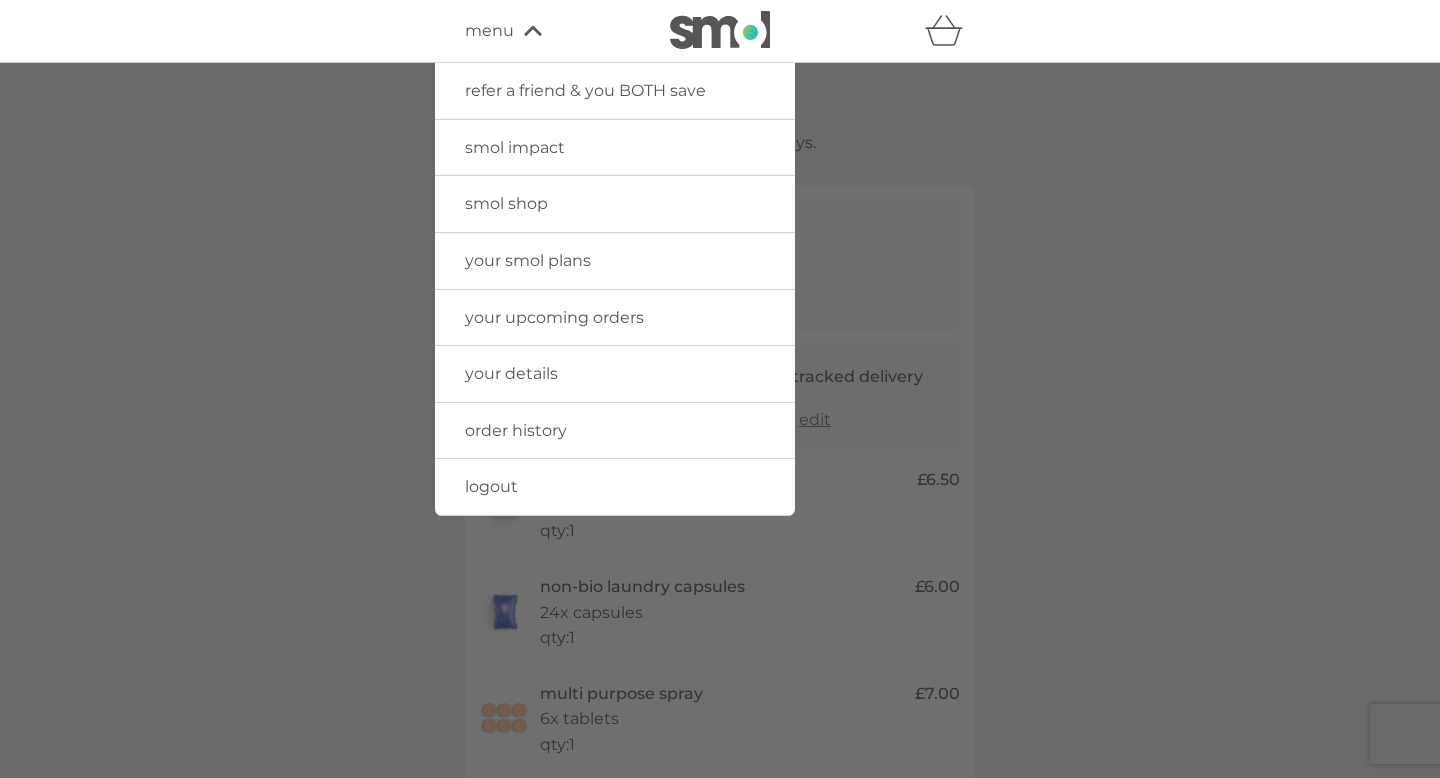 click on "your details" at bounding box center (615, 374) 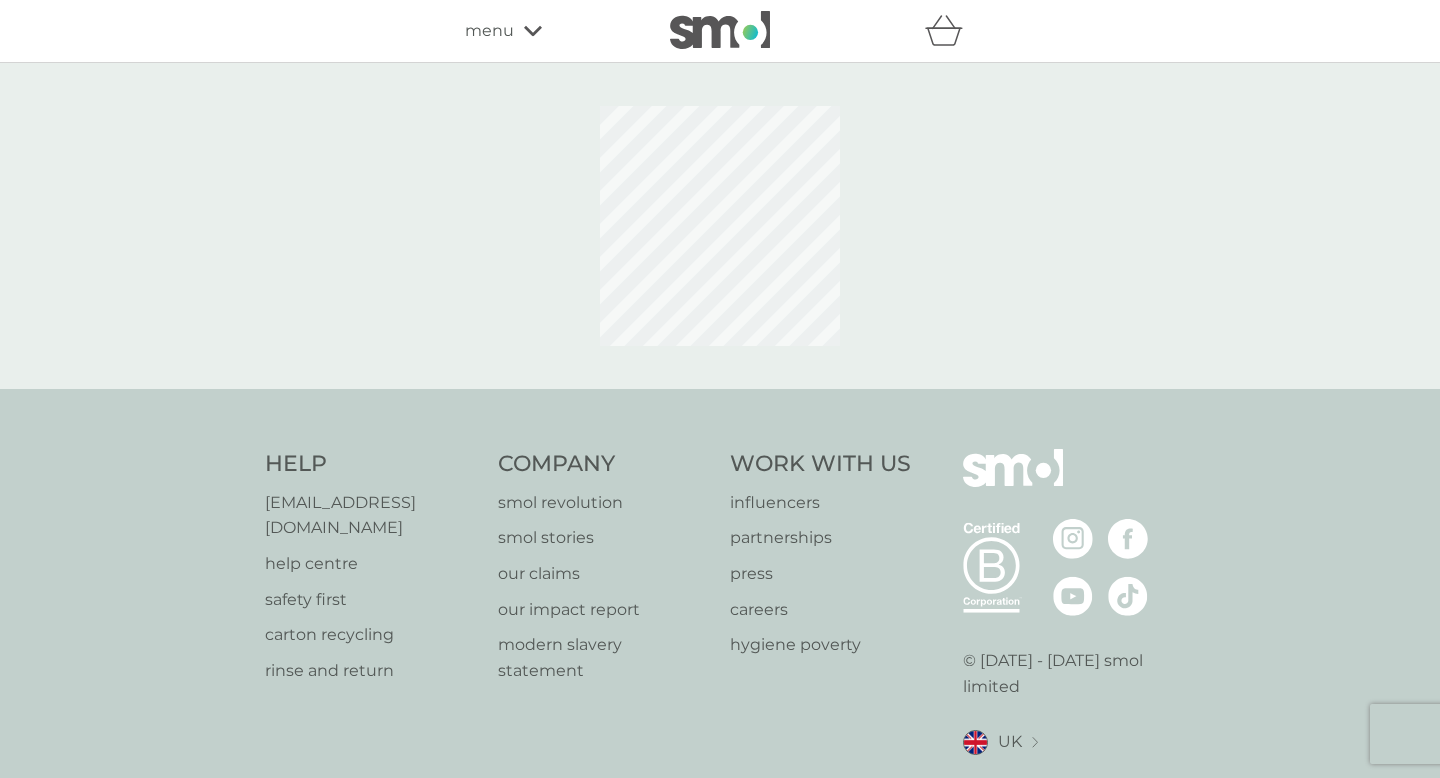 click at bounding box center (720, 226) 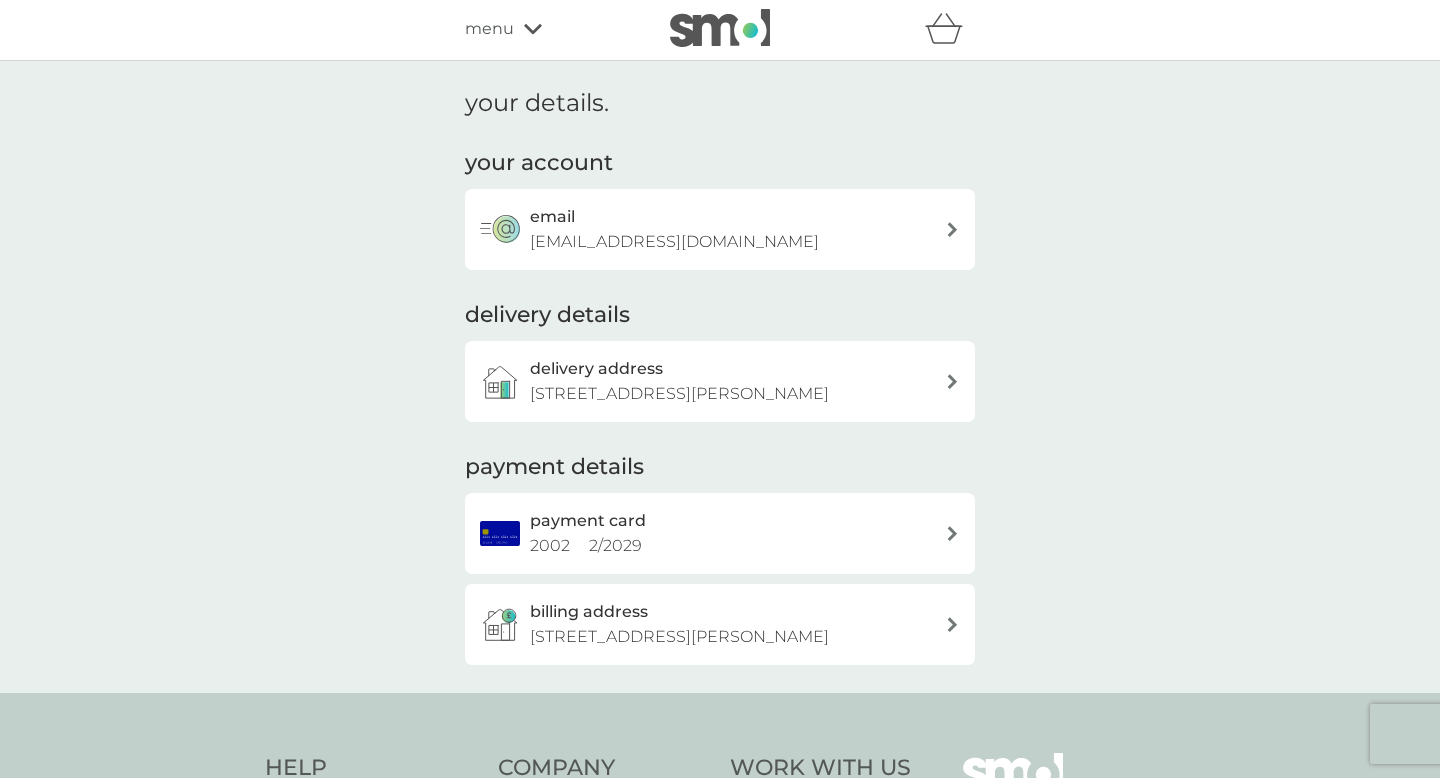 scroll, scrollTop: 0, scrollLeft: 0, axis: both 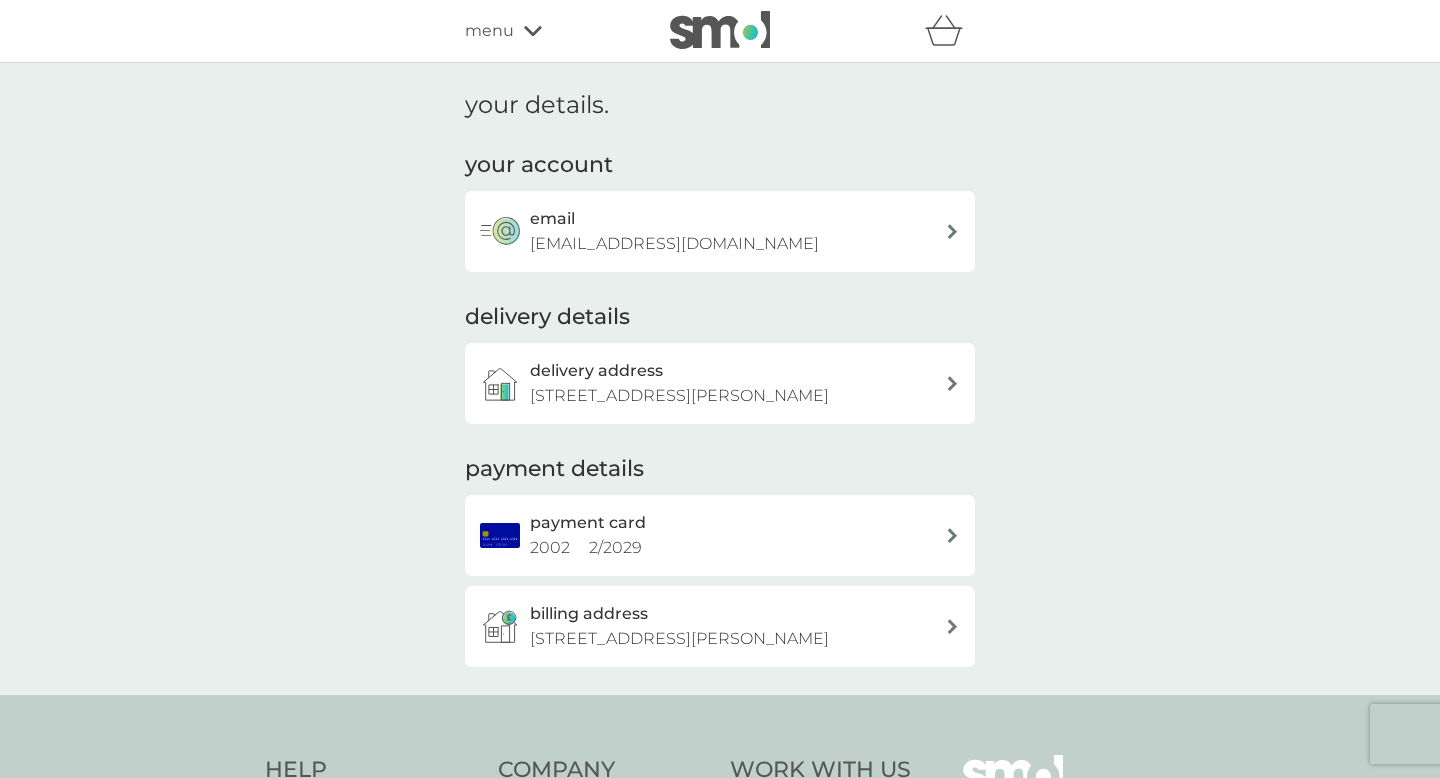 click on "menu" at bounding box center [550, 31] 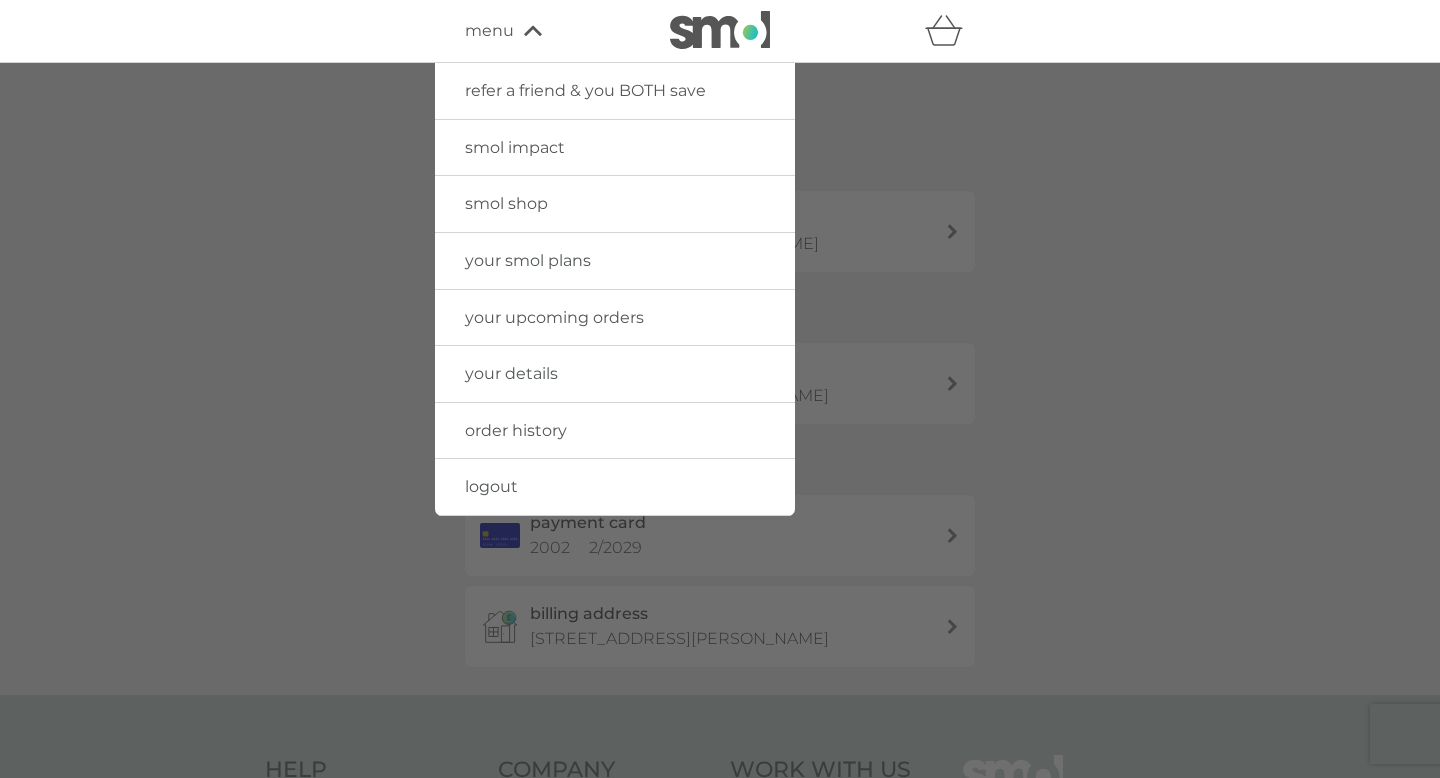 click on "your upcoming orders" at bounding box center [554, 317] 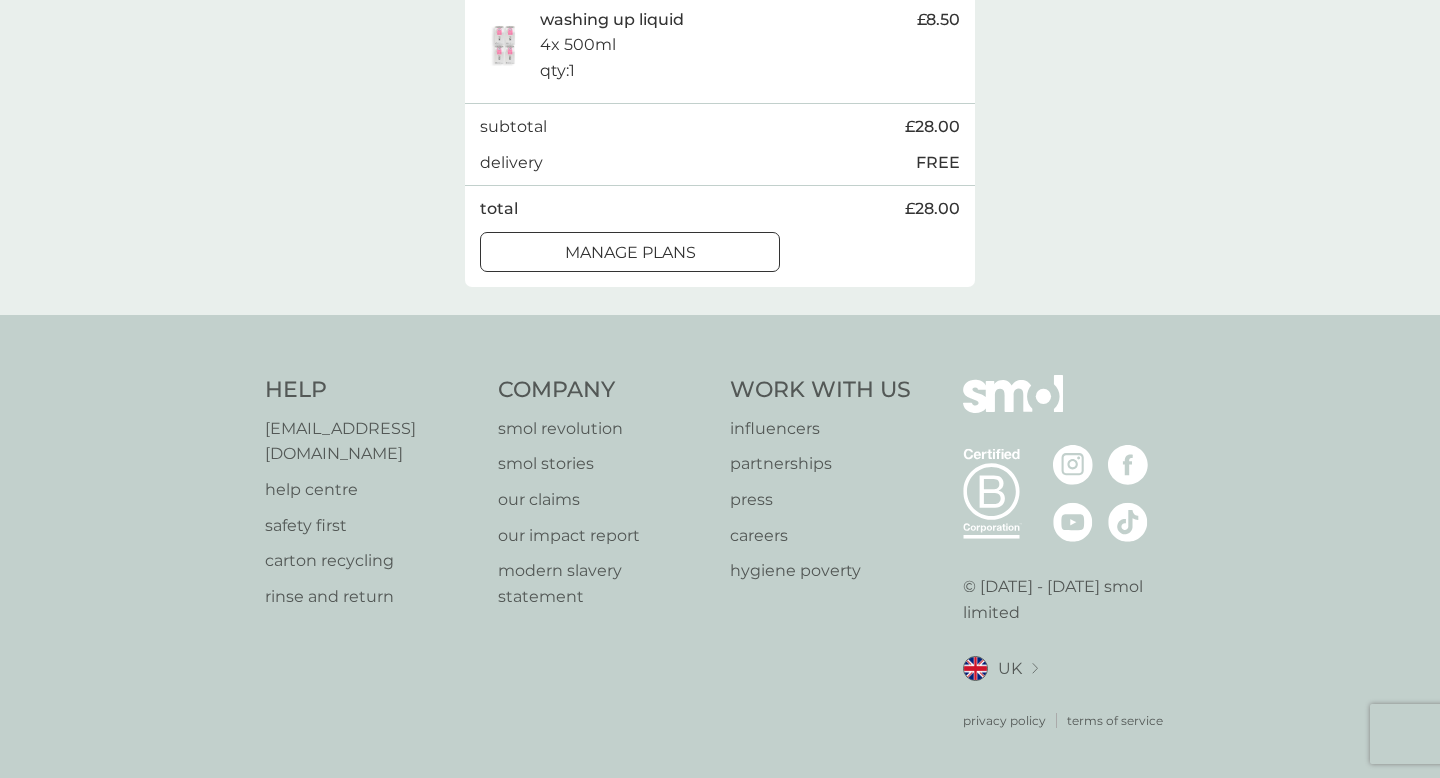 scroll, scrollTop: 793, scrollLeft: 0, axis: vertical 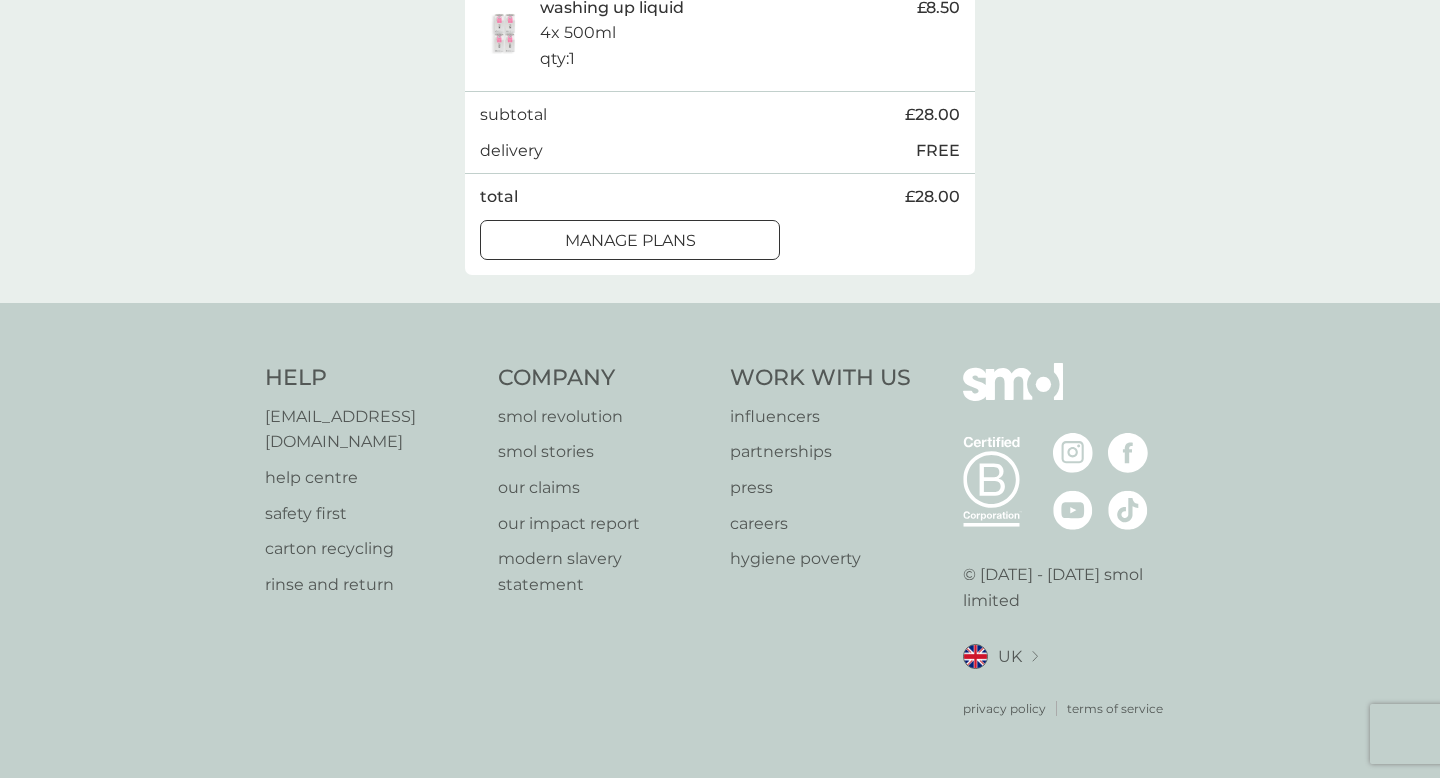 click on "manage plans" at bounding box center [630, 241] 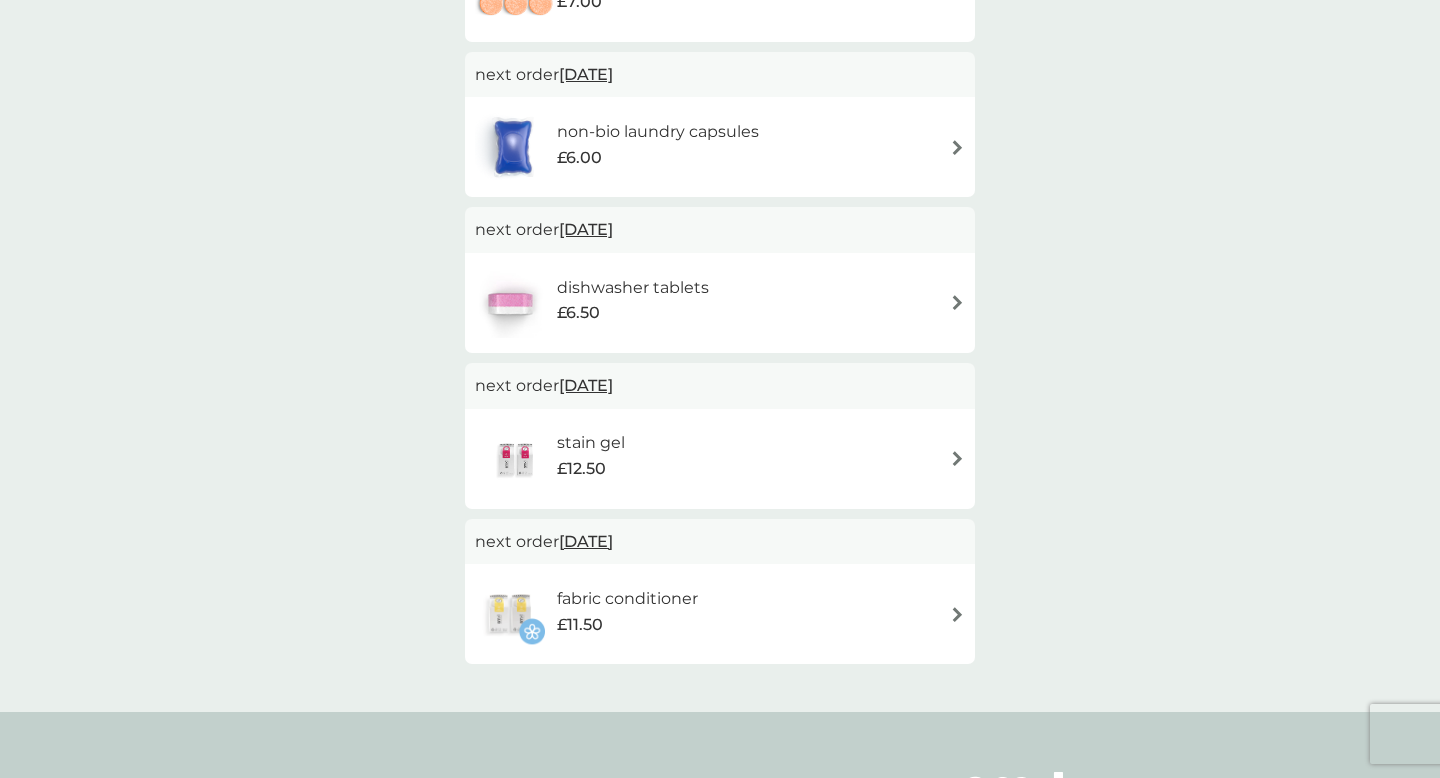 scroll, scrollTop: 473, scrollLeft: 0, axis: vertical 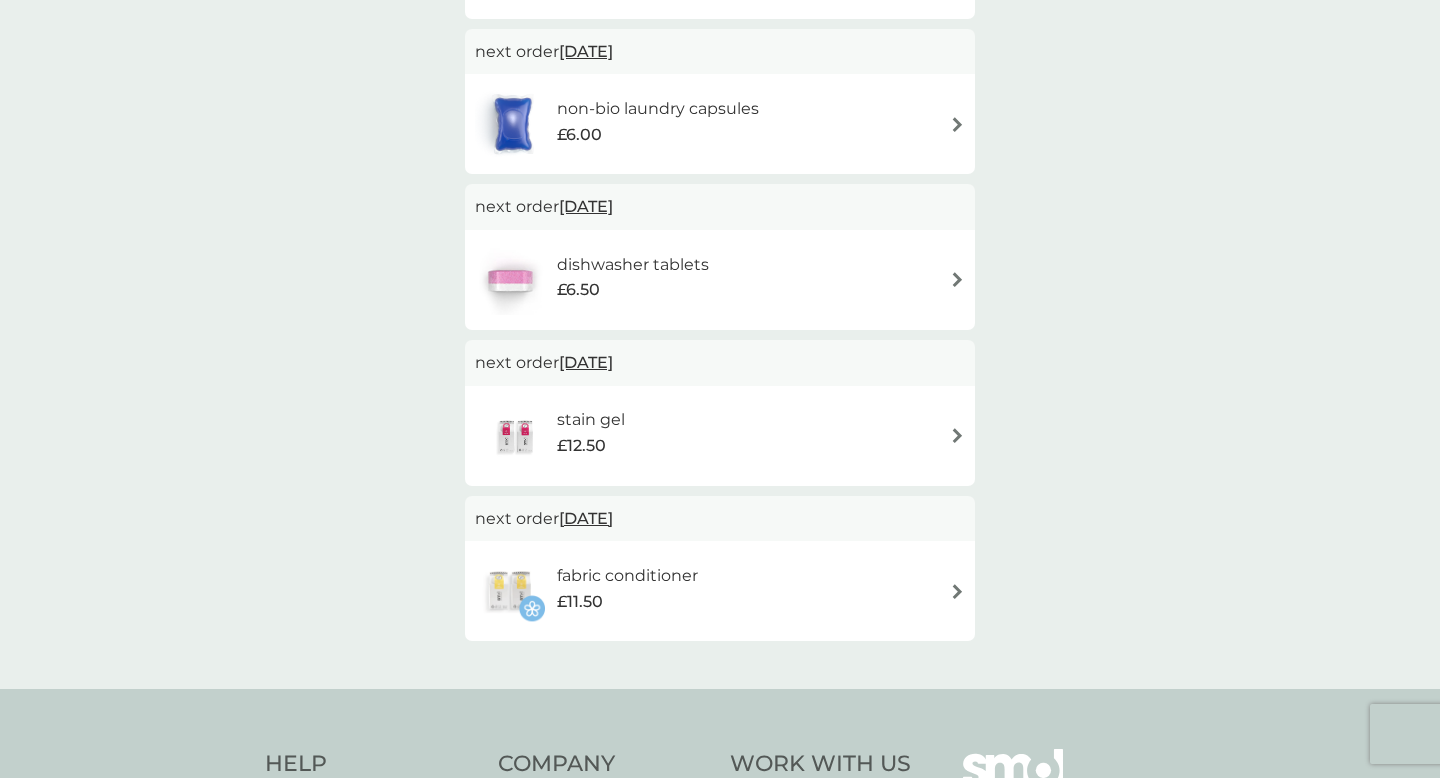click on "[DATE]" at bounding box center (586, 362) 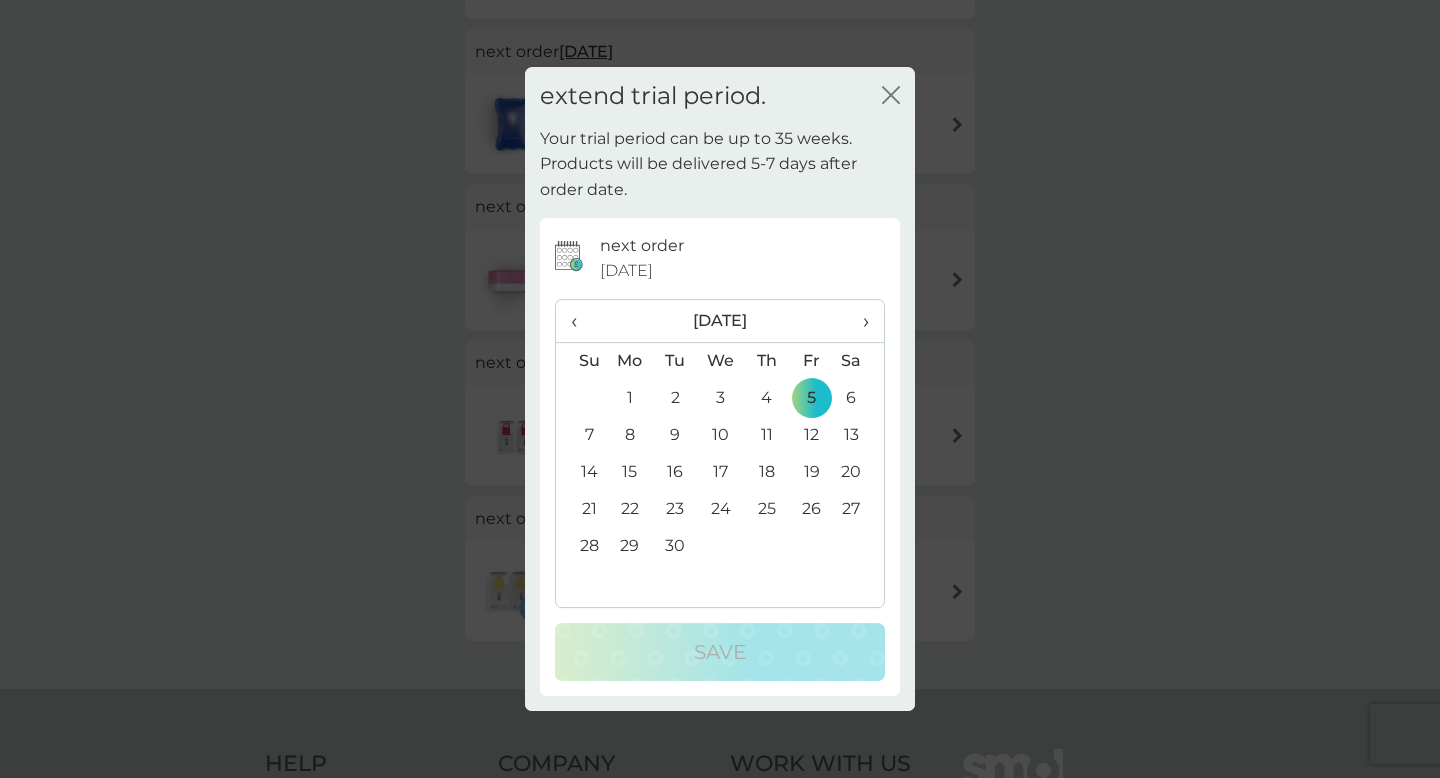 click on "›" at bounding box center (859, 321) 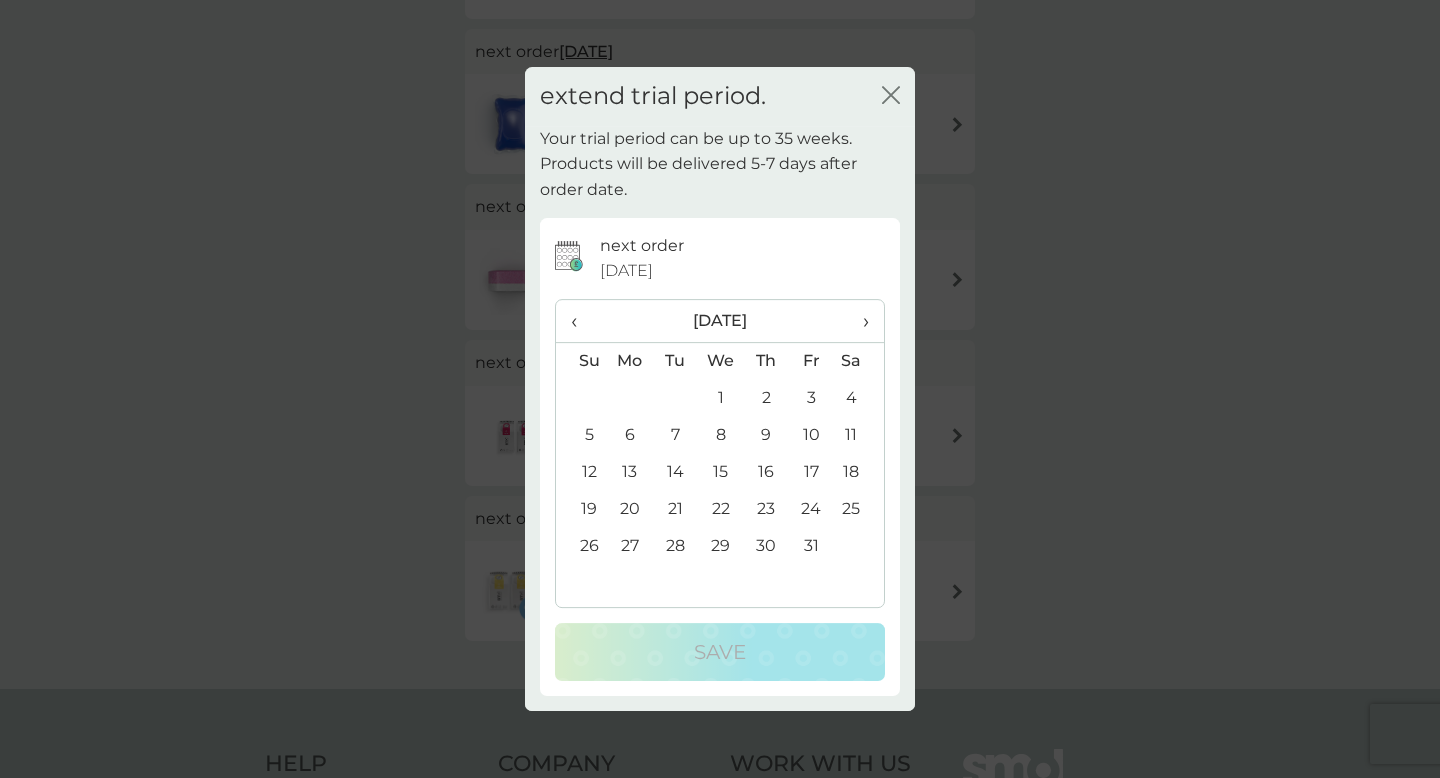 click on "1" at bounding box center (721, 398) 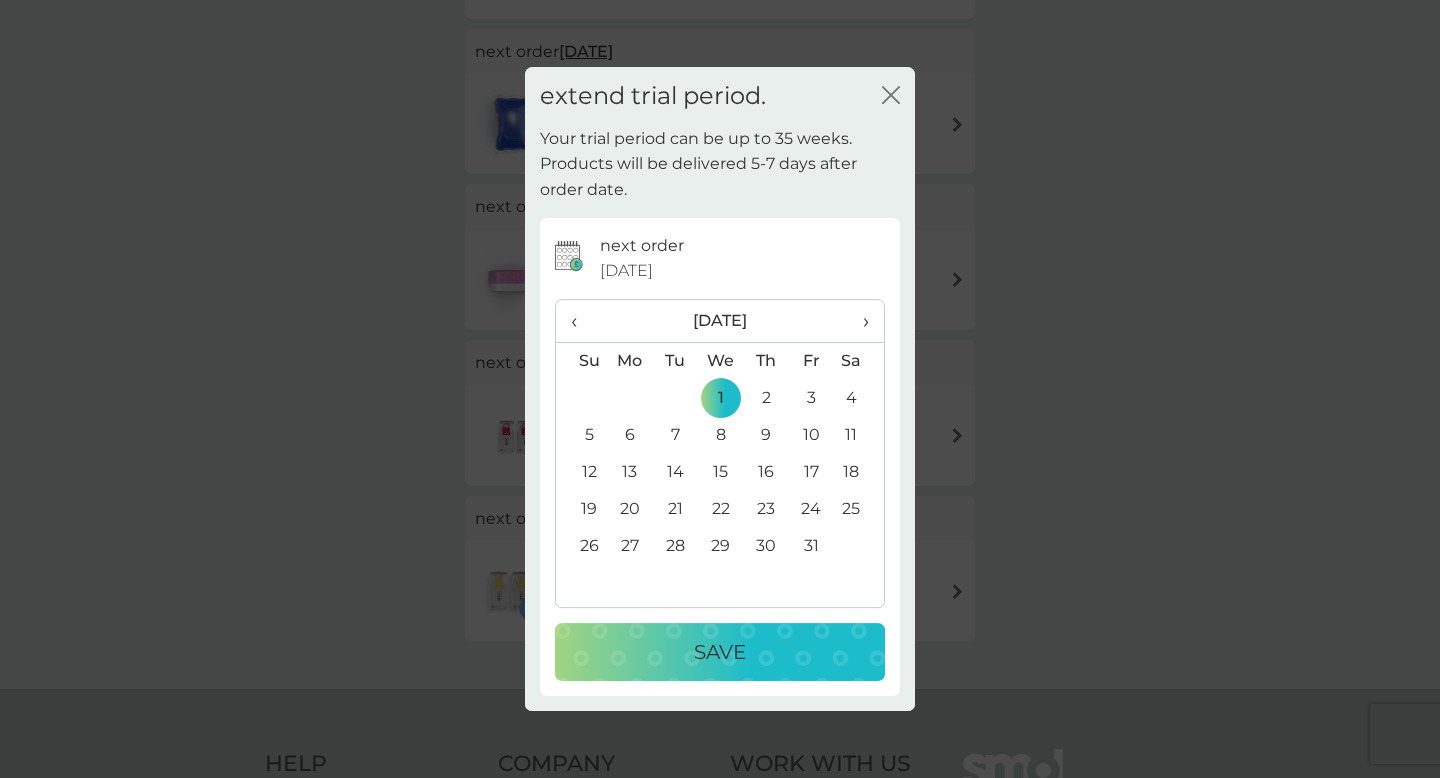click on "Save" at bounding box center (720, 652) 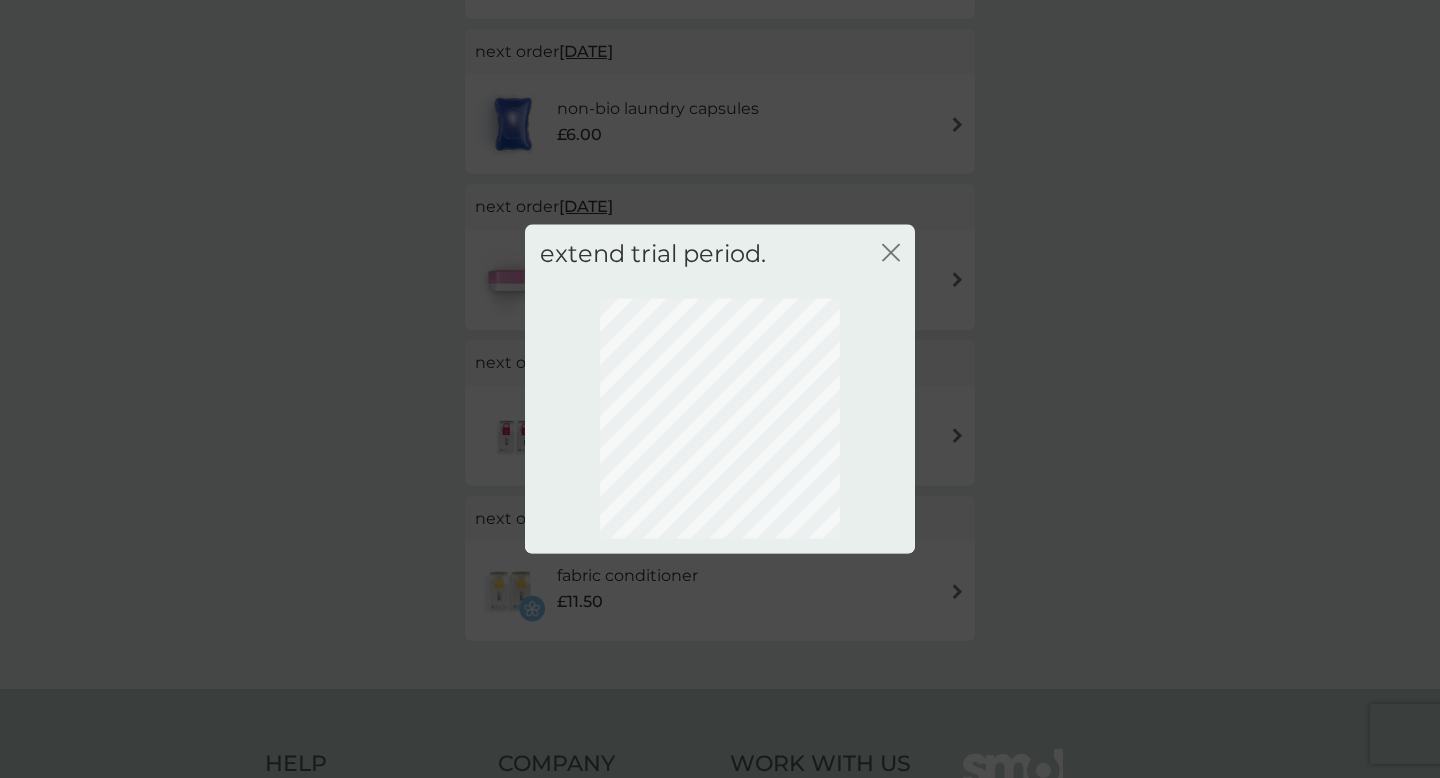 scroll, scrollTop: 60, scrollLeft: 0, axis: vertical 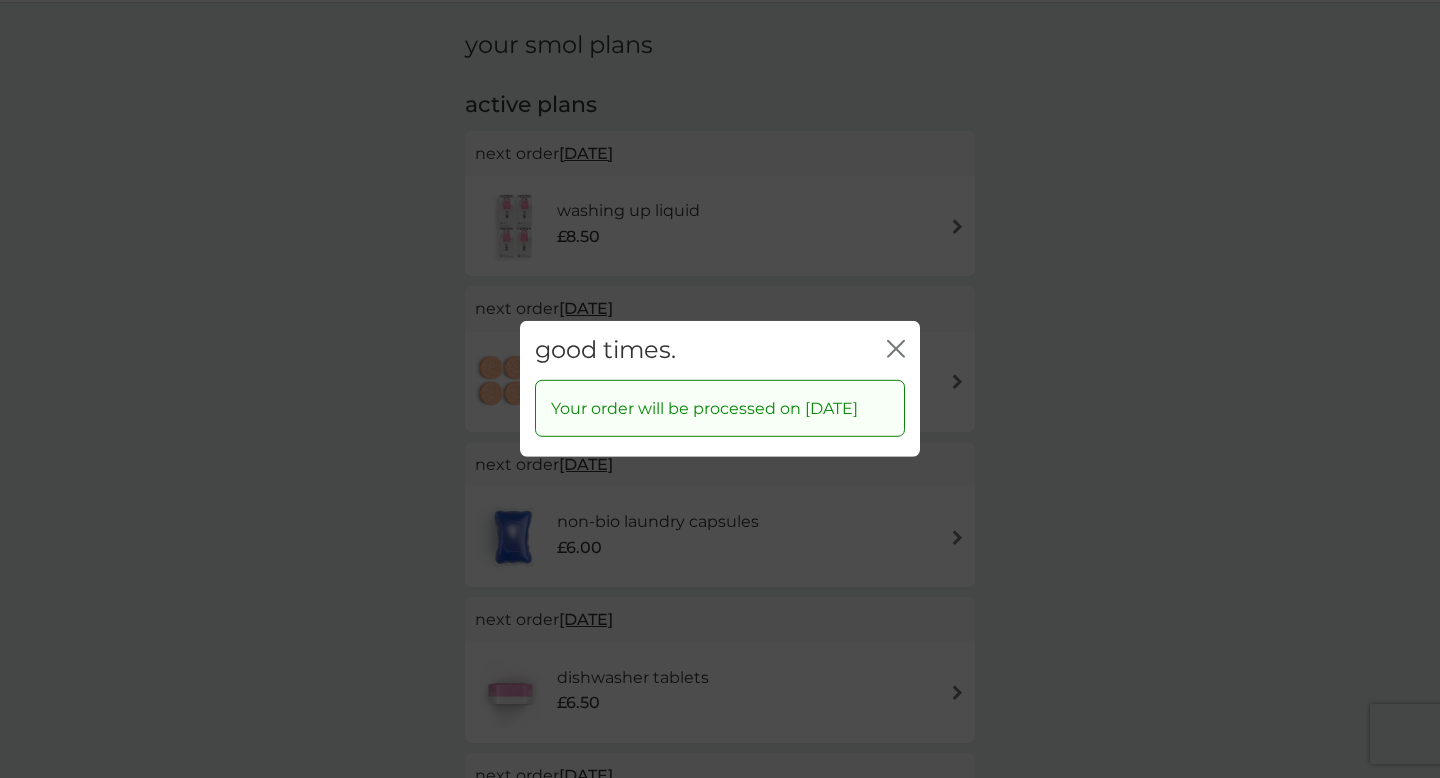 click on "close" at bounding box center [896, 350] 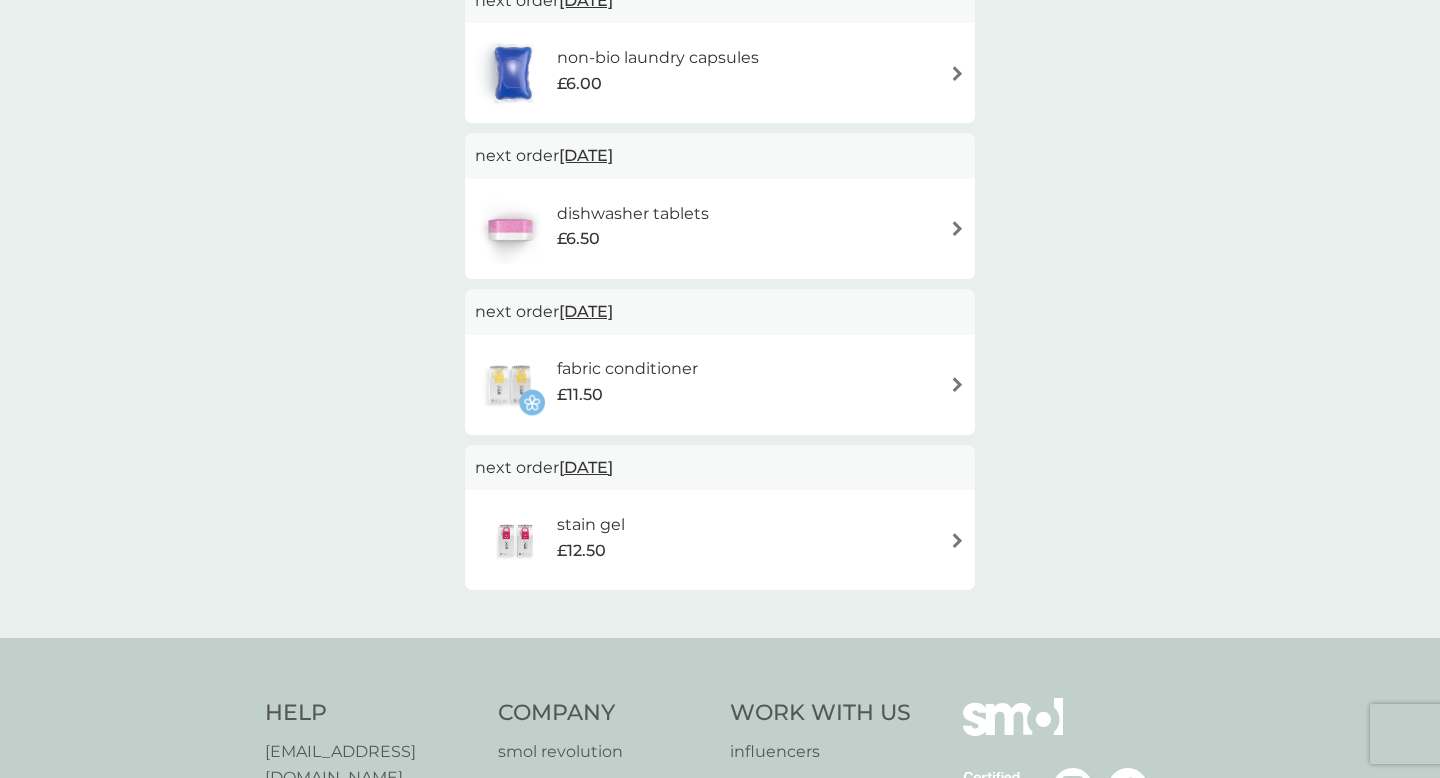 scroll, scrollTop: 526, scrollLeft: 0, axis: vertical 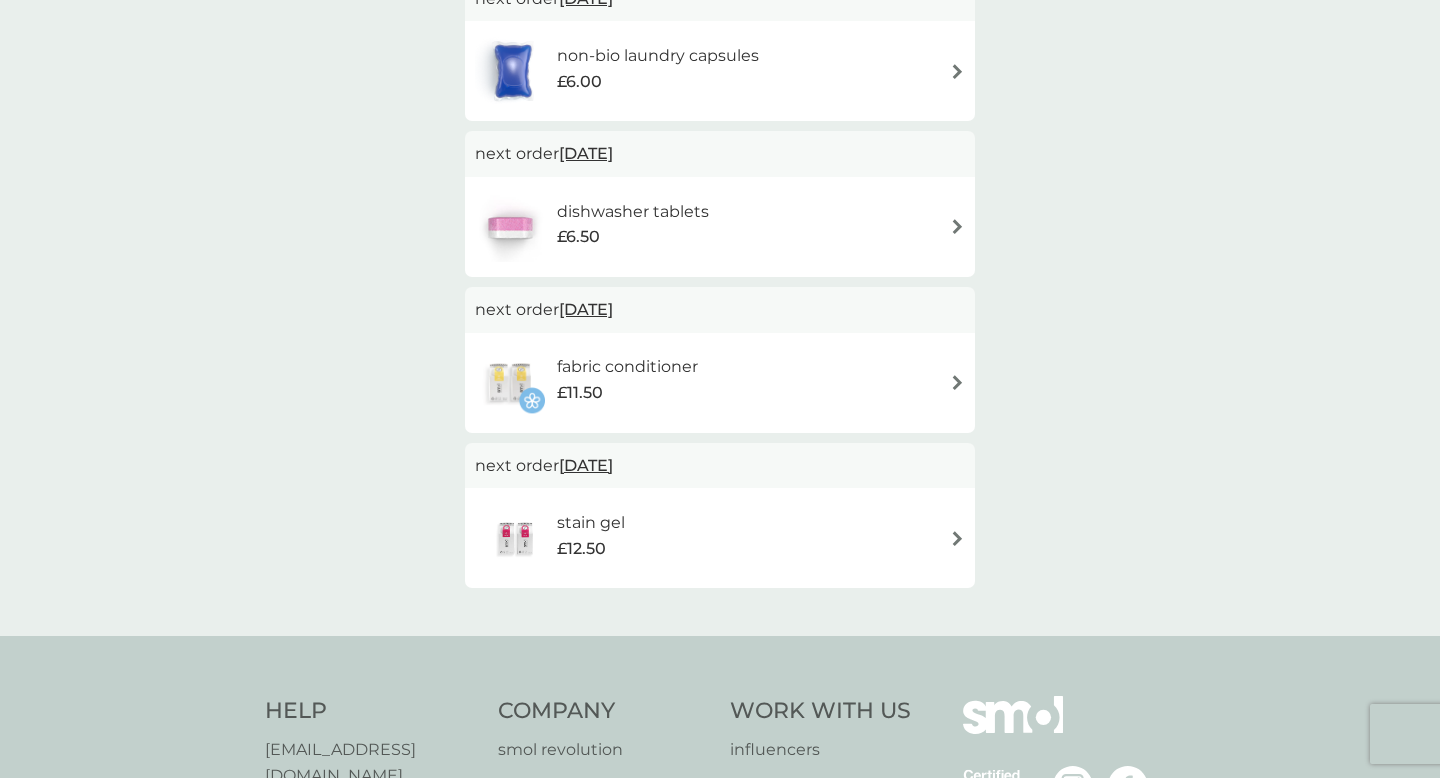 click on "[DATE]" at bounding box center [586, 309] 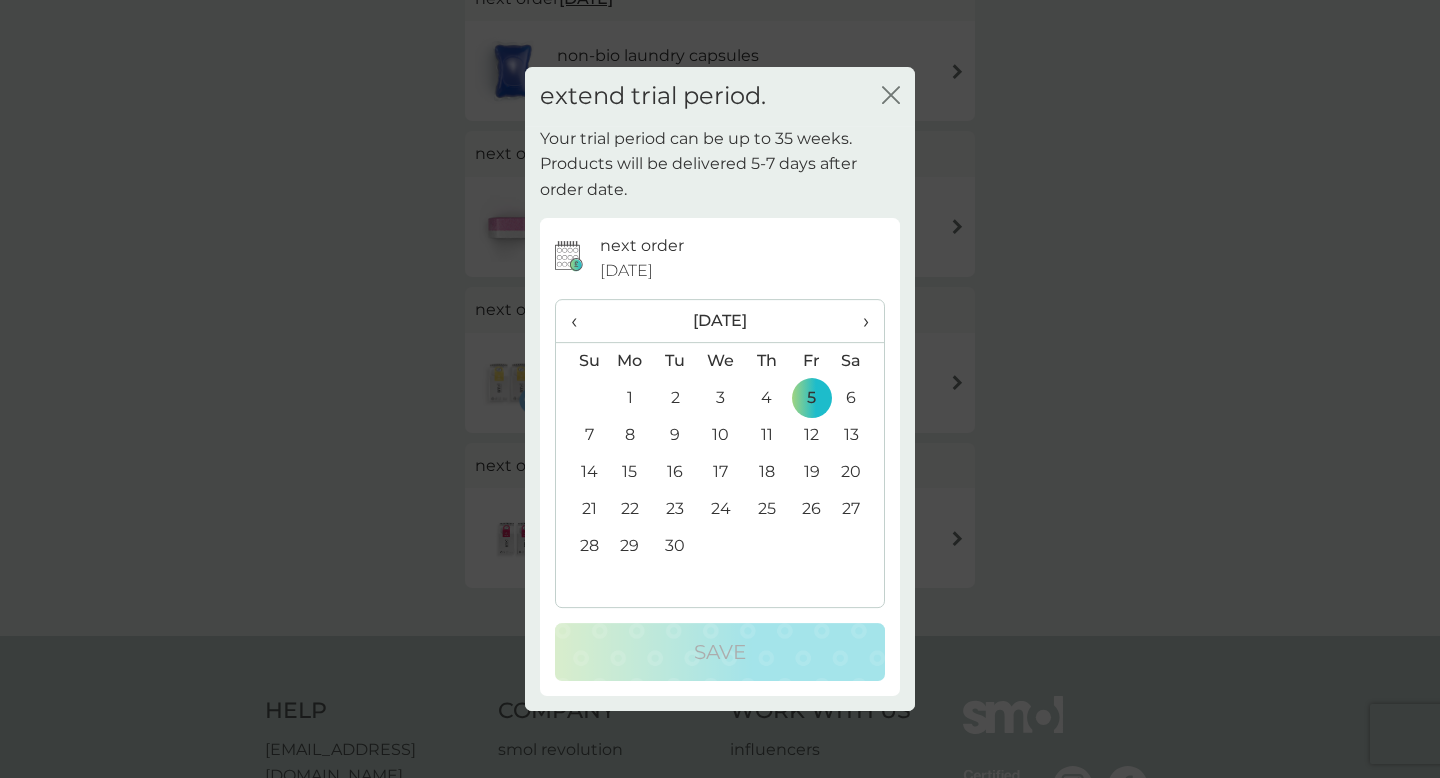 click on "›" at bounding box center (859, 321) 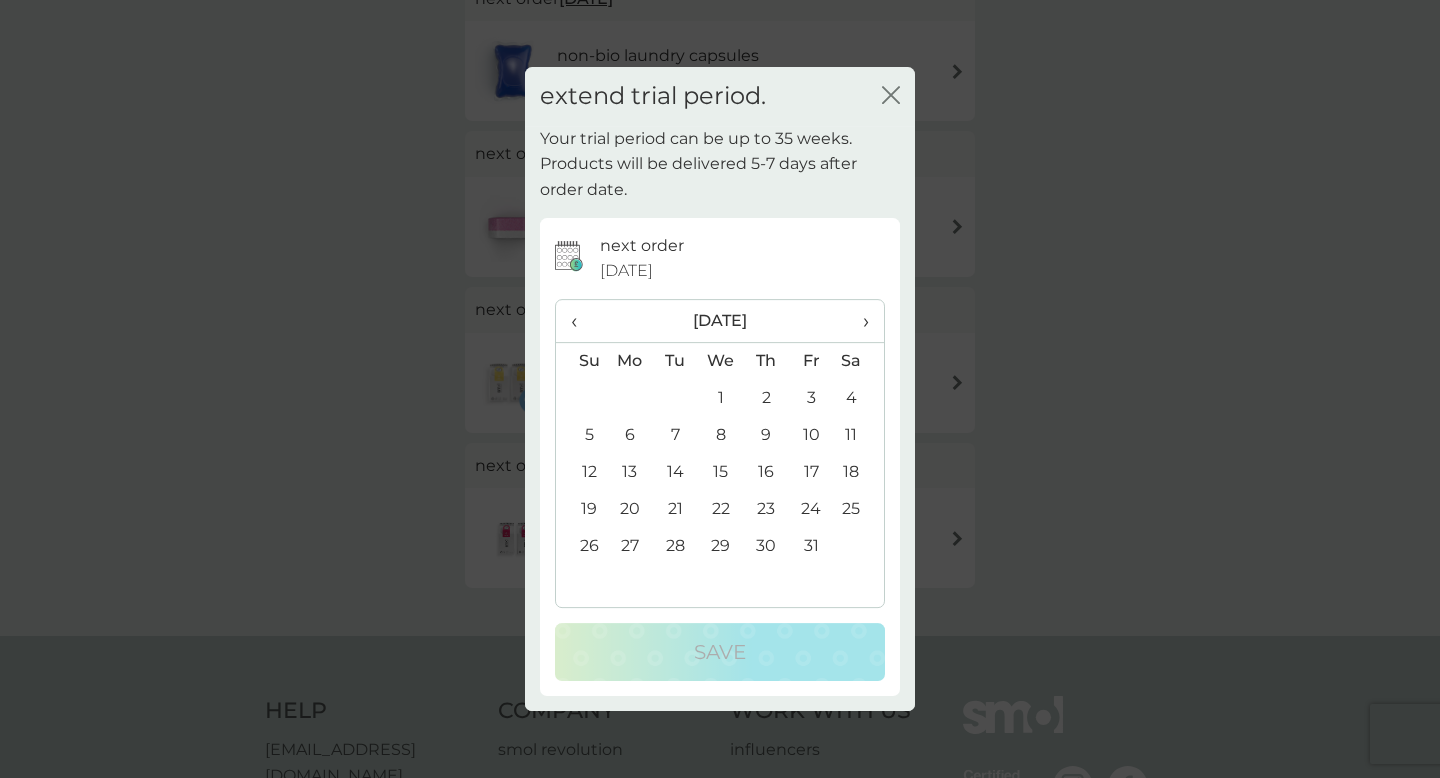 click on "1" at bounding box center (721, 398) 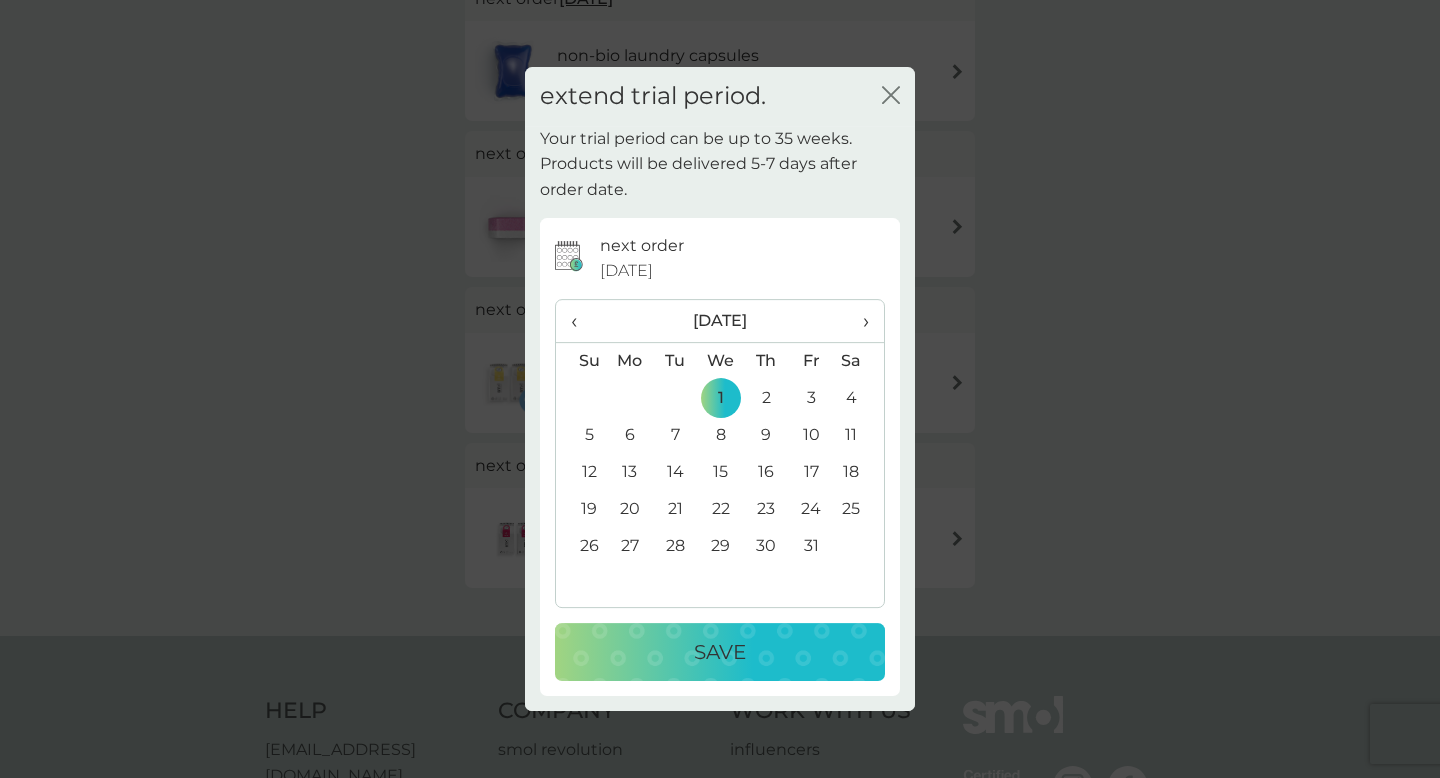 click on "Save" at bounding box center (720, 652) 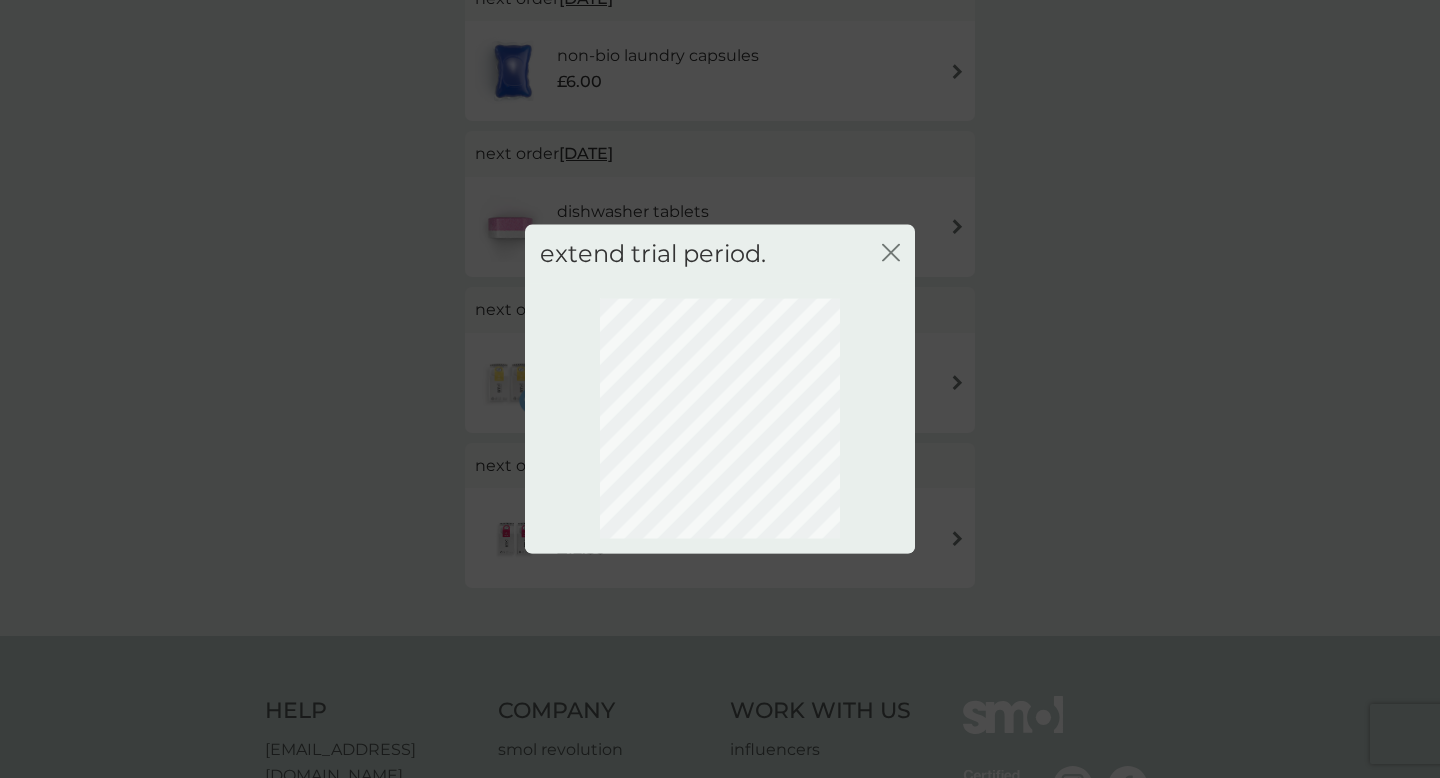 scroll, scrollTop: 60, scrollLeft: 0, axis: vertical 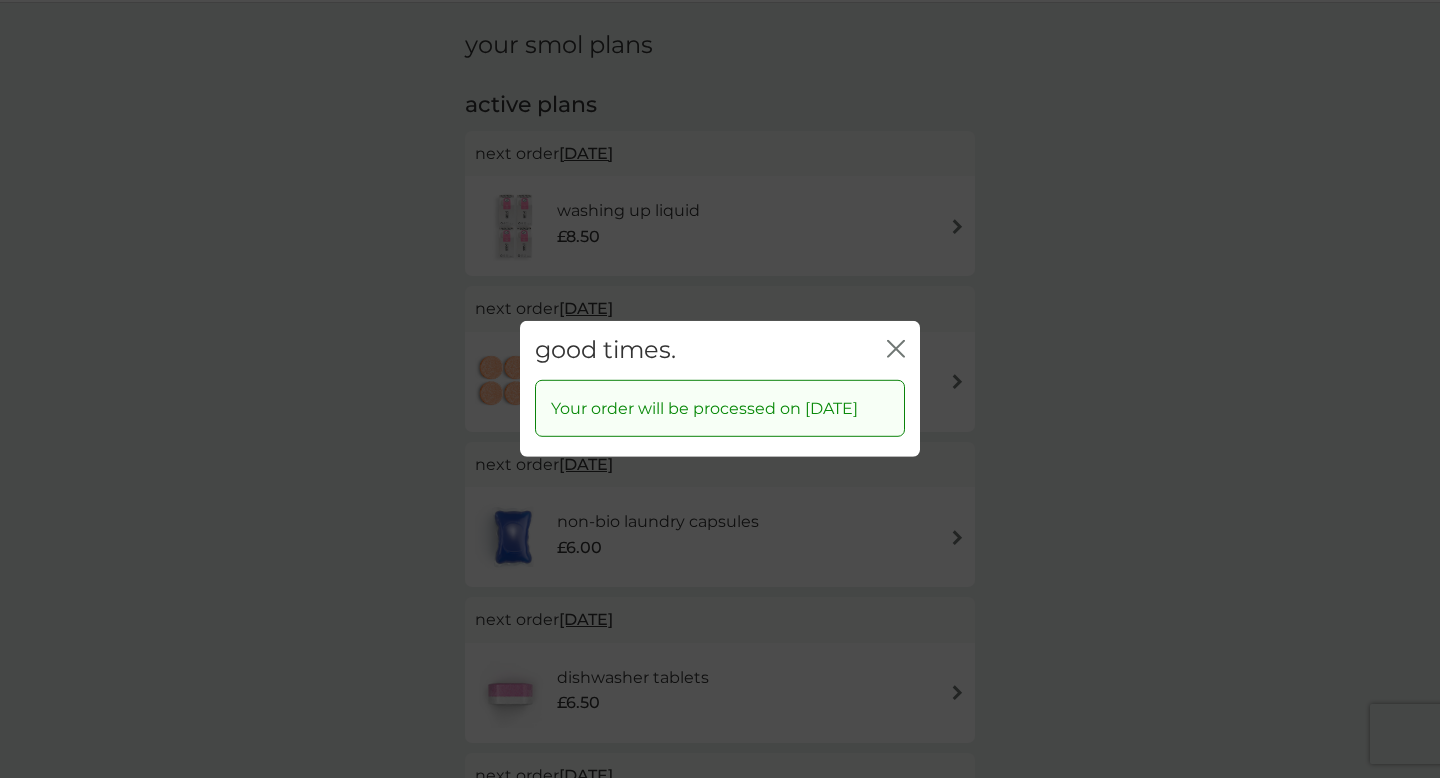 click on "close" 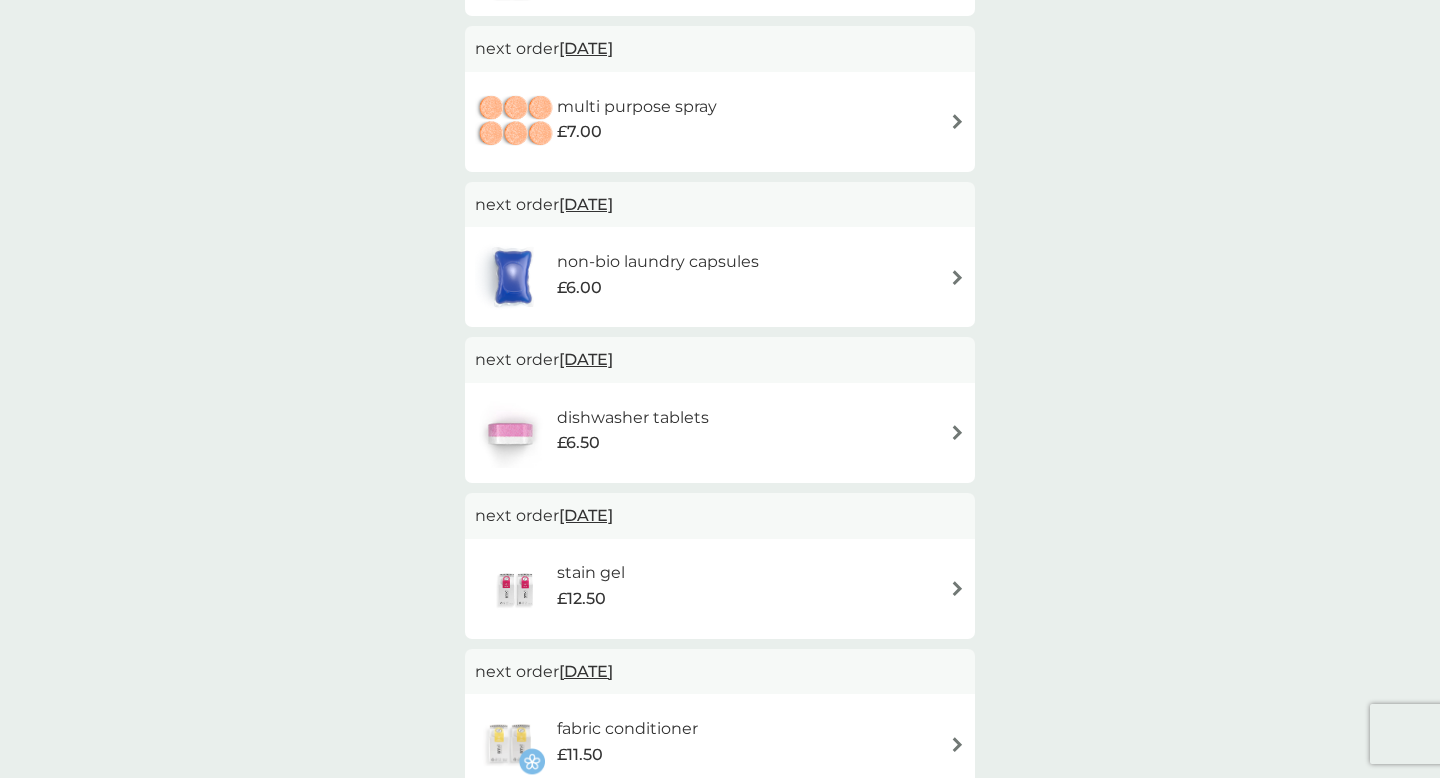scroll, scrollTop: 516, scrollLeft: 0, axis: vertical 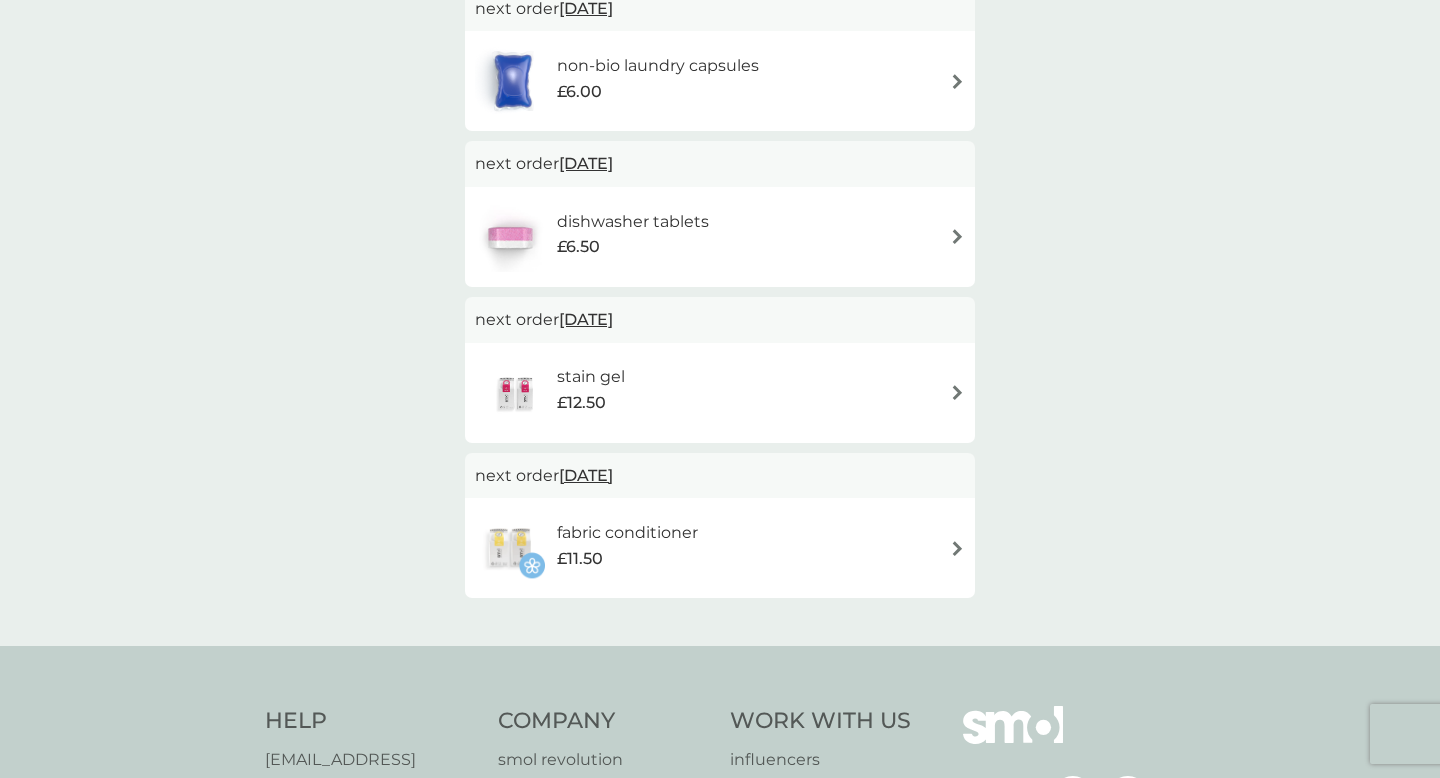 click on "[DATE]" at bounding box center (586, 475) 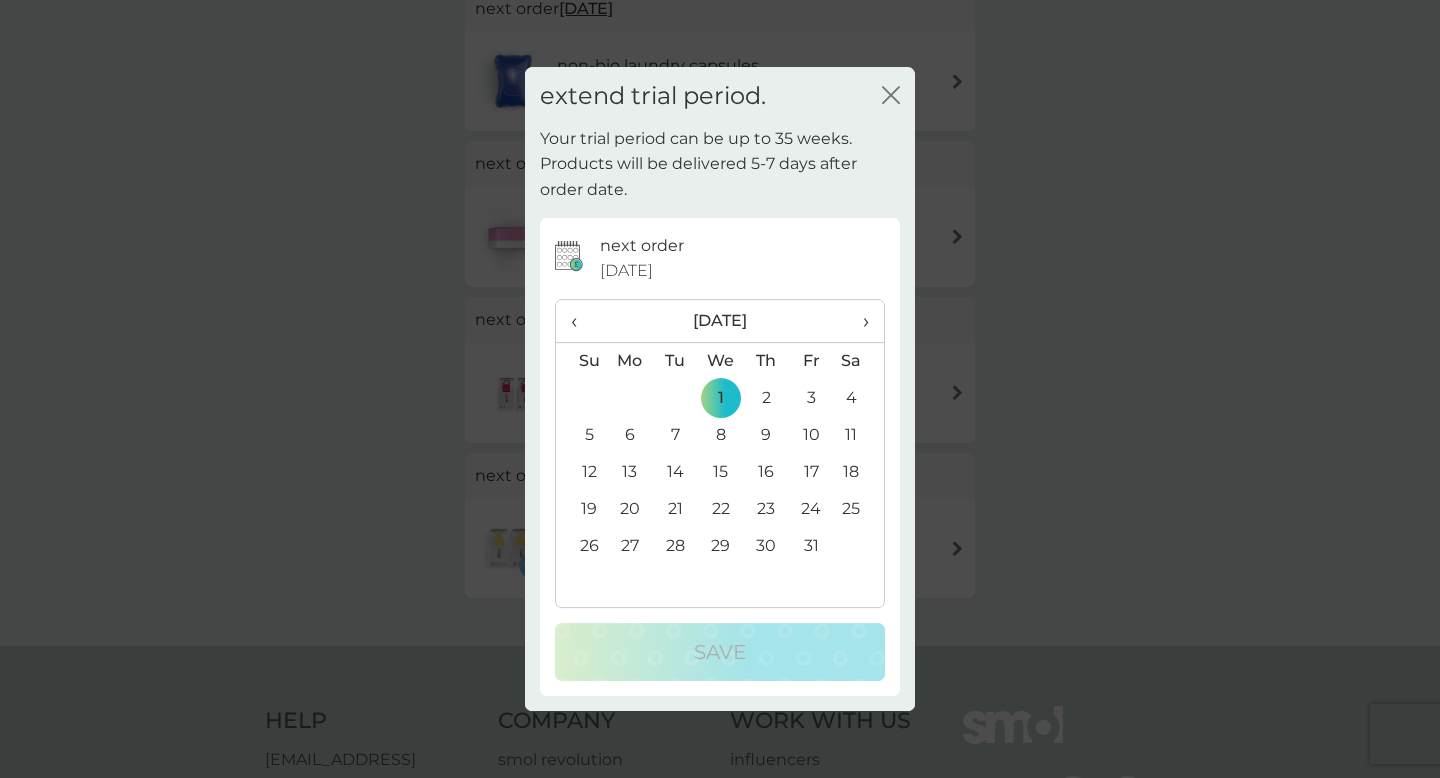 click on "›" at bounding box center (859, 321) 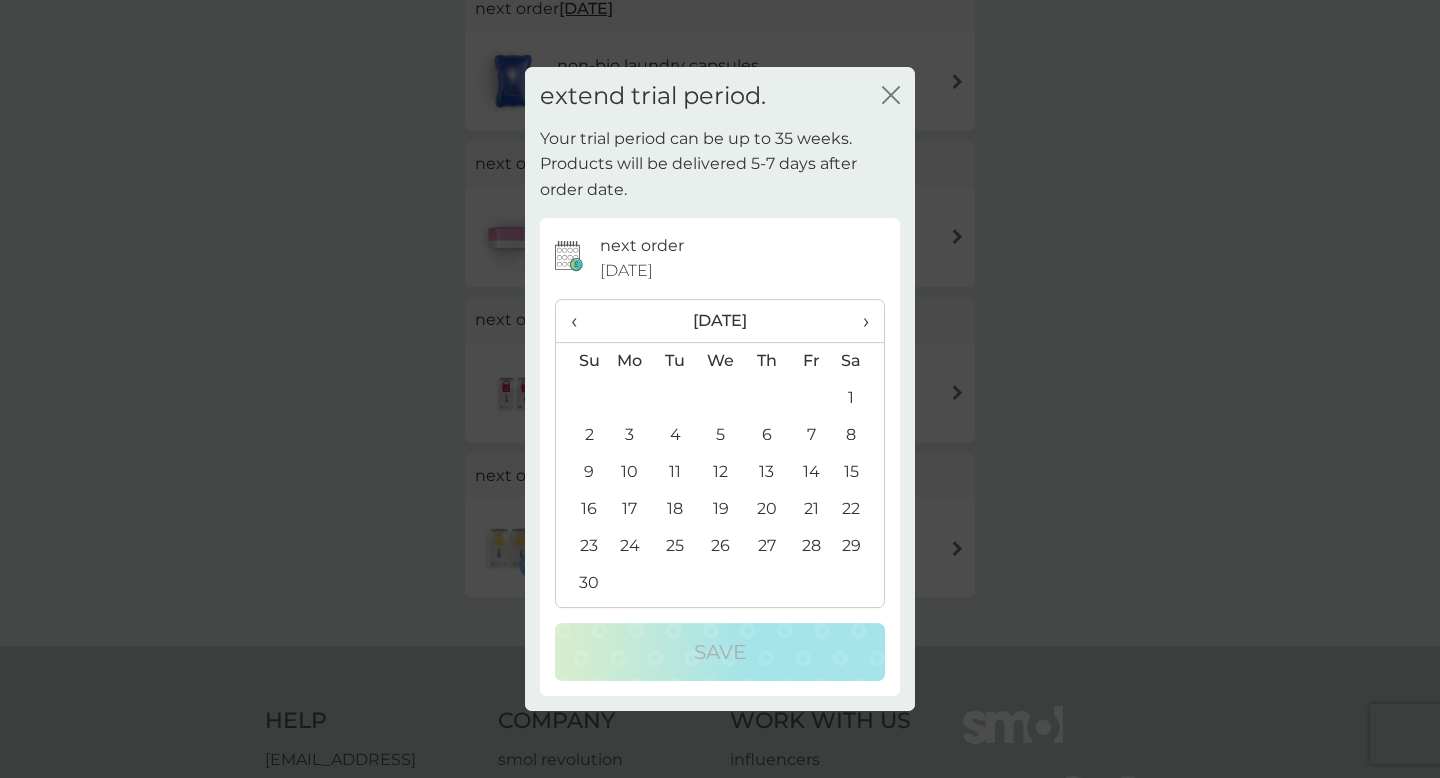 click on "1" at bounding box center (859, 398) 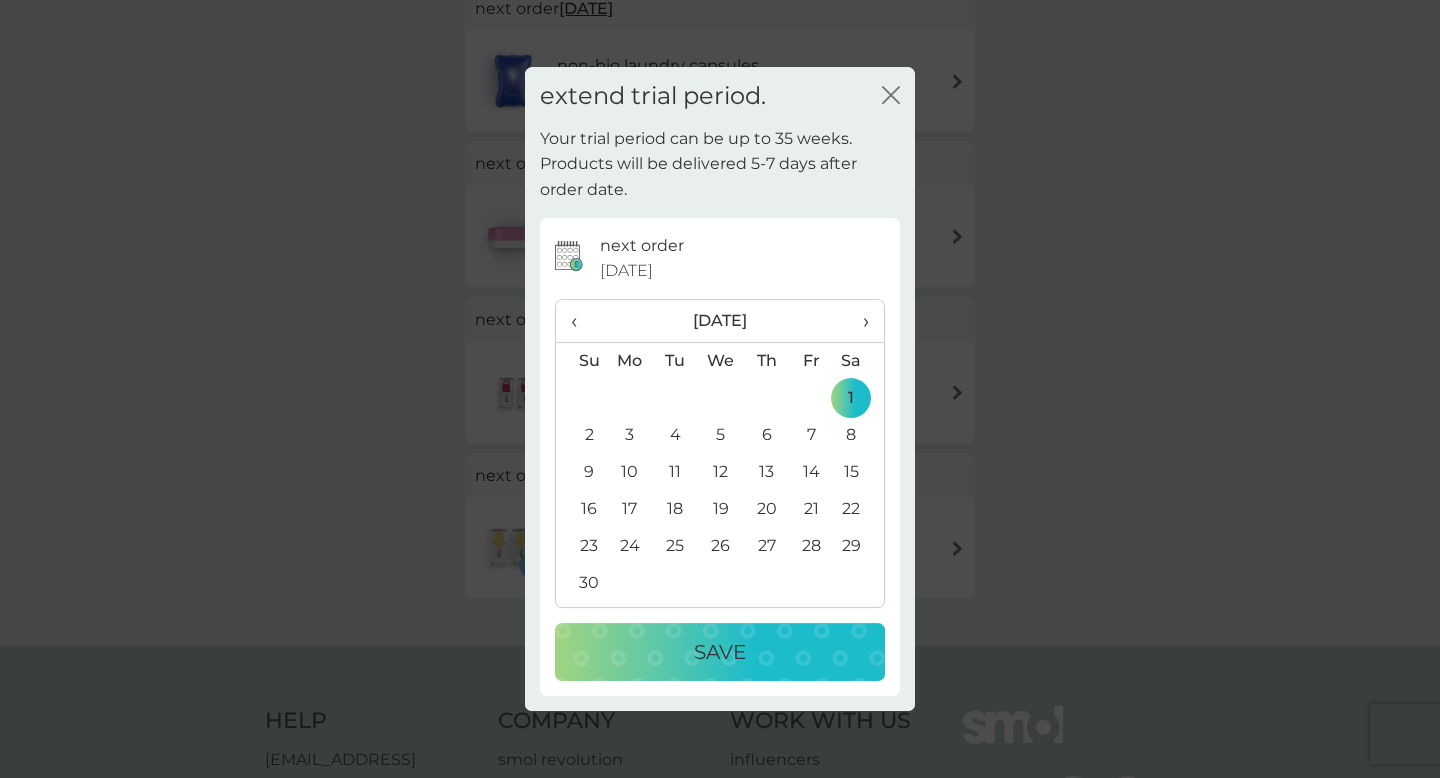 click on "extend trial period. close Your trial period can be up to 35 weeks. Products will be delivered 5-7 days after order date. next order [DATE] ‹ [DATE] › Su Mo Tu We Th Fr Sa 26 27 28 29 30 31 1 2 3 4 5 6 7 8 9 10 11 12 13 14 15 16 17 18 19 20 21 22 23 24 25 26 27 28 29 30 1 2 3 4 5 6 Save" at bounding box center (720, 389) 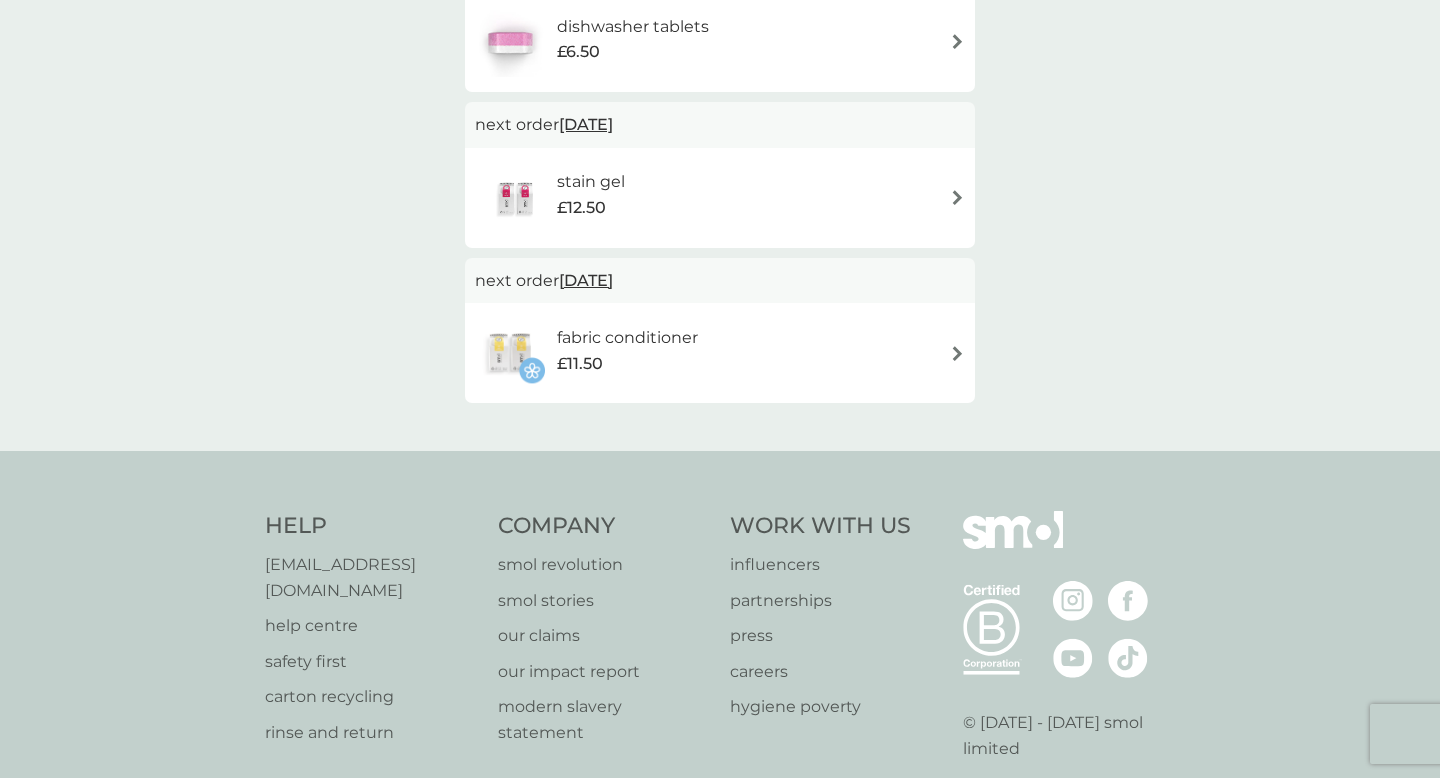 scroll, scrollTop: 834, scrollLeft: 0, axis: vertical 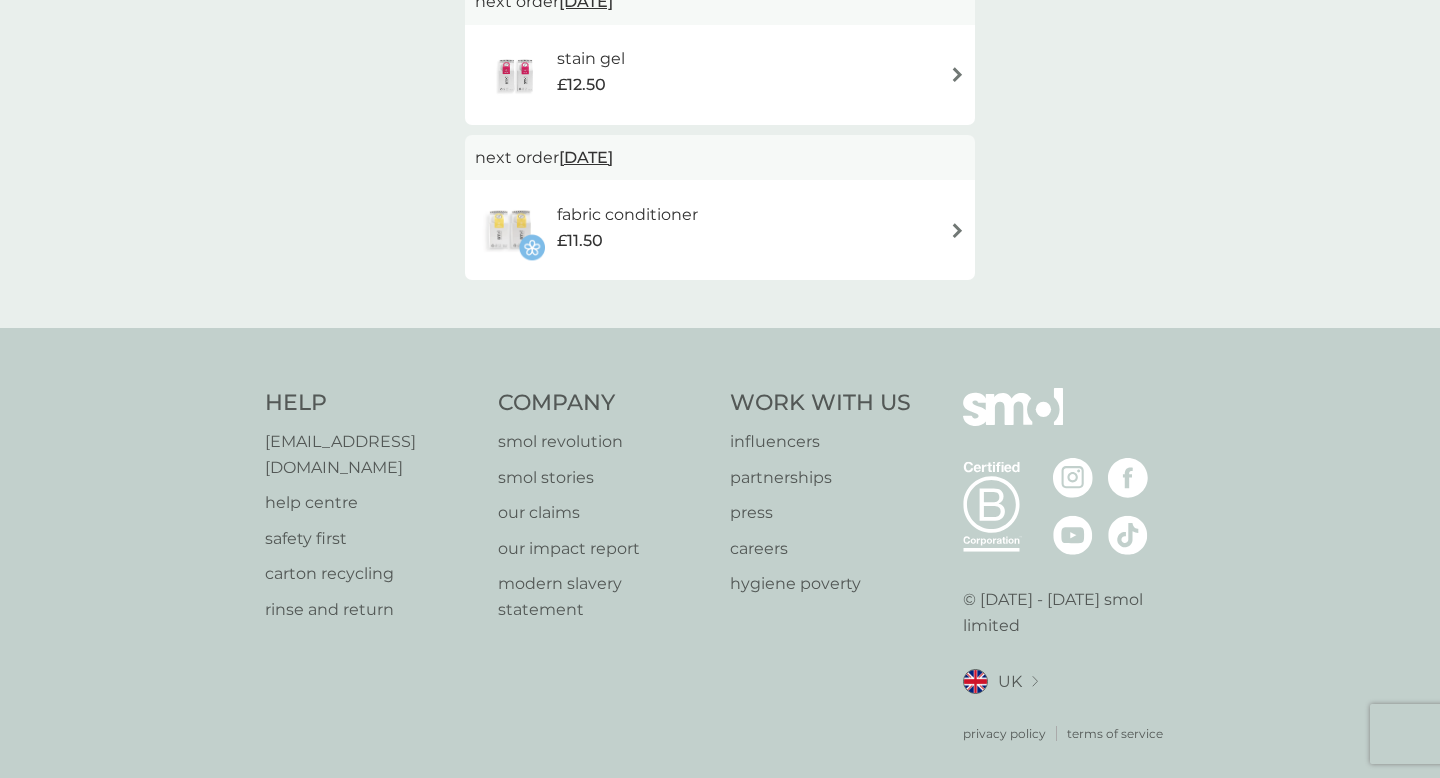 click on "help centre" at bounding box center (371, 503) 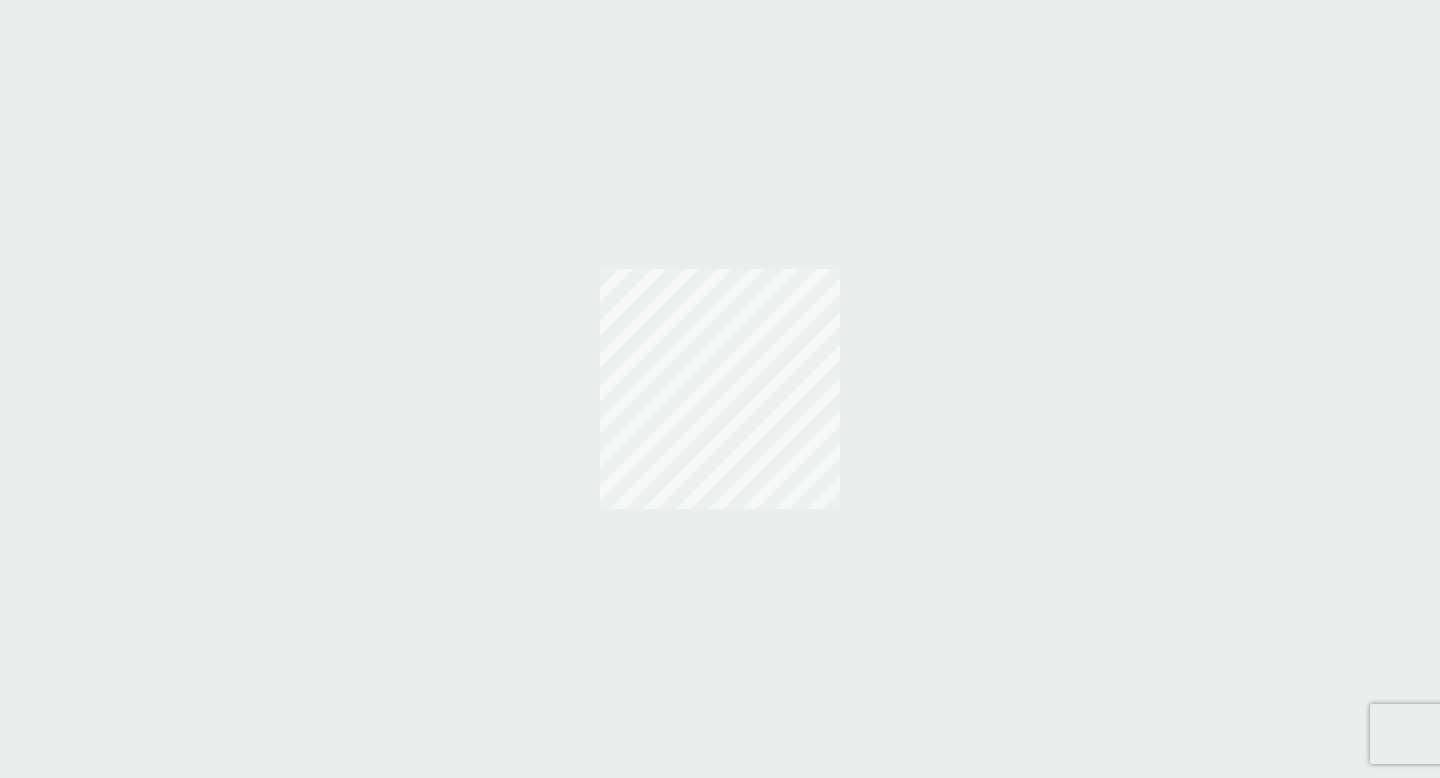 scroll, scrollTop: 0, scrollLeft: 0, axis: both 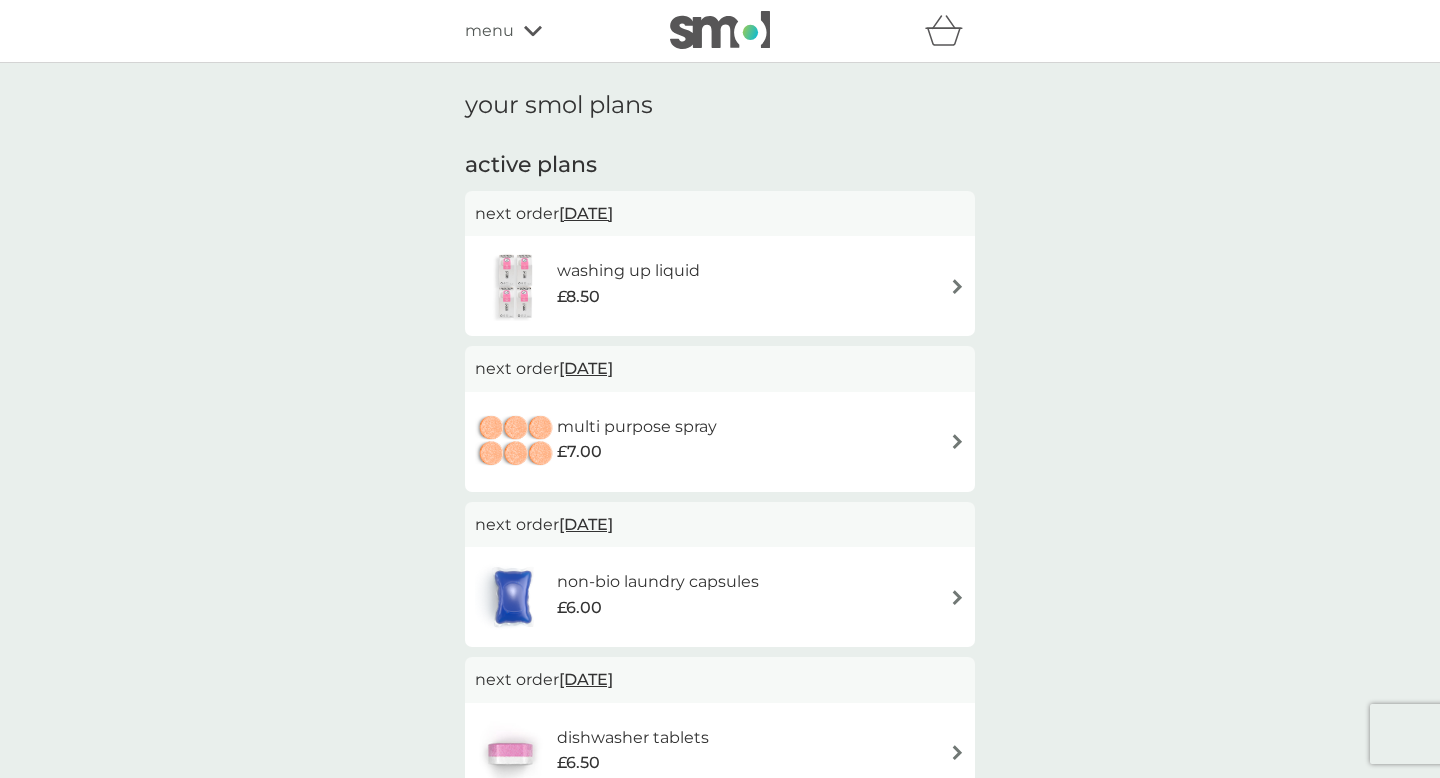 click on "washing up liquid" at bounding box center [628, 271] 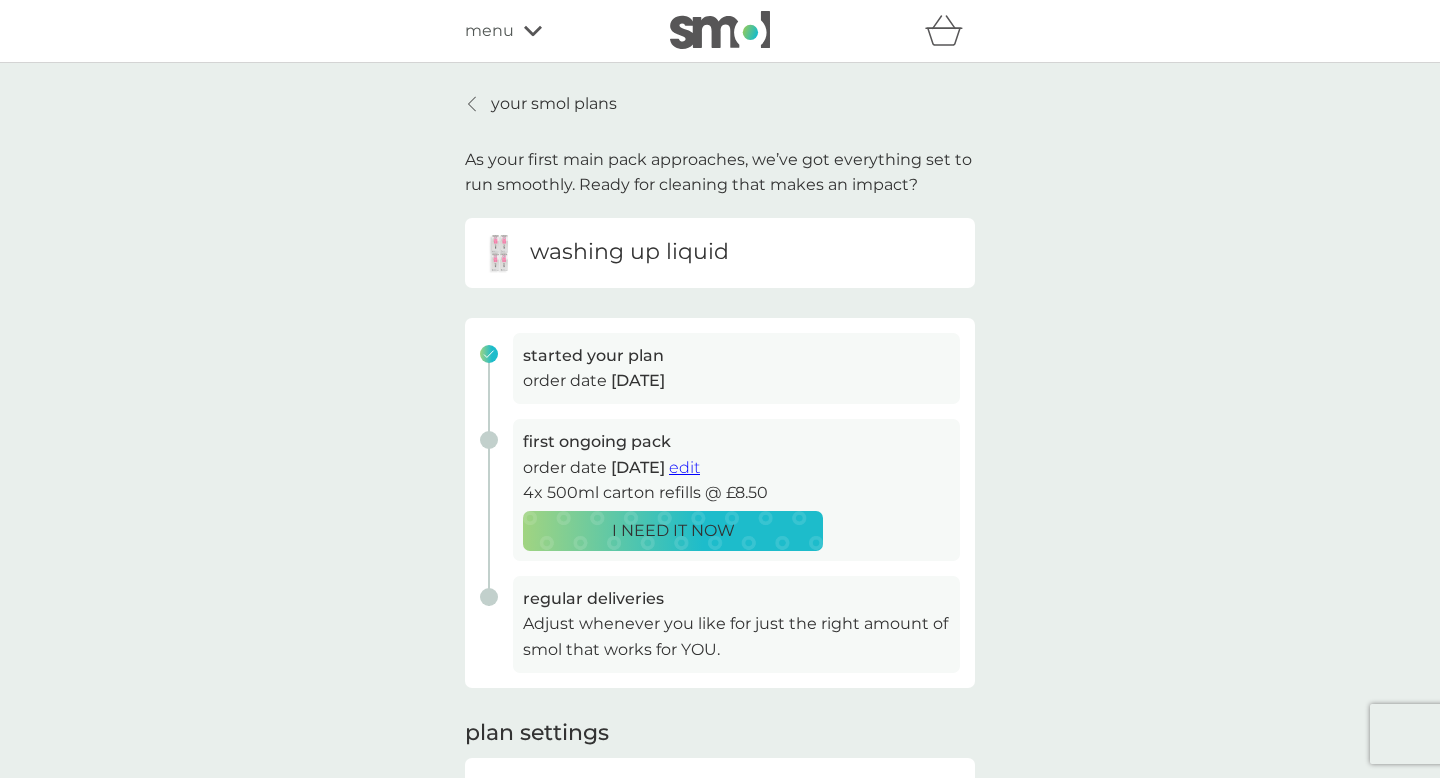 click on "started your plan" at bounding box center [593, 356] 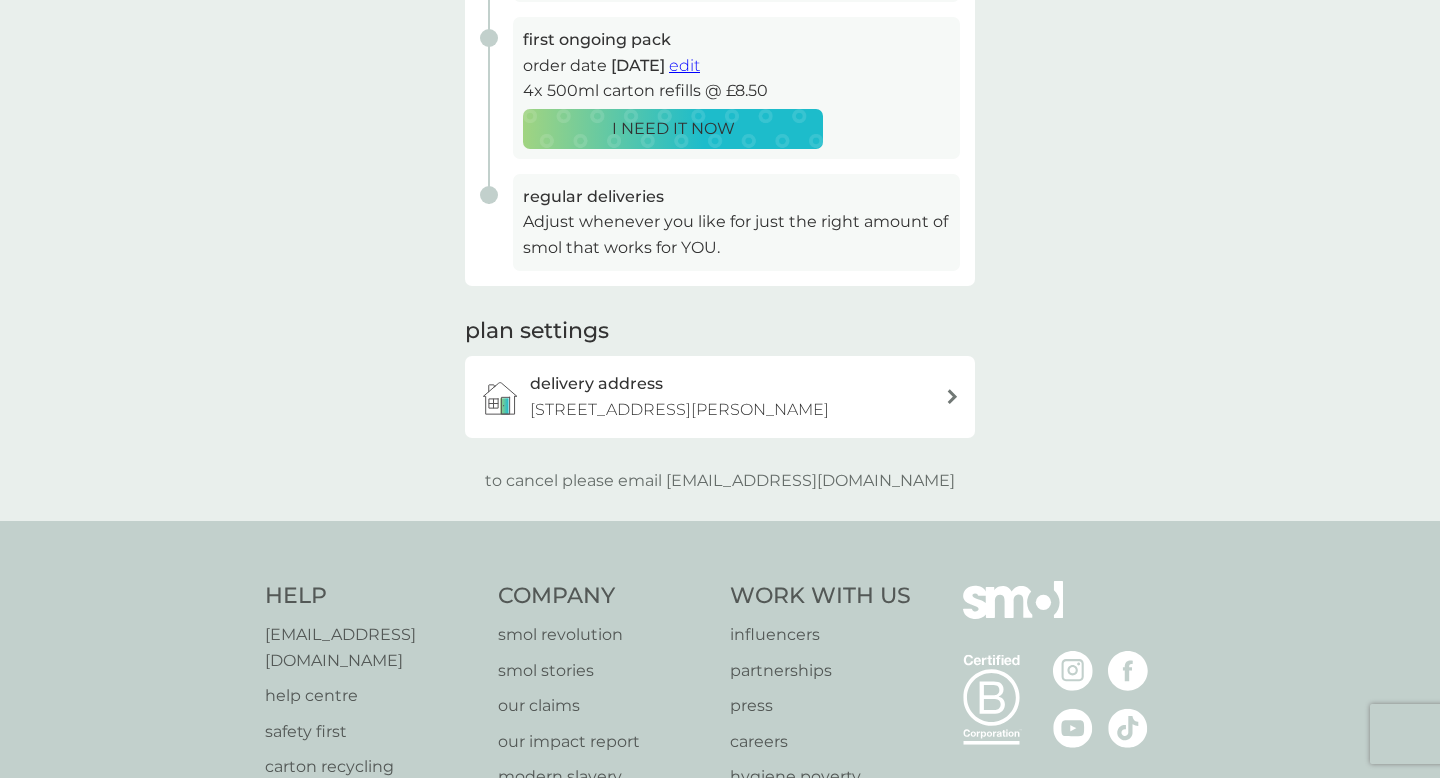 scroll, scrollTop: 405, scrollLeft: 0, axis: vertical 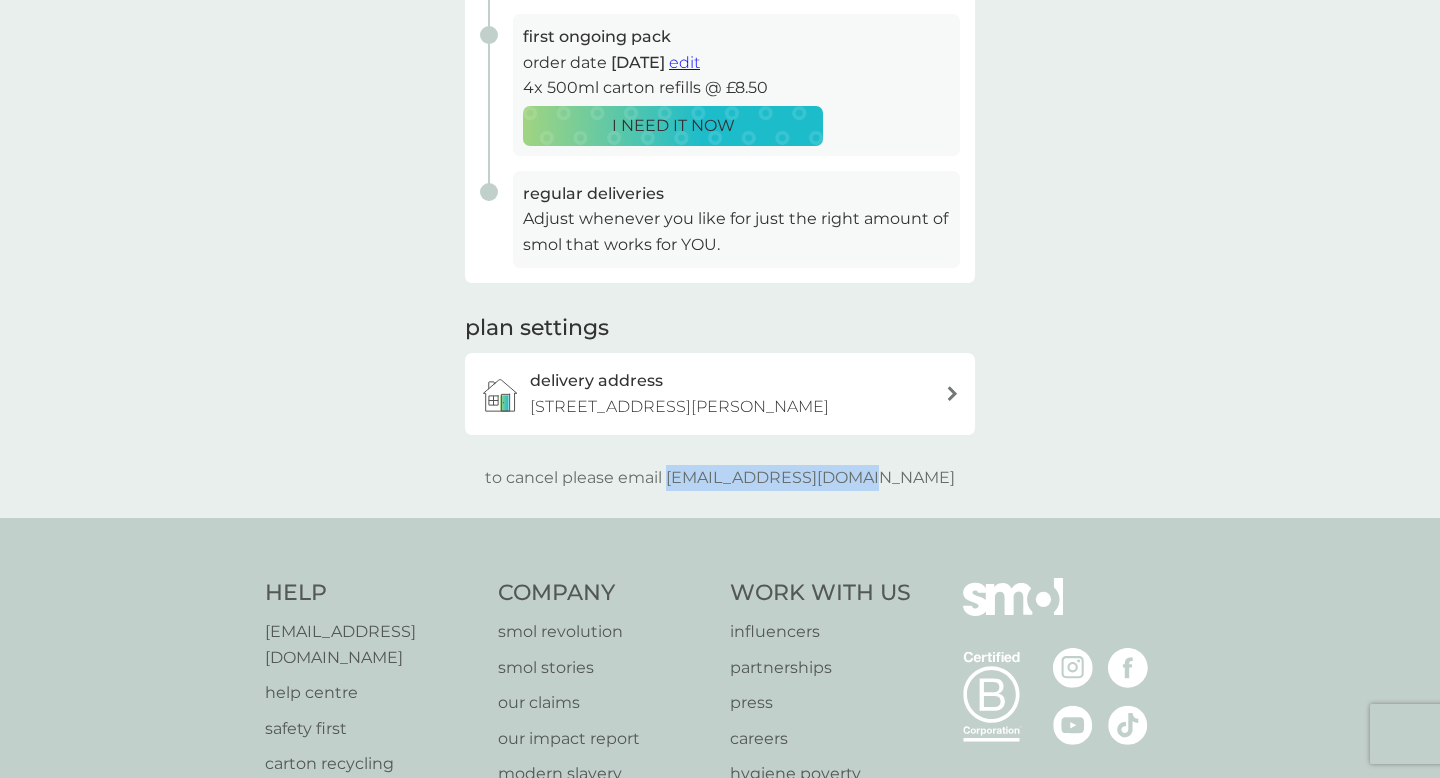 drag, startPoint x: 713, startPoint y: 502, endPoint x: 906, endPoint y: 494, distance: 193.16573 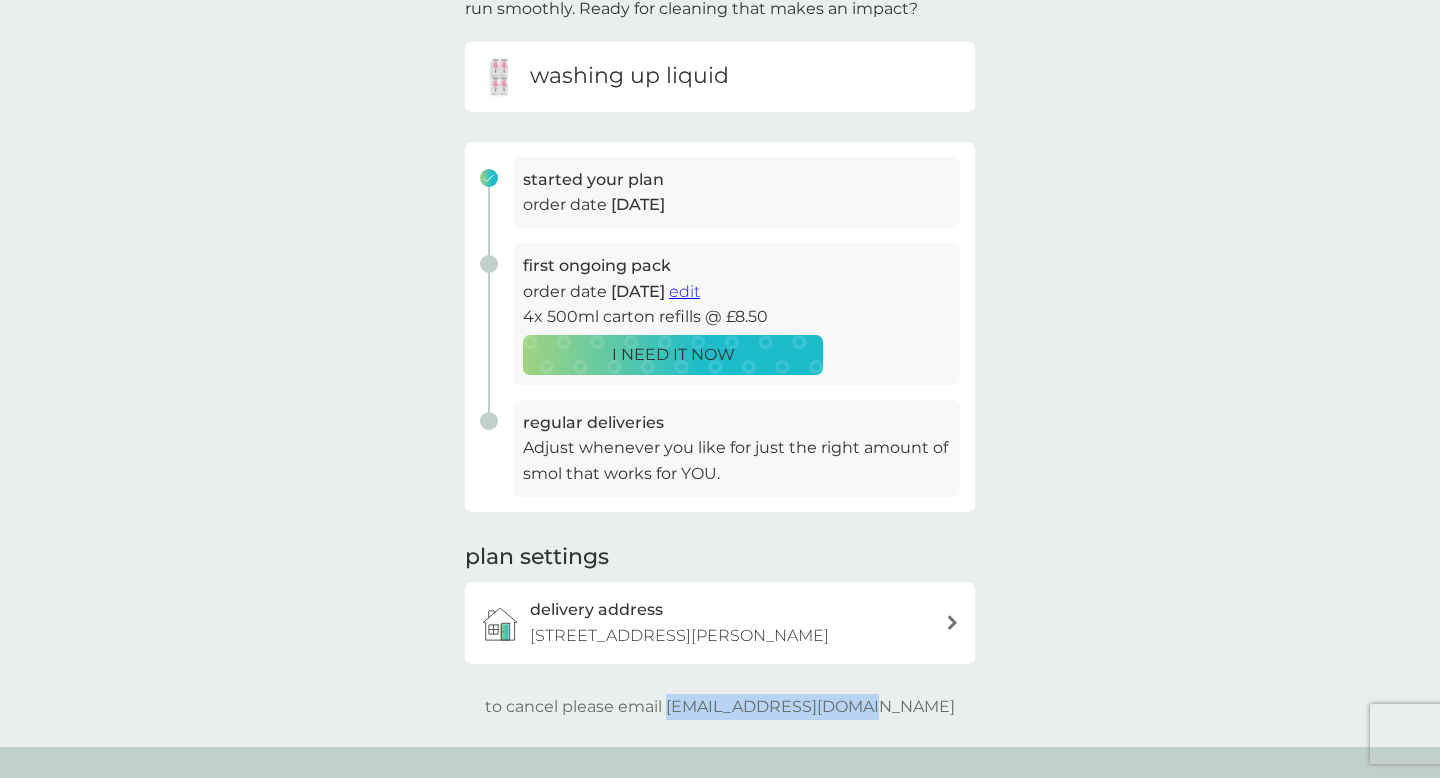 scroll, scrollTop: 0, scrollLeft: 0, axis: both 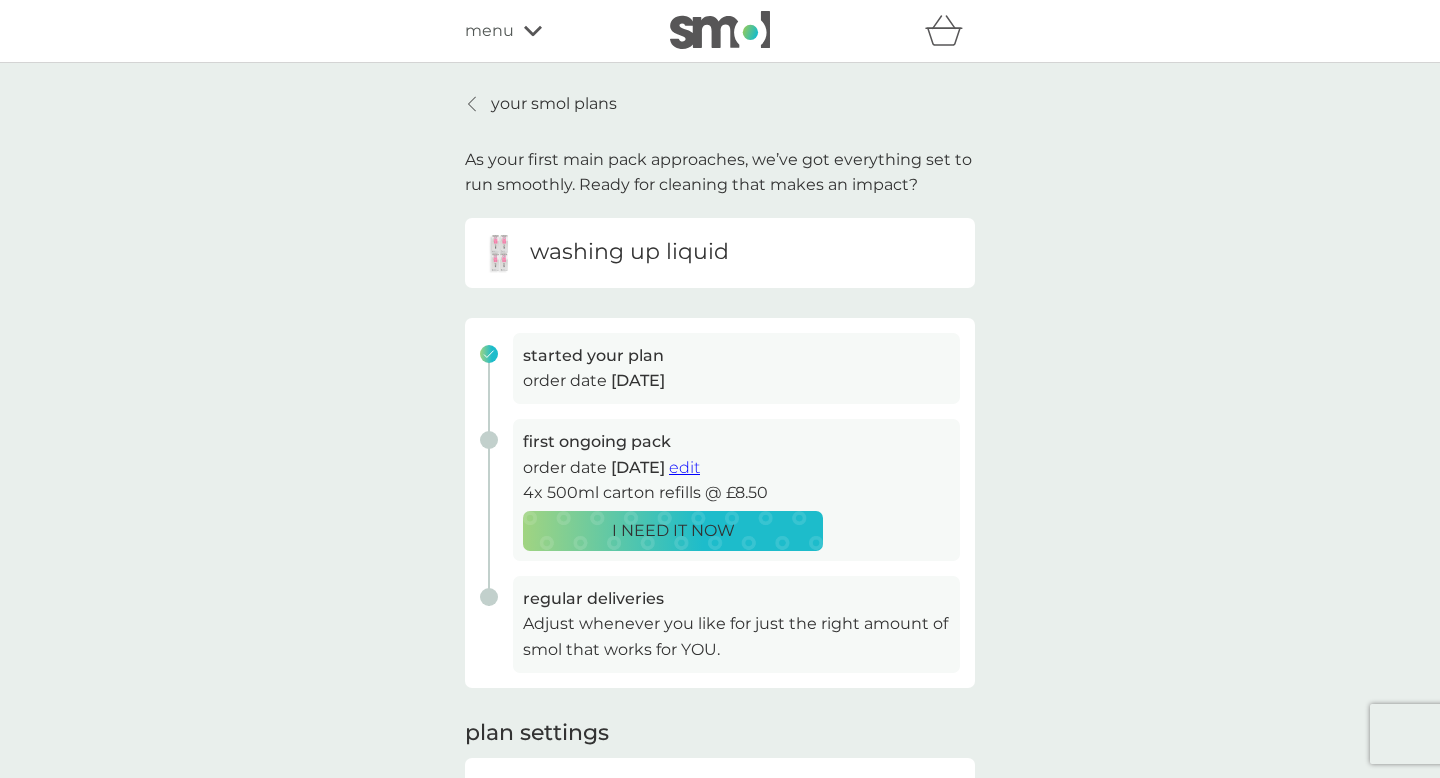 click at bounding box center [473, 104] 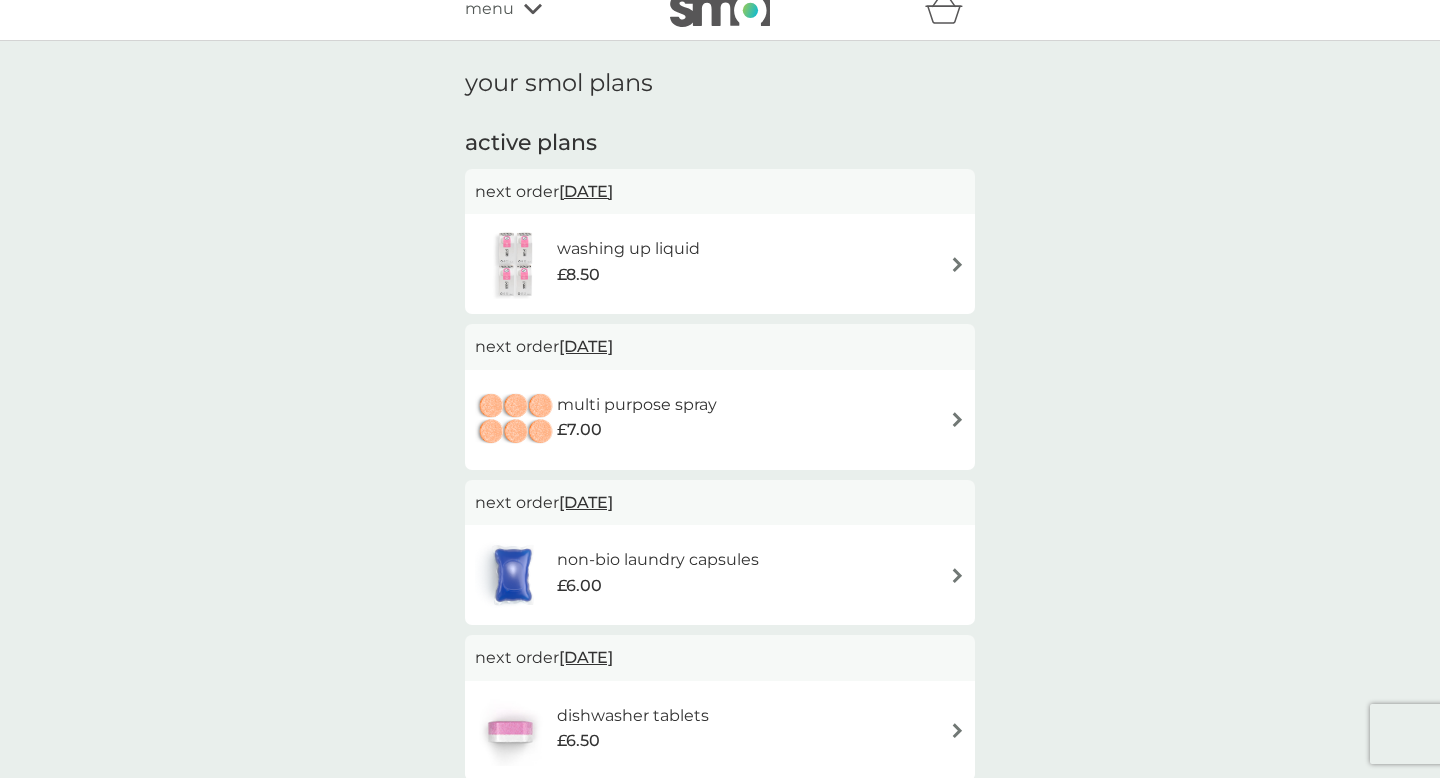 scroll, scrollTop: 0, scrollLeft: 0, axis: both 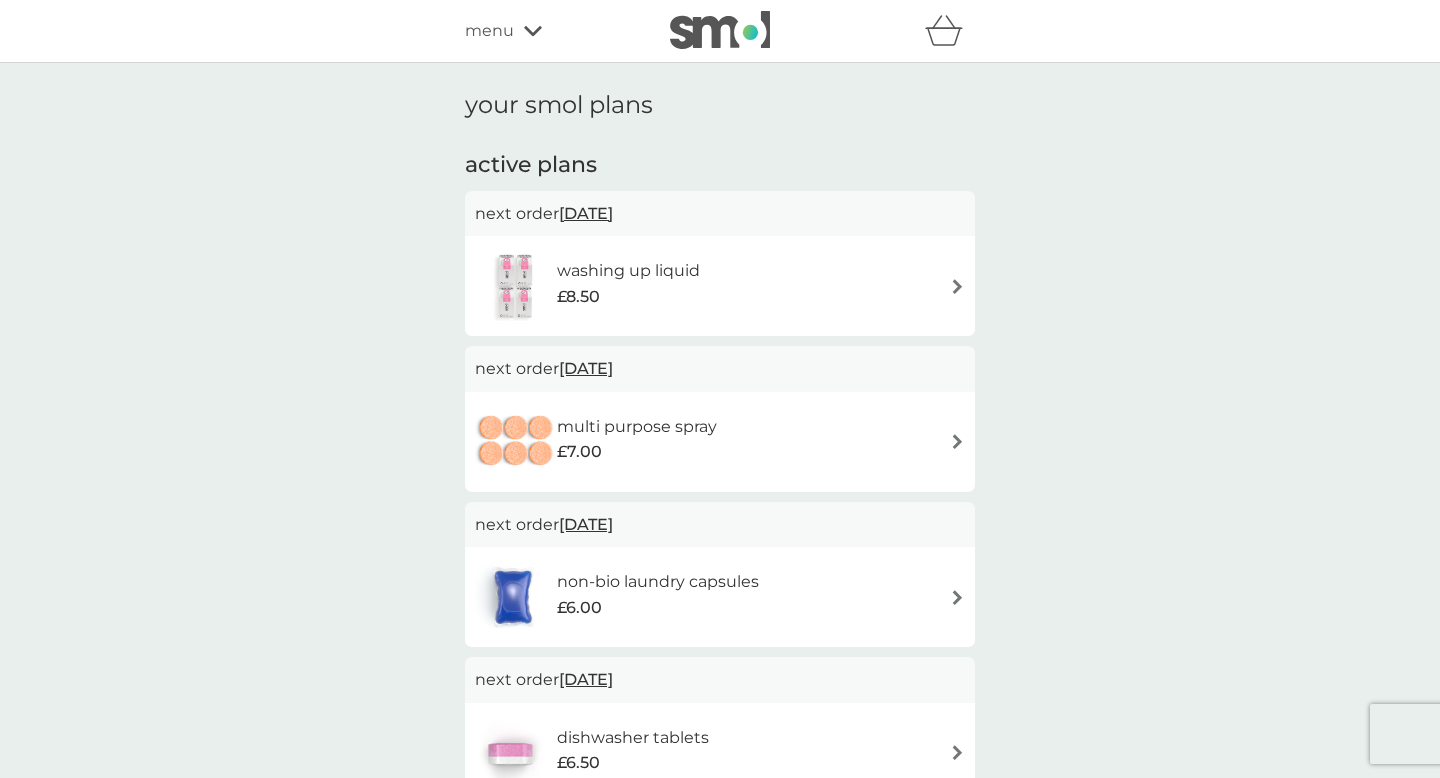 click on "menu" at bounding box center (489, 31) 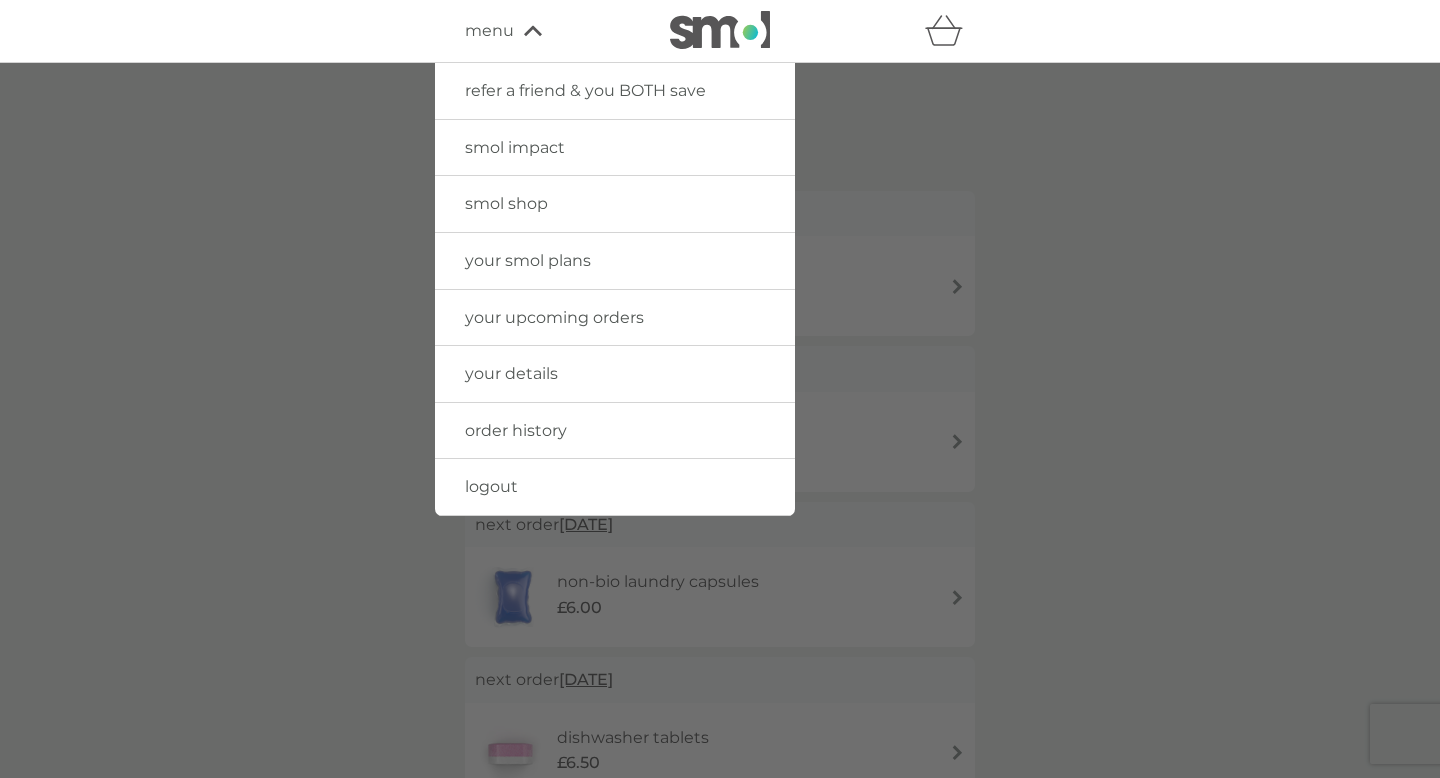 click on "order history" at bounding box center [615, 431] 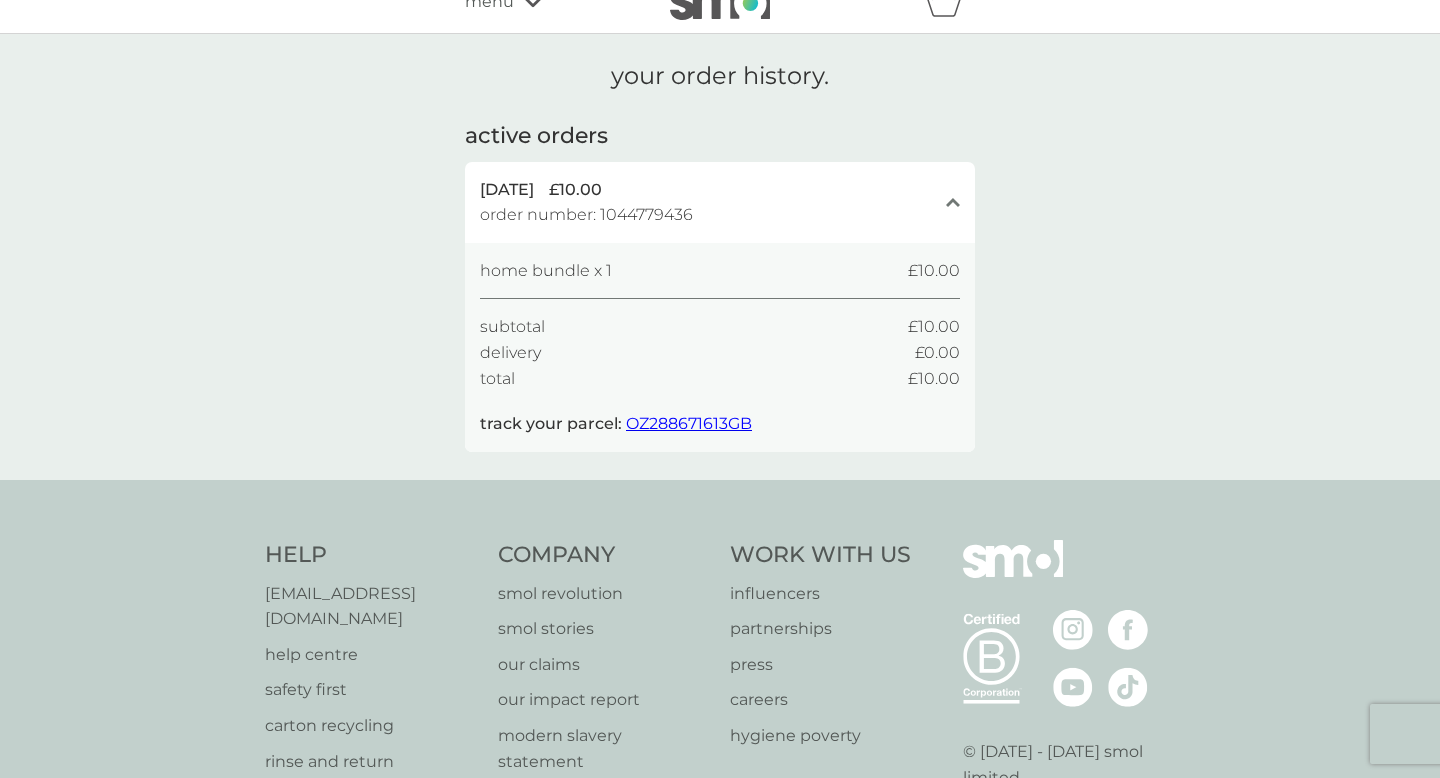 scroll, scrollTop: 0, scrollLeft: 0, axis: both 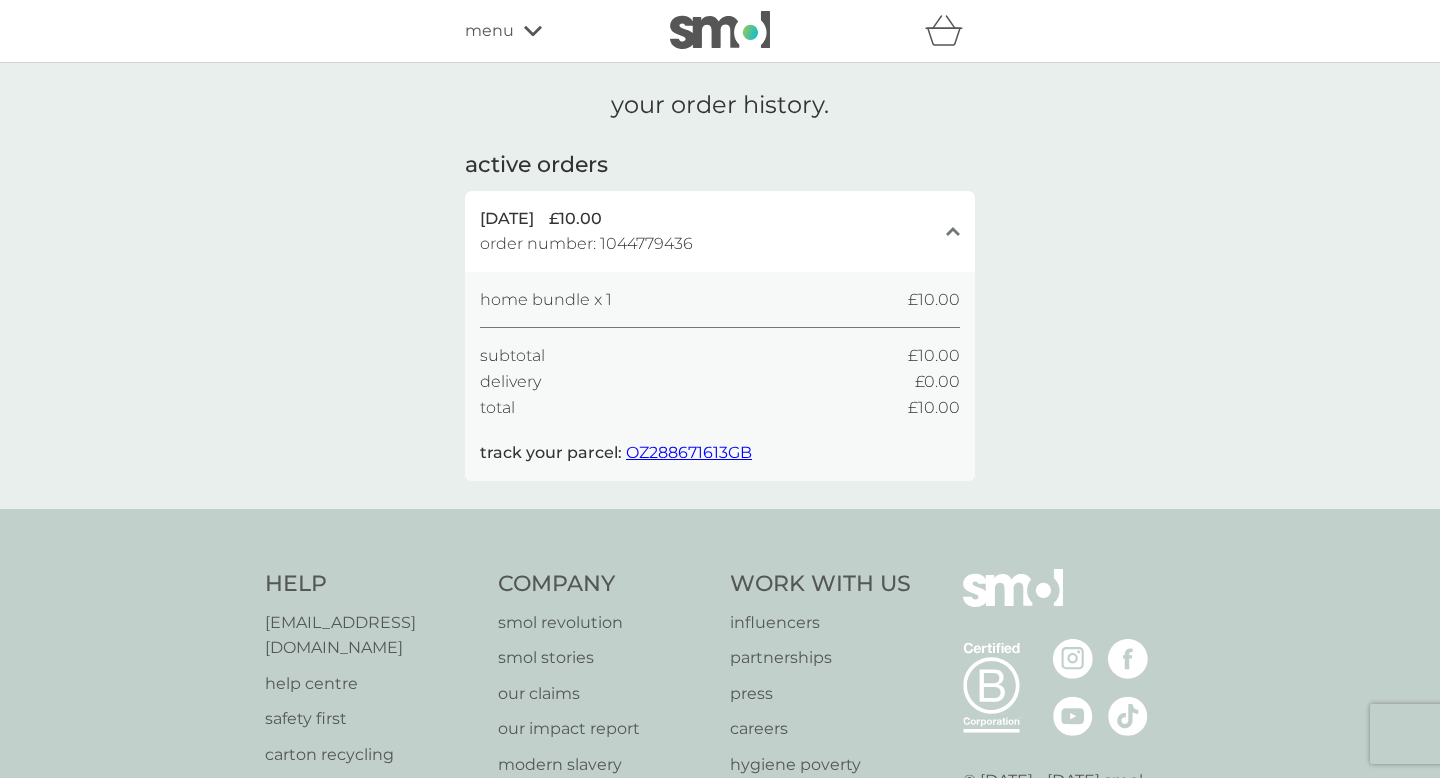 click on "track your parcel:   OZ288671613GB" at bounding box center (616, 453) 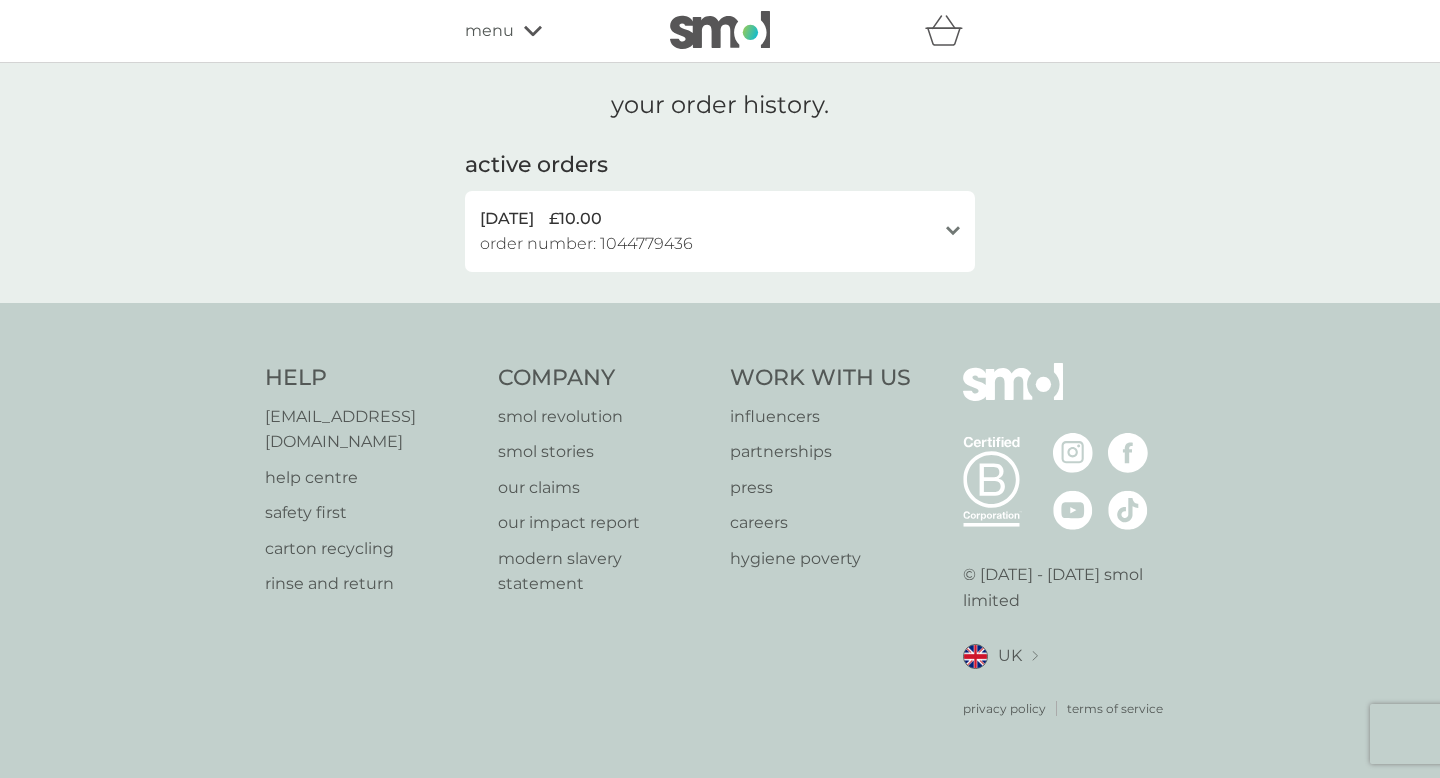 click on "5 Jul 2025 £10.00" at bounding box center [708, 219] 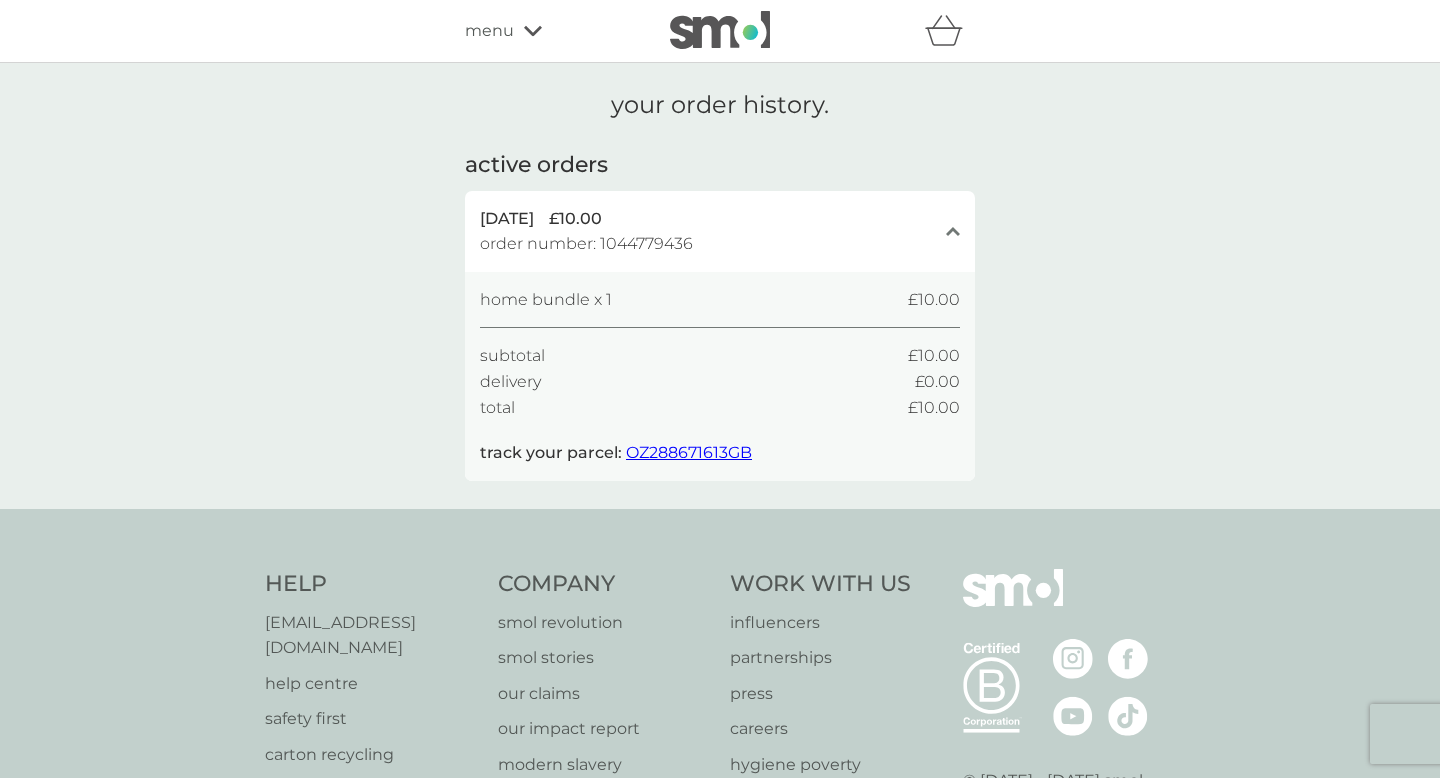 click on "OZ288671613GB" at bounding box center [689, 452] 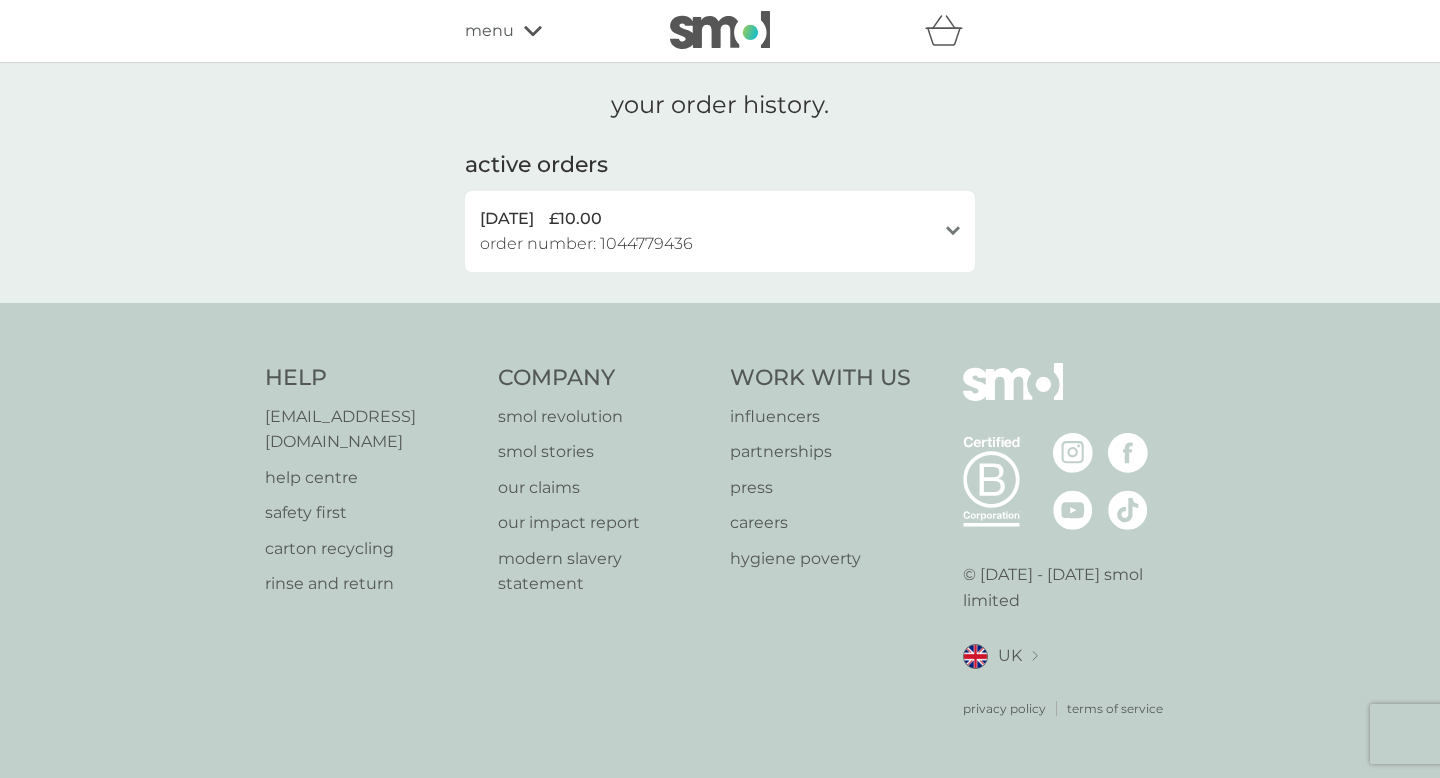 click on "your order history. active orders 5 Jul 2025 £10.00 order number:   1044779436 open home bundle x 1 £10.00 subtotal £10.00 delivery £0.00 total £10.00 track your parcel:   OZ288671613GB" at bounding box center [720, 183] 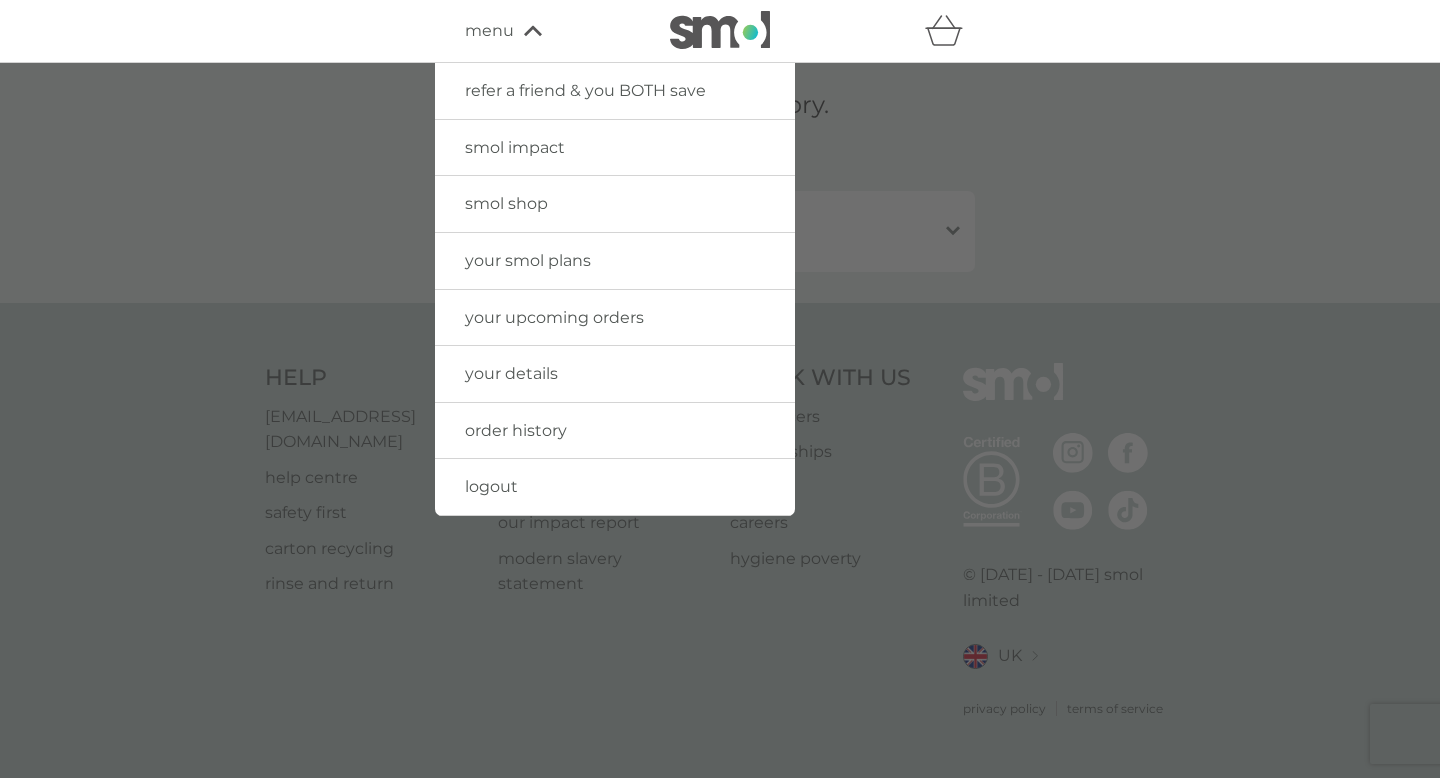 click on "your smol plans" at bounding box center [528, 260] 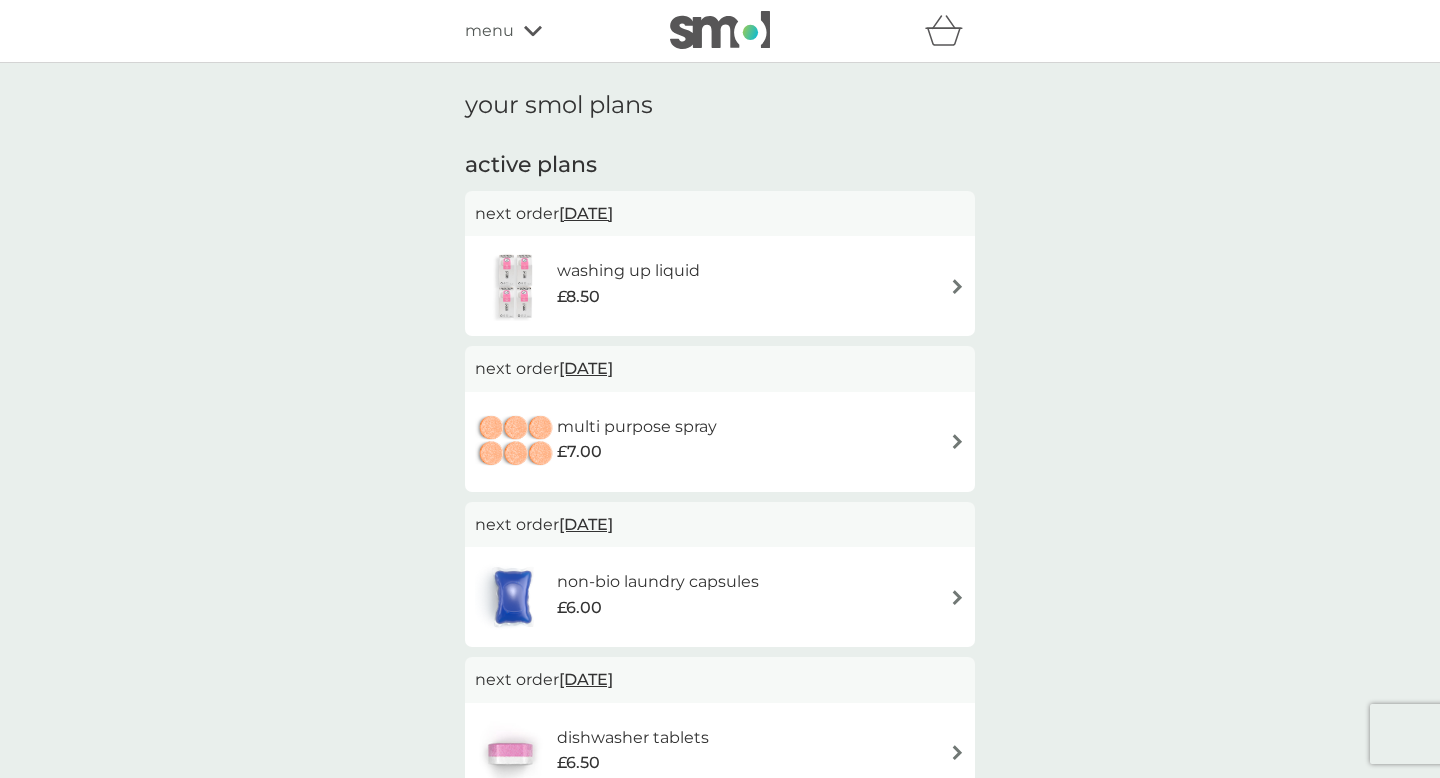 click at bounding box center [516, 286] 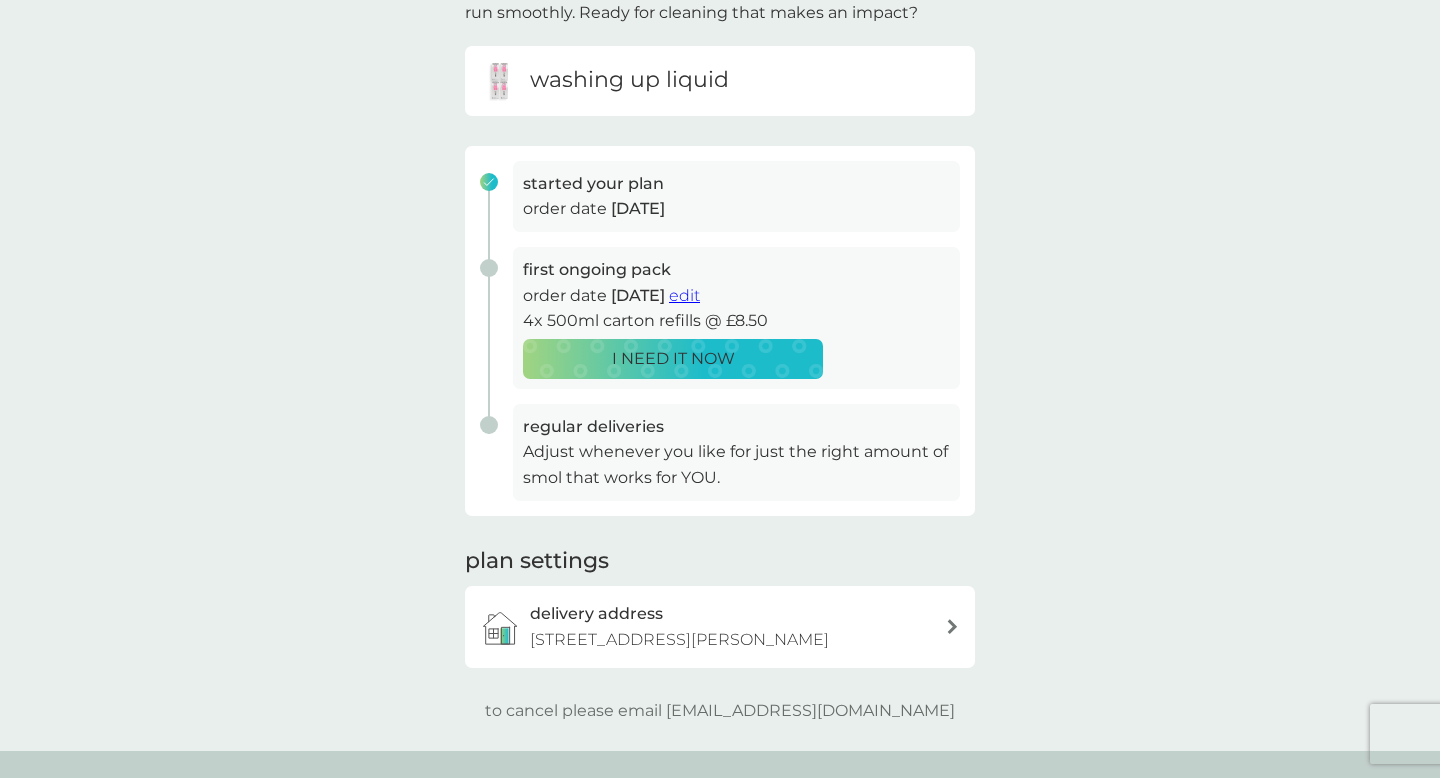 scroll, scrollTop: 0, scrollLeft: 0, axis: both 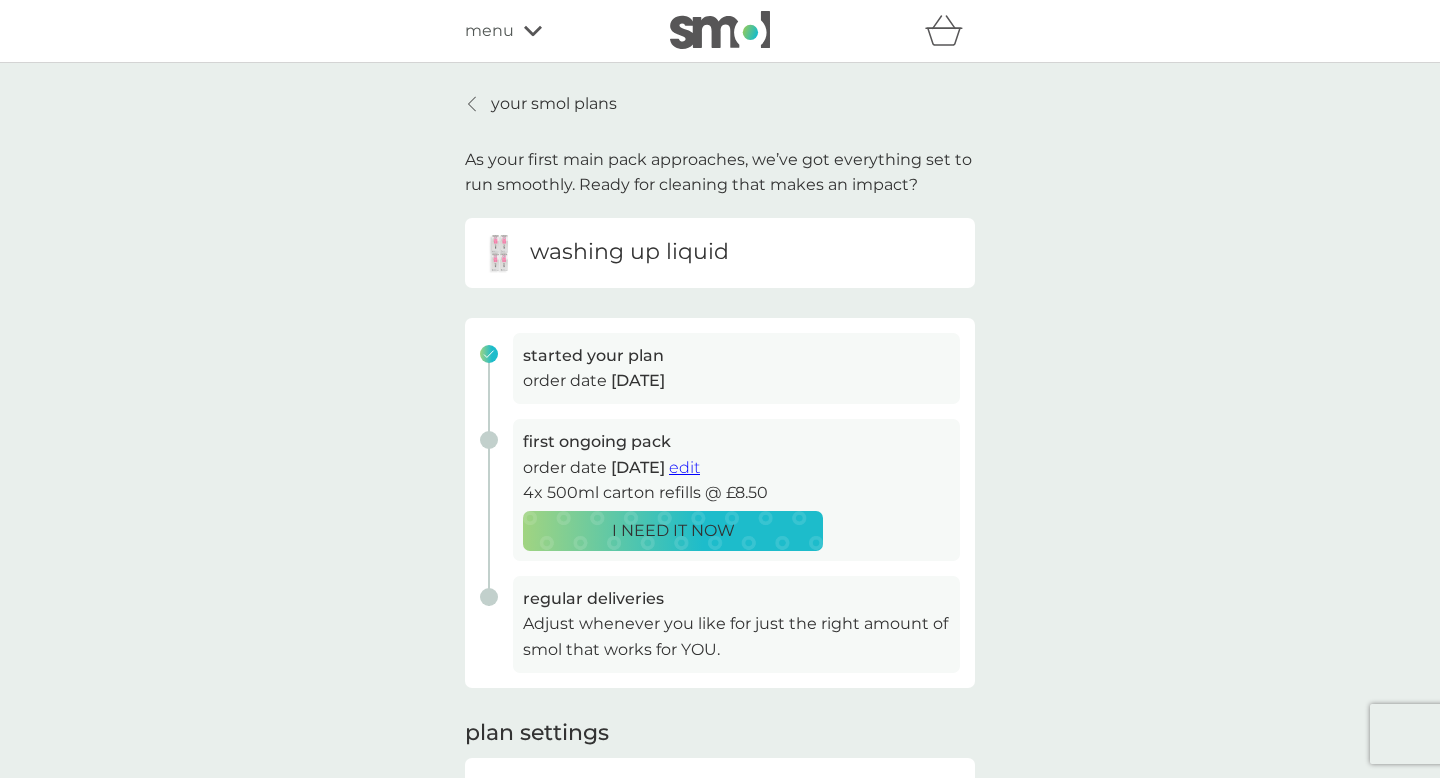 click on "your smol plans As your first main pack approaches, we’ve got everything set to run smoothly. Ready for cleaning that makes an impact? washing up liquid started your plan order date   5 Jul 2025 first ongoing pack order date   19 Jul 2025   edit 4x 500ml carton refills @ £8.50 I NEED IT NOW regular deliveries Adjust whenever you like for just the right amount of smol that works for YOU. plan settings delivery address Flat 204, Maher Court, 156 Upper North Street, London, E14 6TW to cancel please email   help@smolproducts.com" at bounding box center [720, 493] 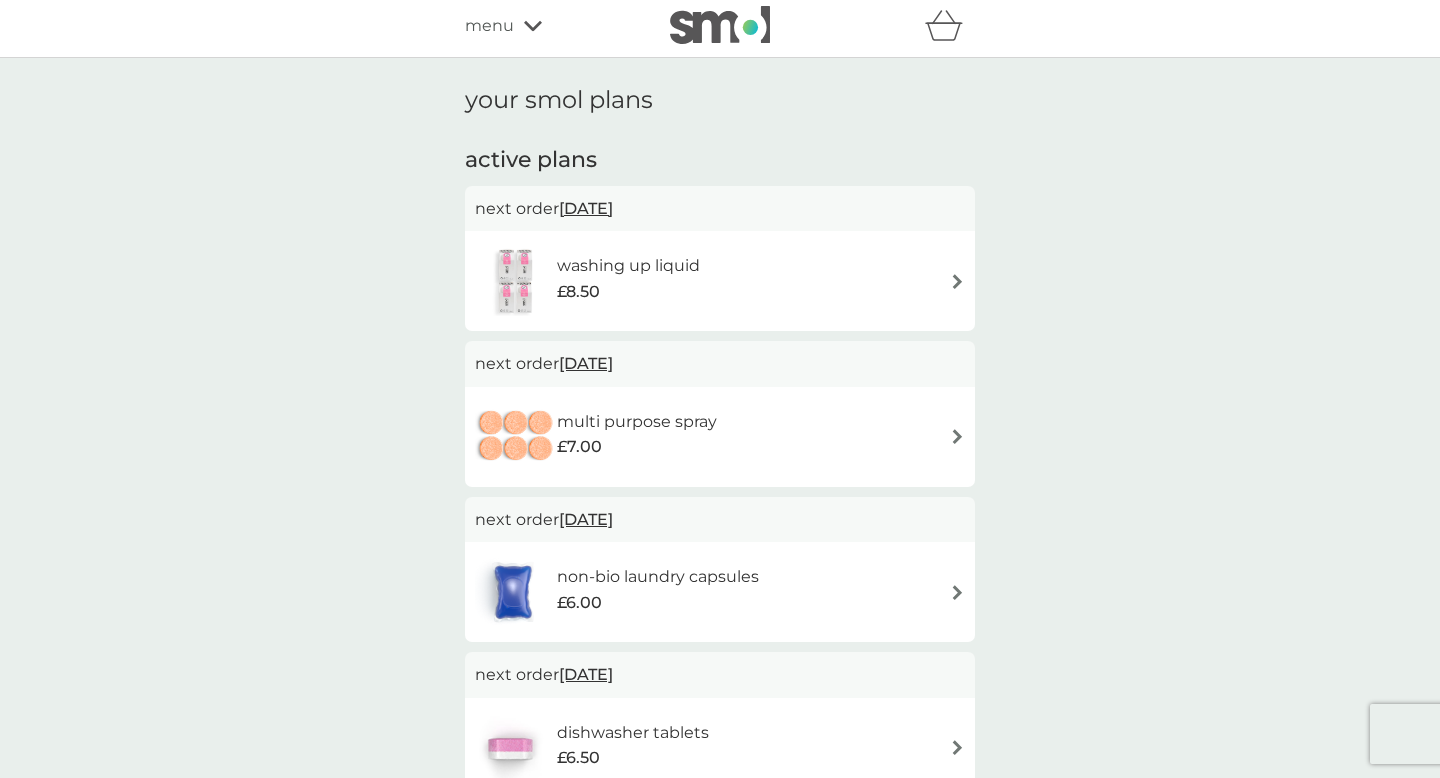 scroll, scrollTop: 4, scrollLeft: 0, axis: vertical 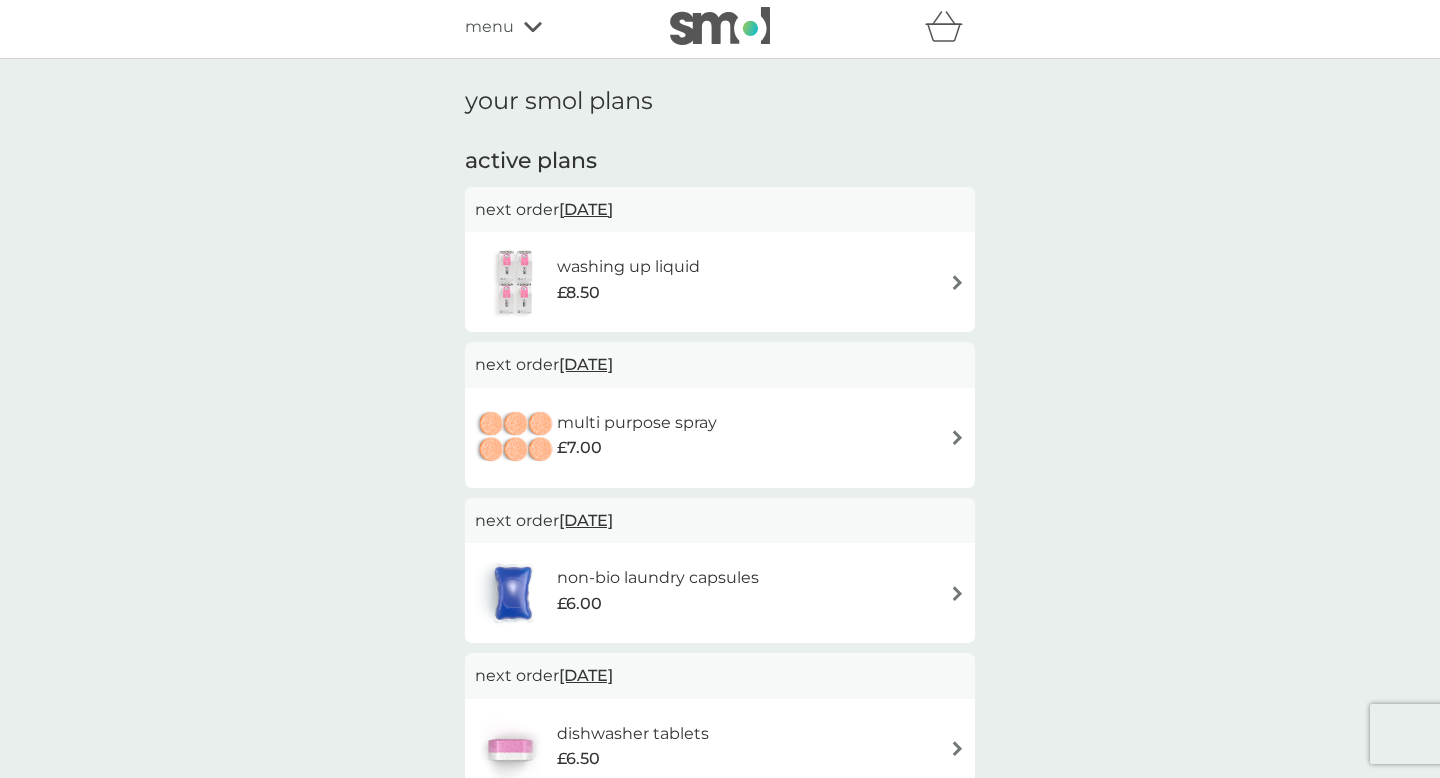 click on "[DATE]" at bounding box center [586, 209] 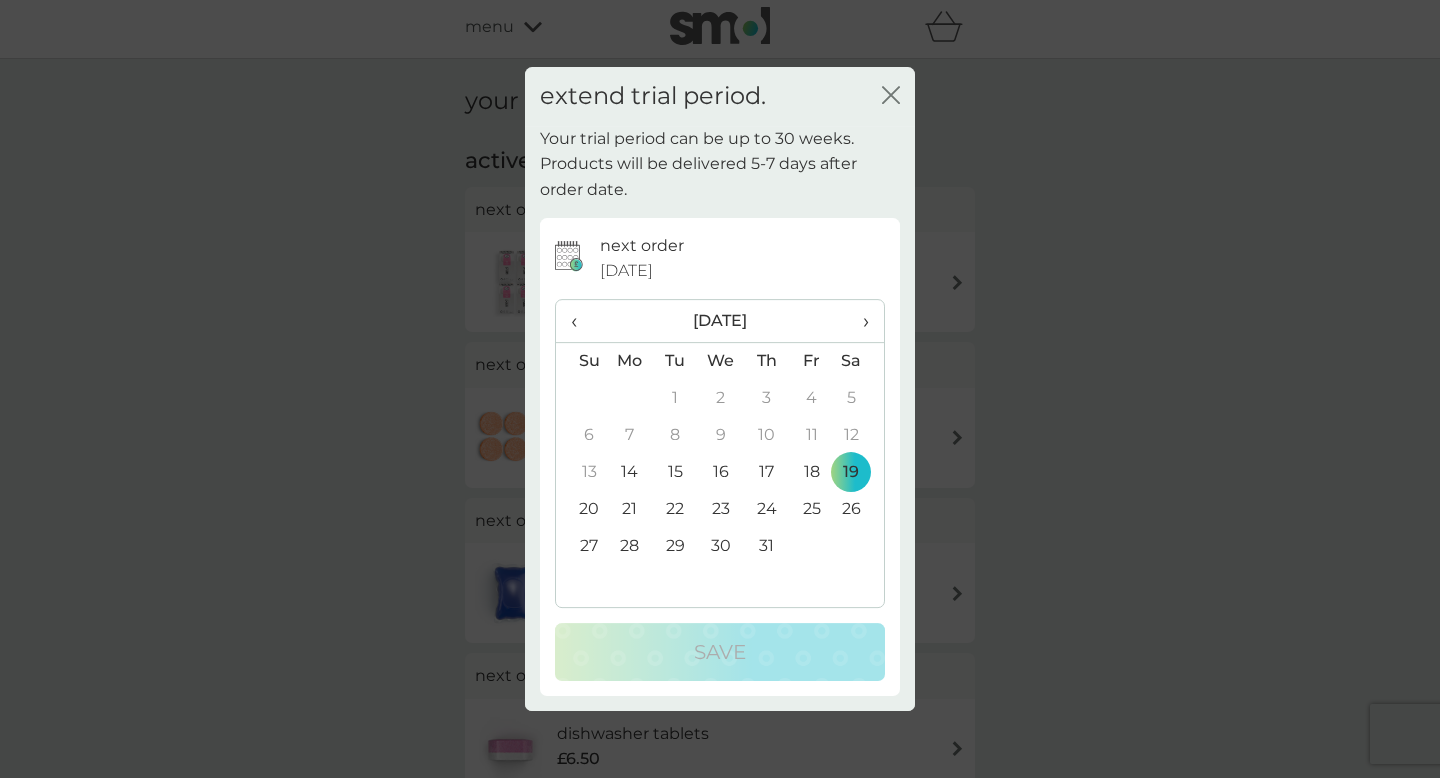 click on "›" at bounding box center (859, 321) 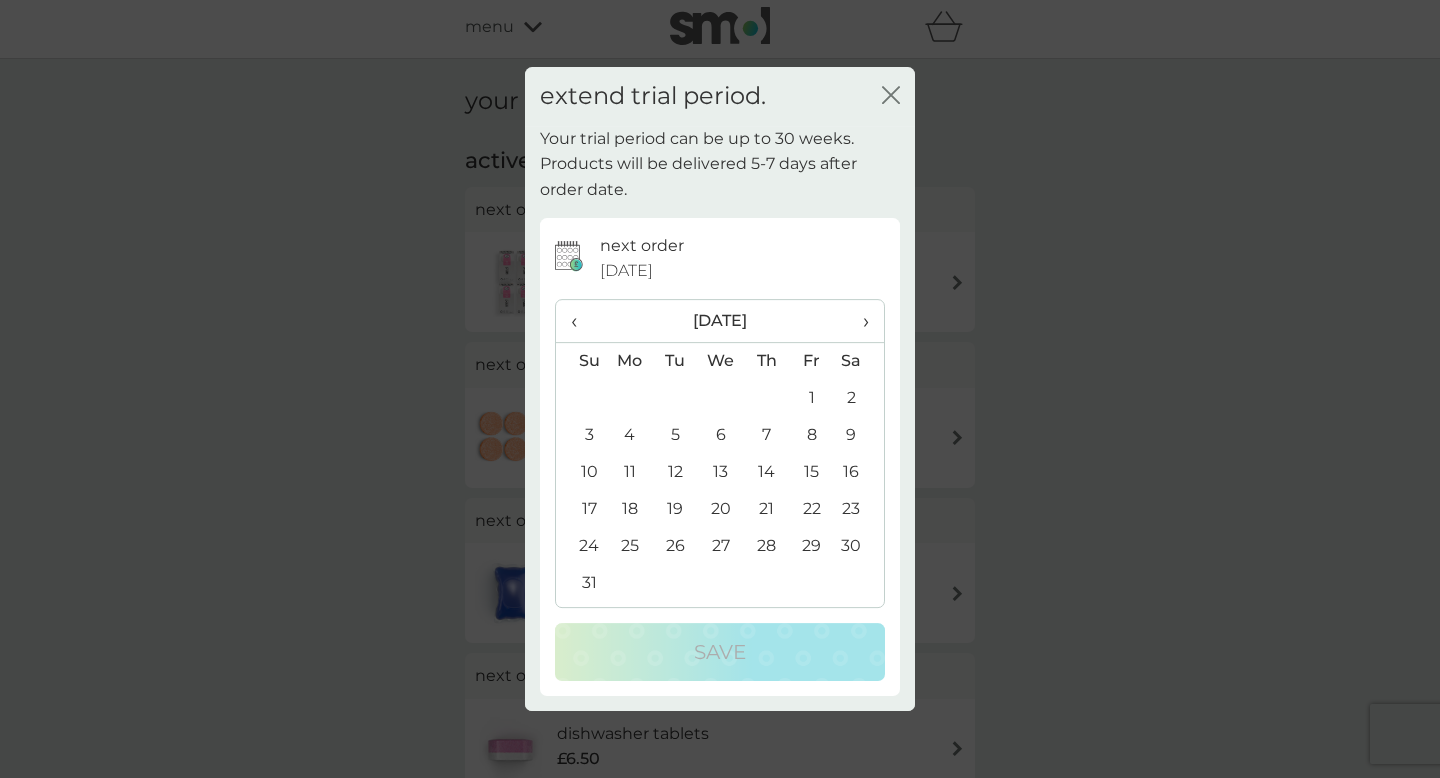 click on "28" at bounding box center (766, 546) 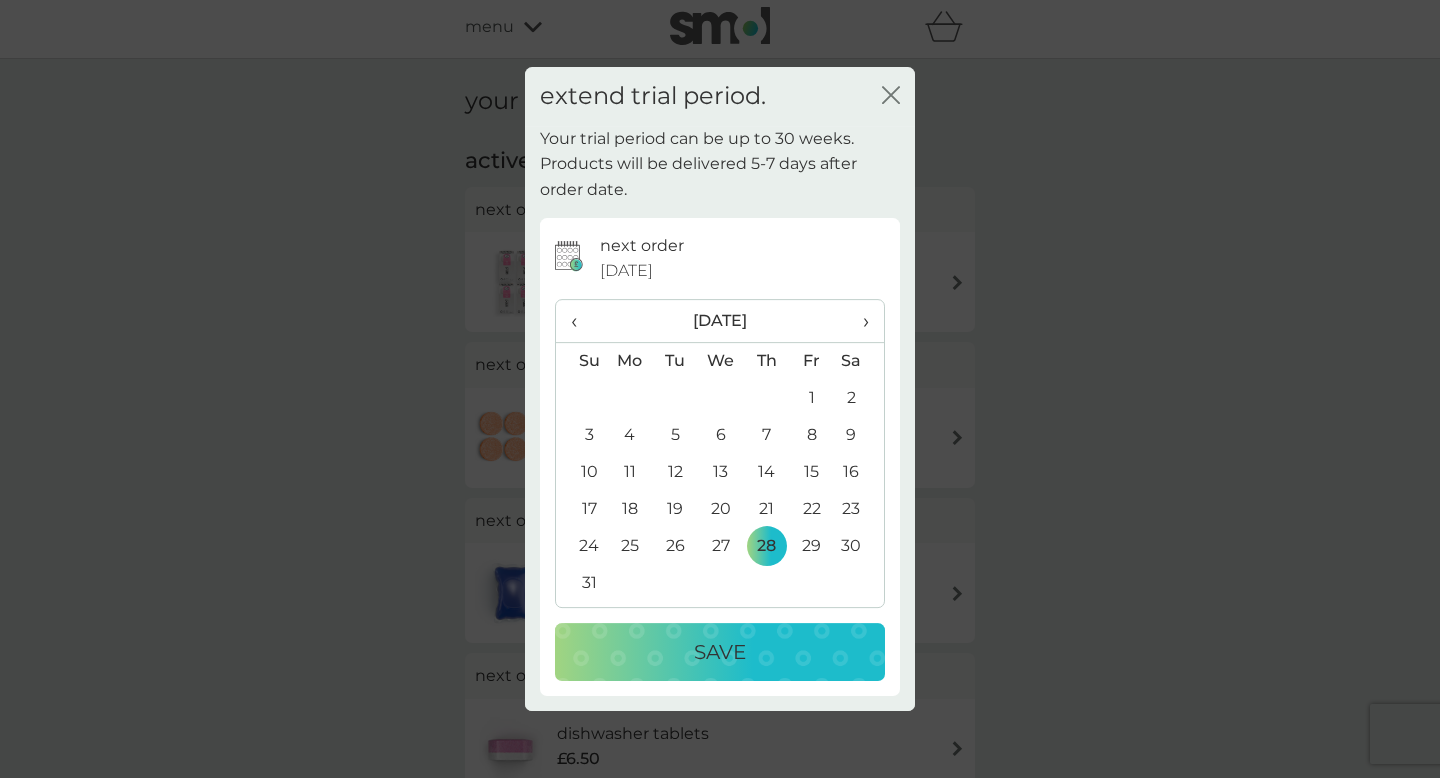 click on "Save" at bounding box center (720, 652) 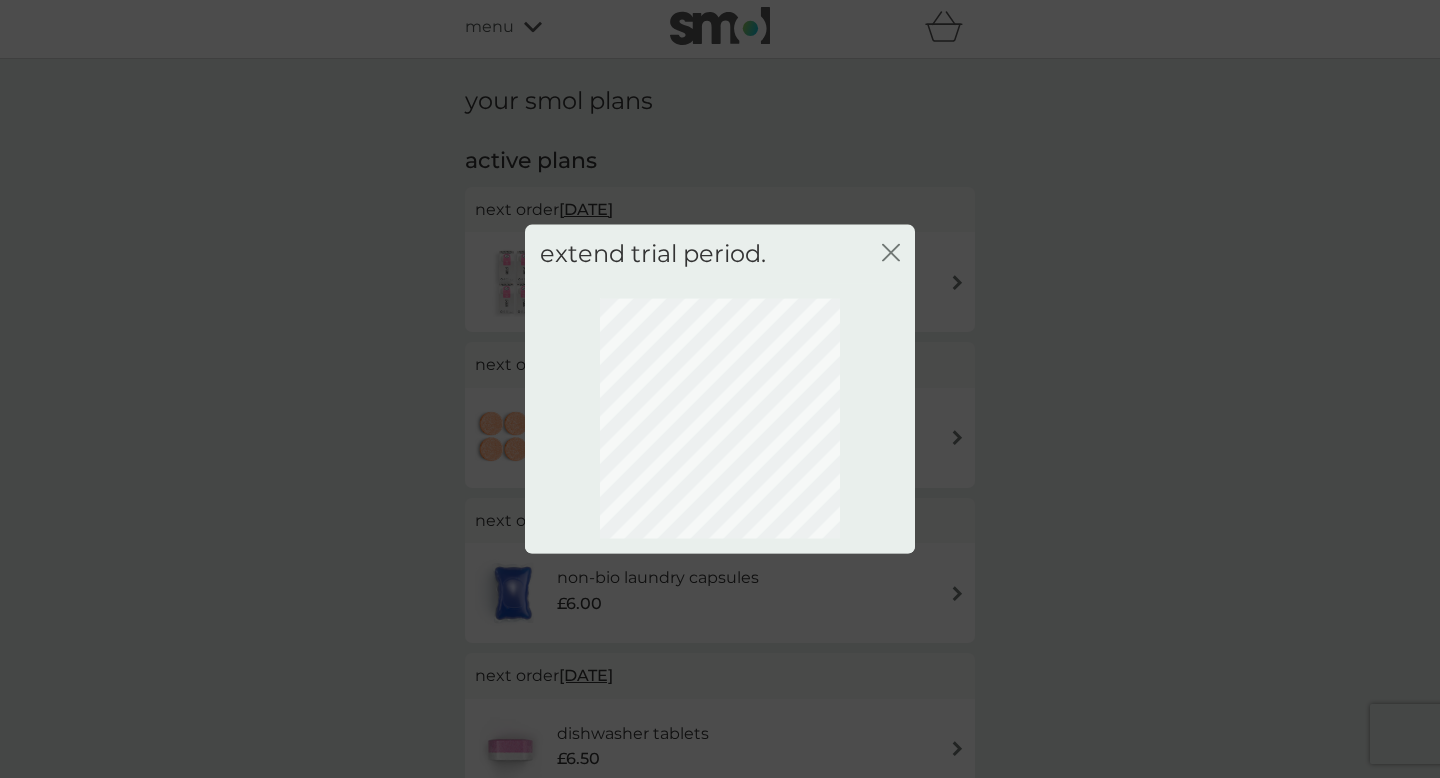 click on "close" 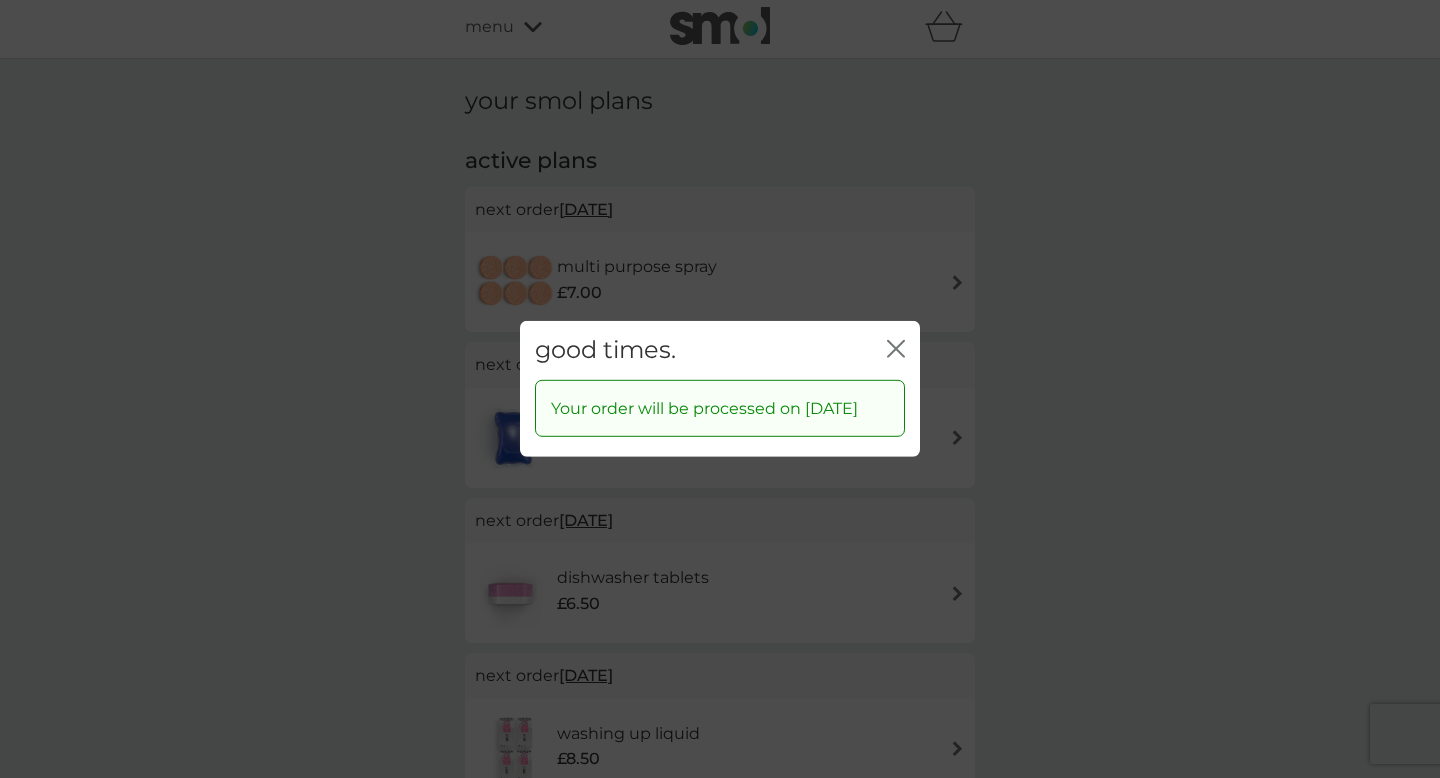 click on "close" 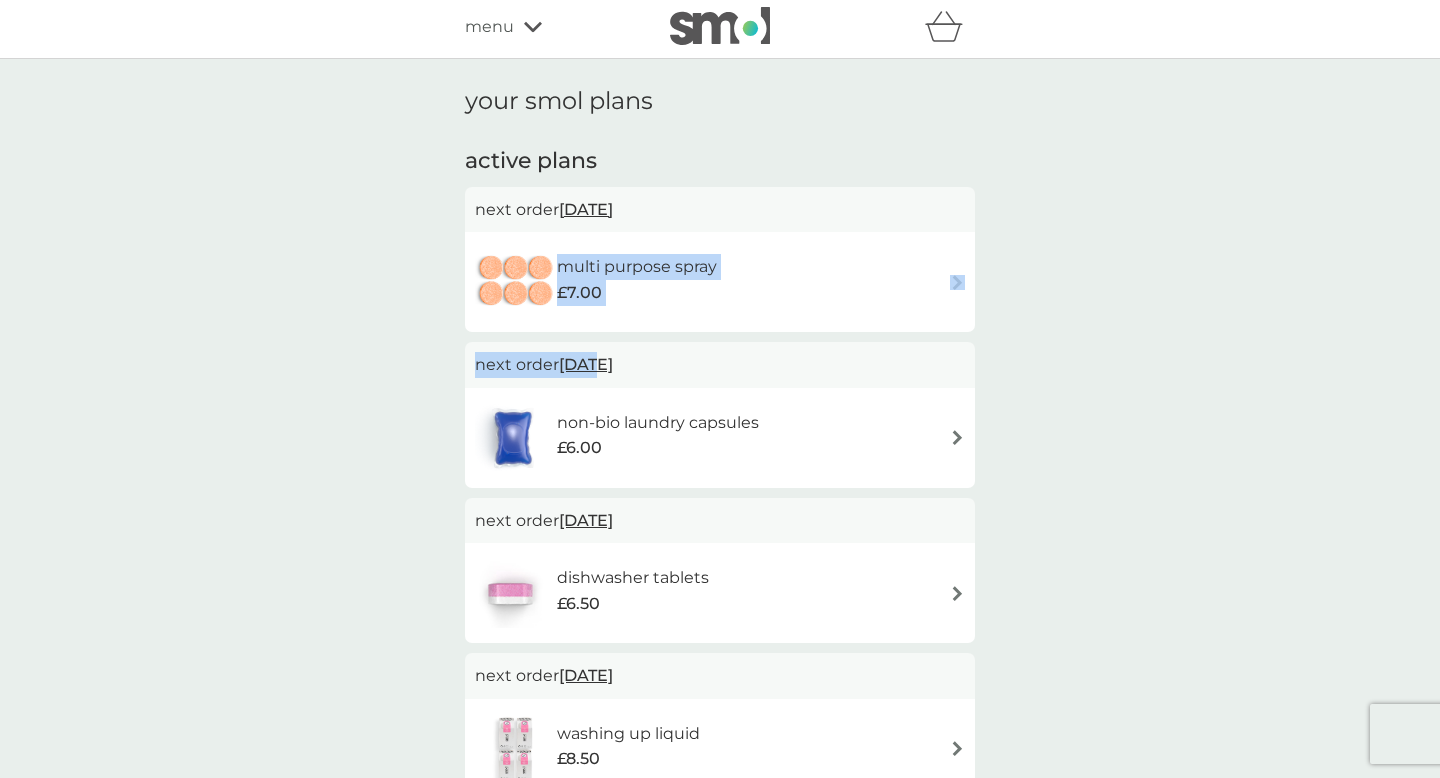 drag, startPoint x: 588, startPoint y: 362, endPoint x: 647, endPoint y: 252, distance: 124.823875 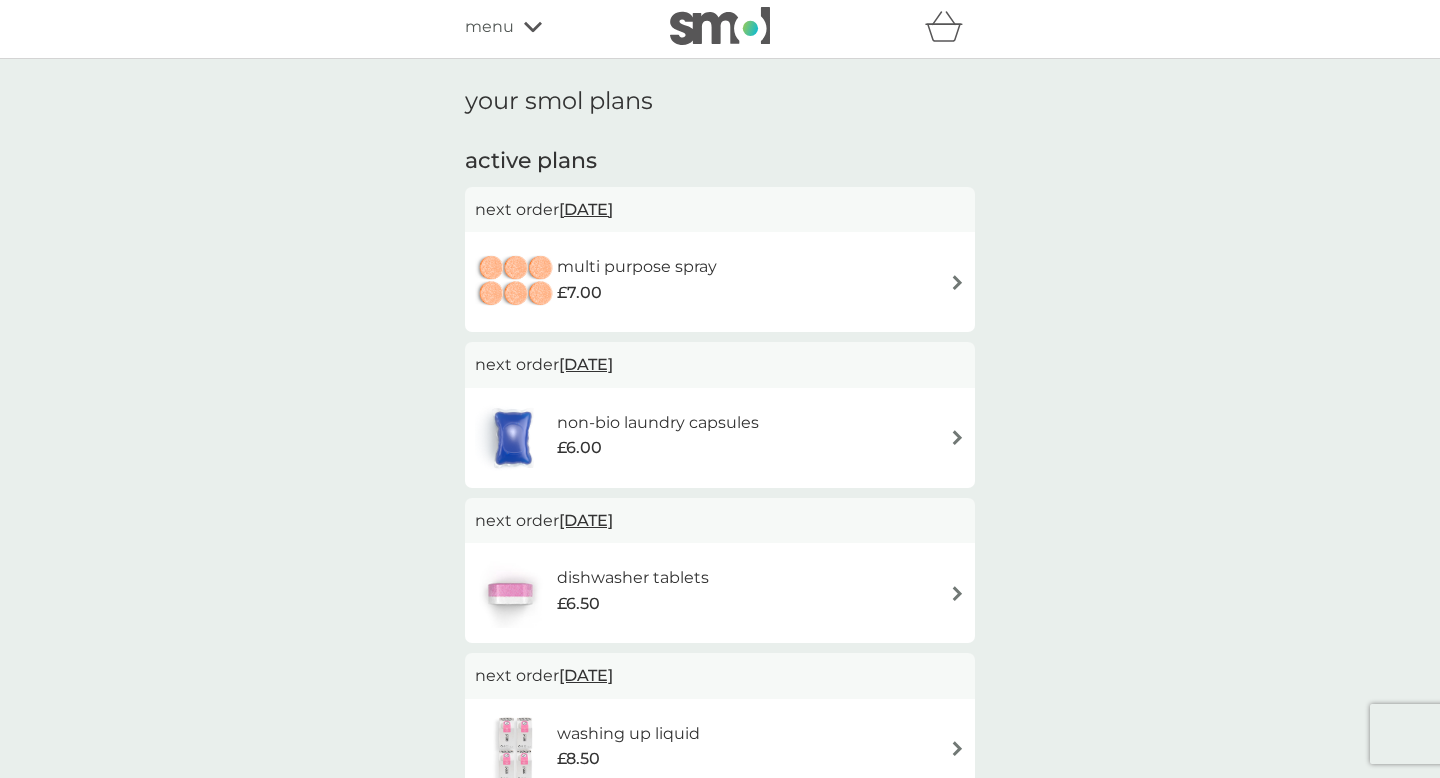 click on "[DATE]" at bounding box center [586, 209] 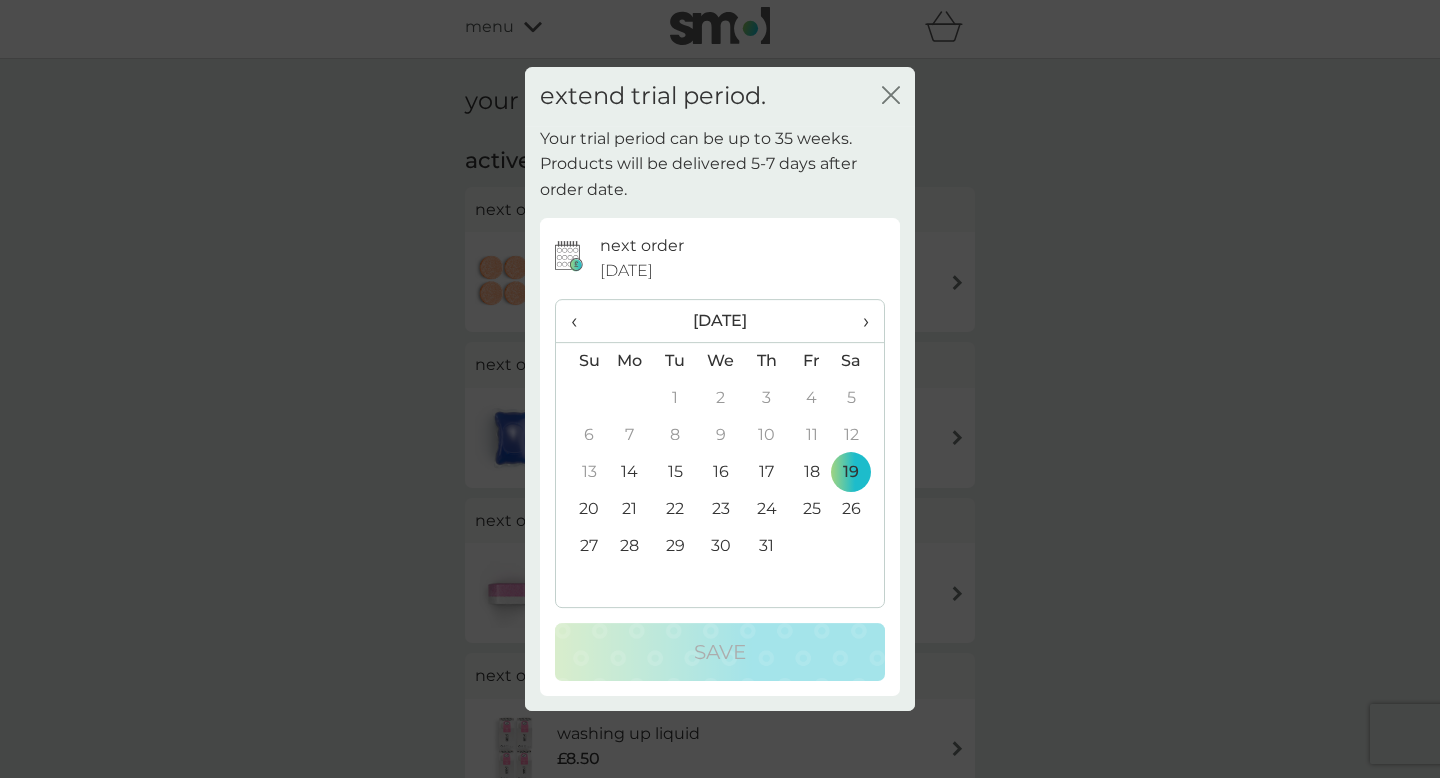 click on "›" at bounding box center [859, 321] 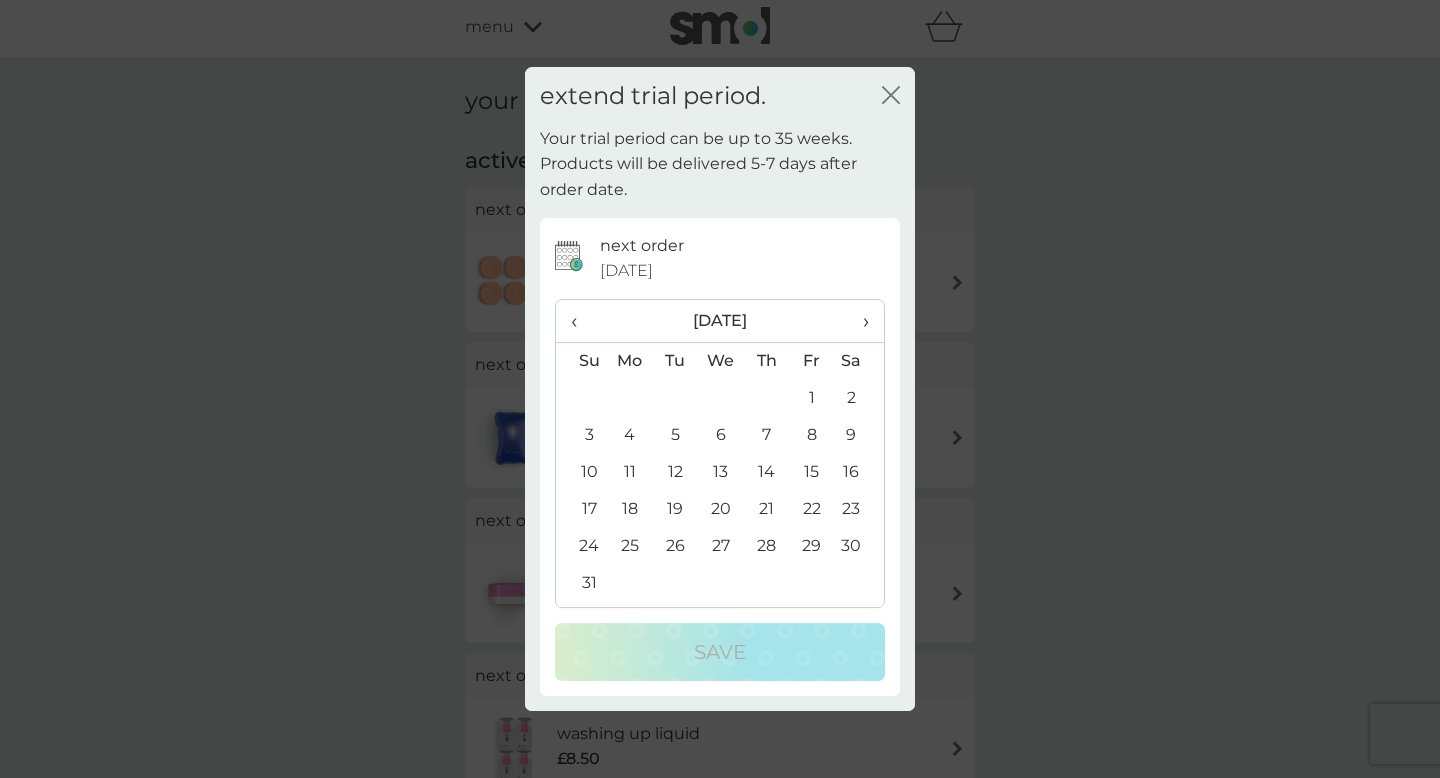 click on "28" at bounding box center [766, 546] 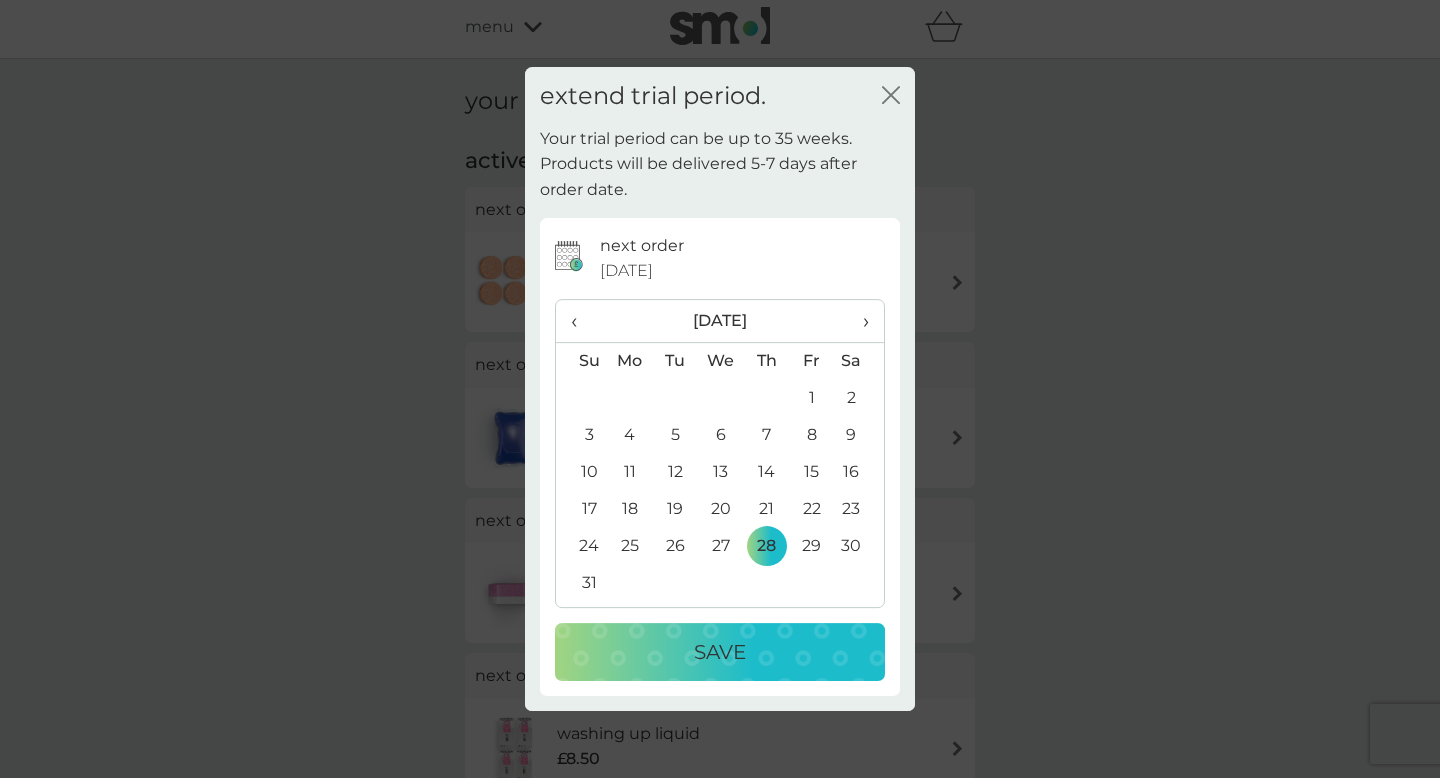 click on "Save" at bounding box center [720, 652] 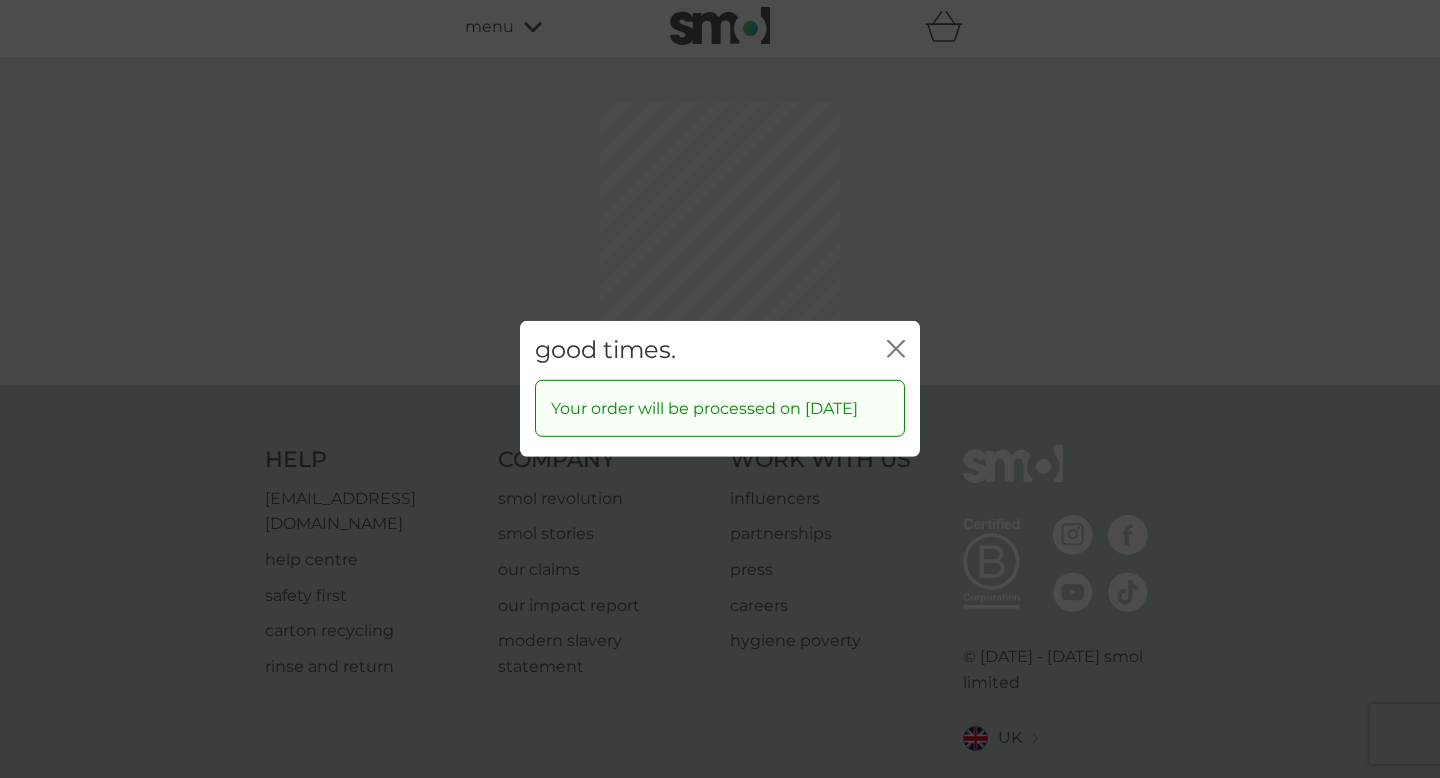 click on "good times. close Your order will be processed on 28 Aug 2025" at bounding box center (720, 389) 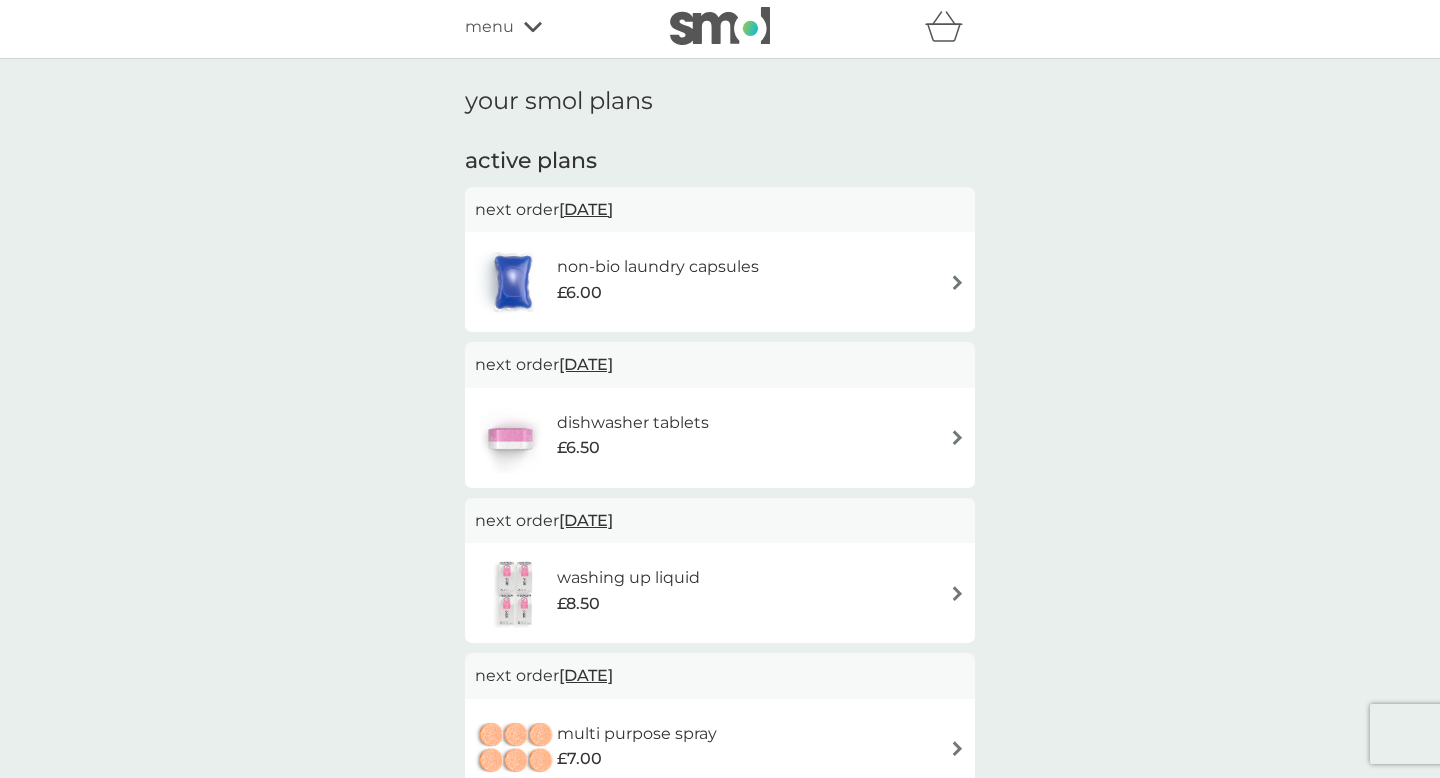 click on "[DATE]" at bounding box center [586, 209] 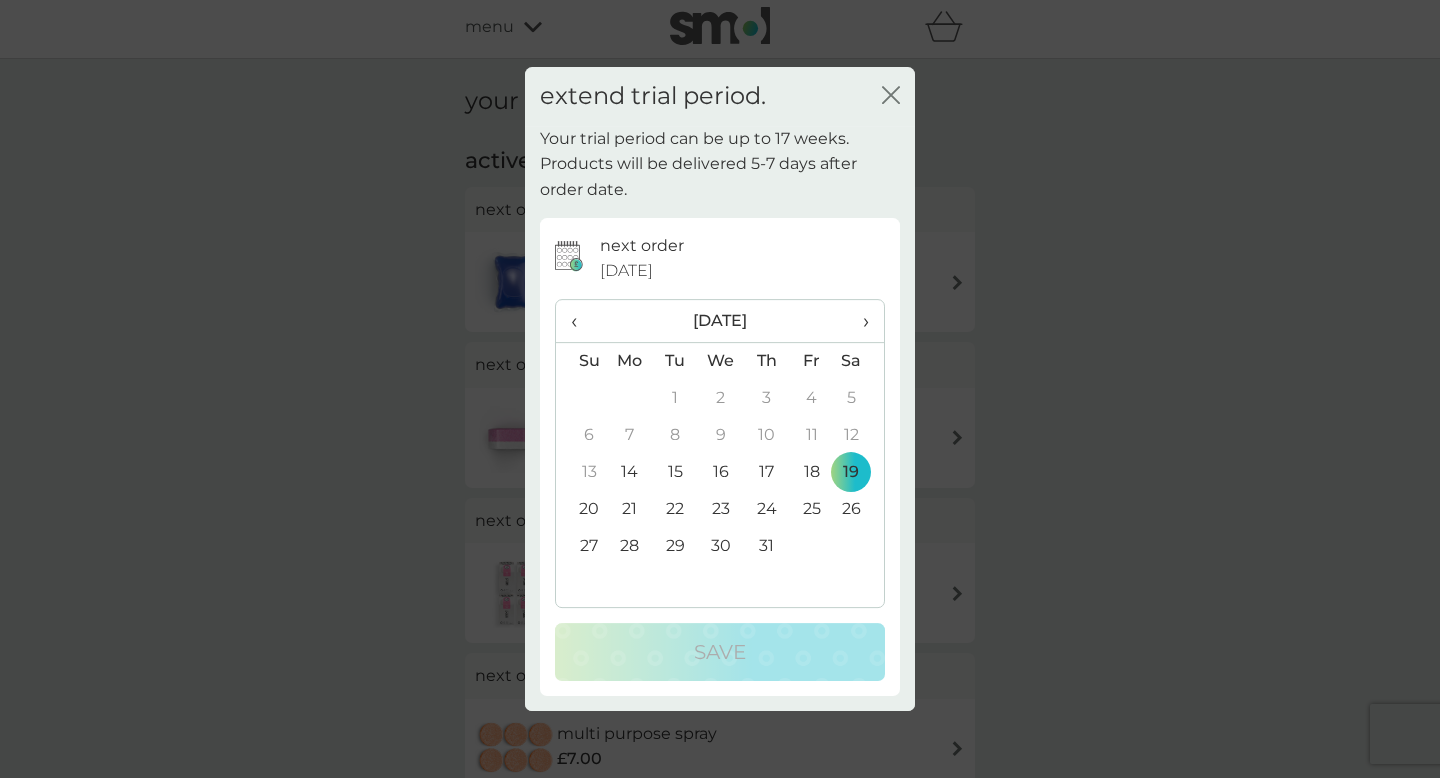 click on "extend trial period. close Your trial period can be up to 17 weeks. Products will be delivered 5-7 days after order date. next order 19 Jul 2025 ‹ July 2025 › Su Mo Tu We Th Fr Sa 29 30 1 2 3 4 5 6 7 8 9 10 11 12 13 14 15 16 17 18 19 20 21 22 23 24 25 26 27 28 29 30 31 1 2 3 4 5 6 7 8 9 Save" at bounding box center (720, 389) 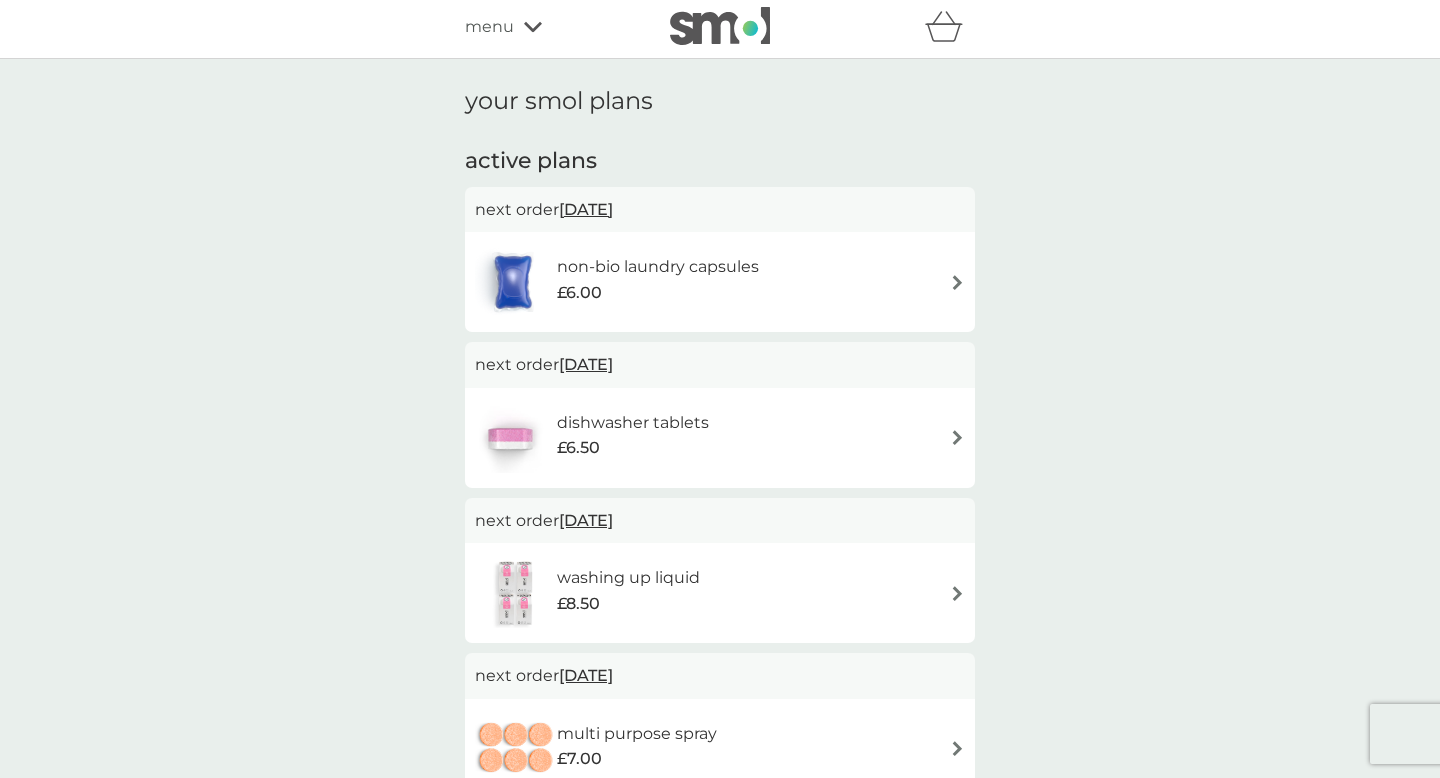 click on "non-bio laundry capsules £6.00" at bounding box center [720, 282] 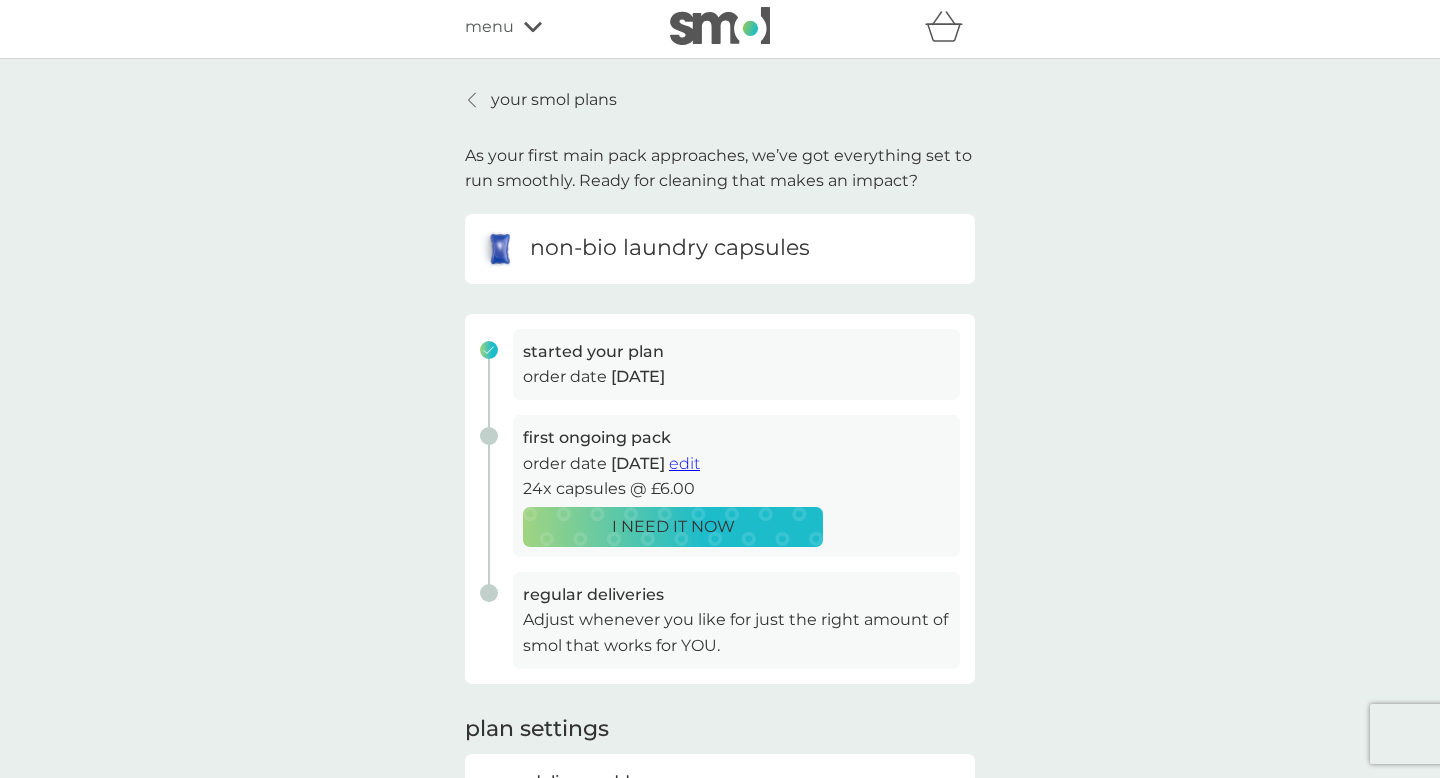 scroll, scrollTop: 0, scrollLeft: 0, axis: both 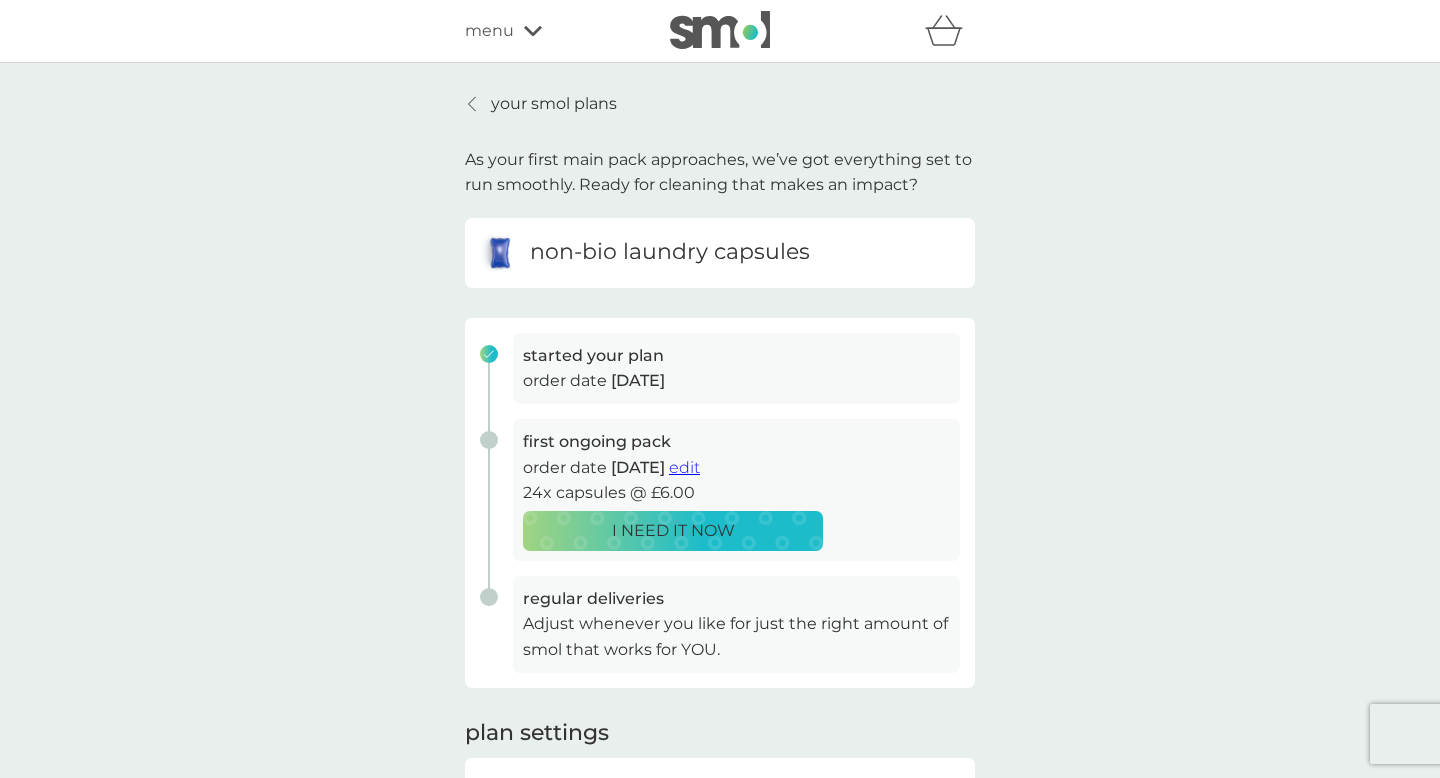 click on "edit" at bounding box center (684, 467) 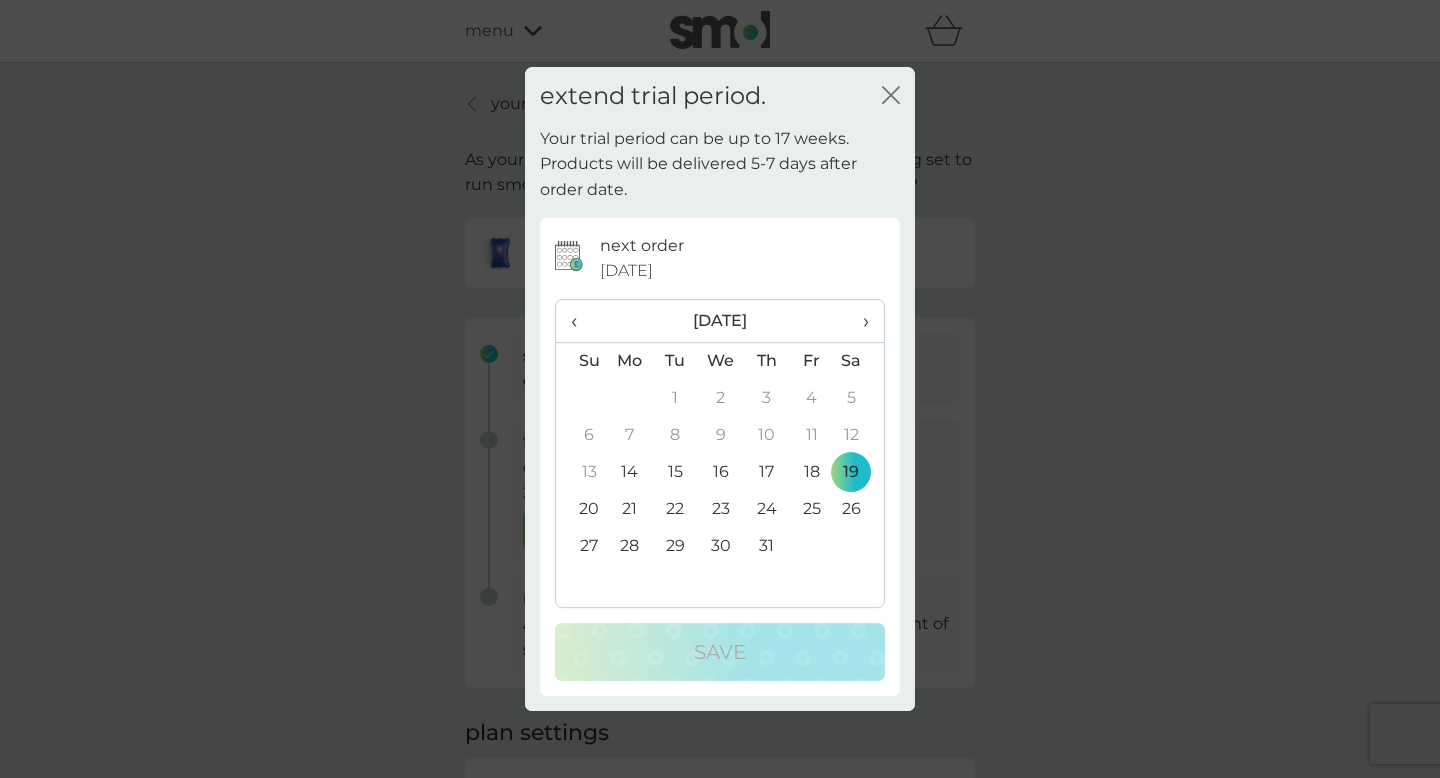 click on "extend trial period. close" at bounding box center [720, 96] 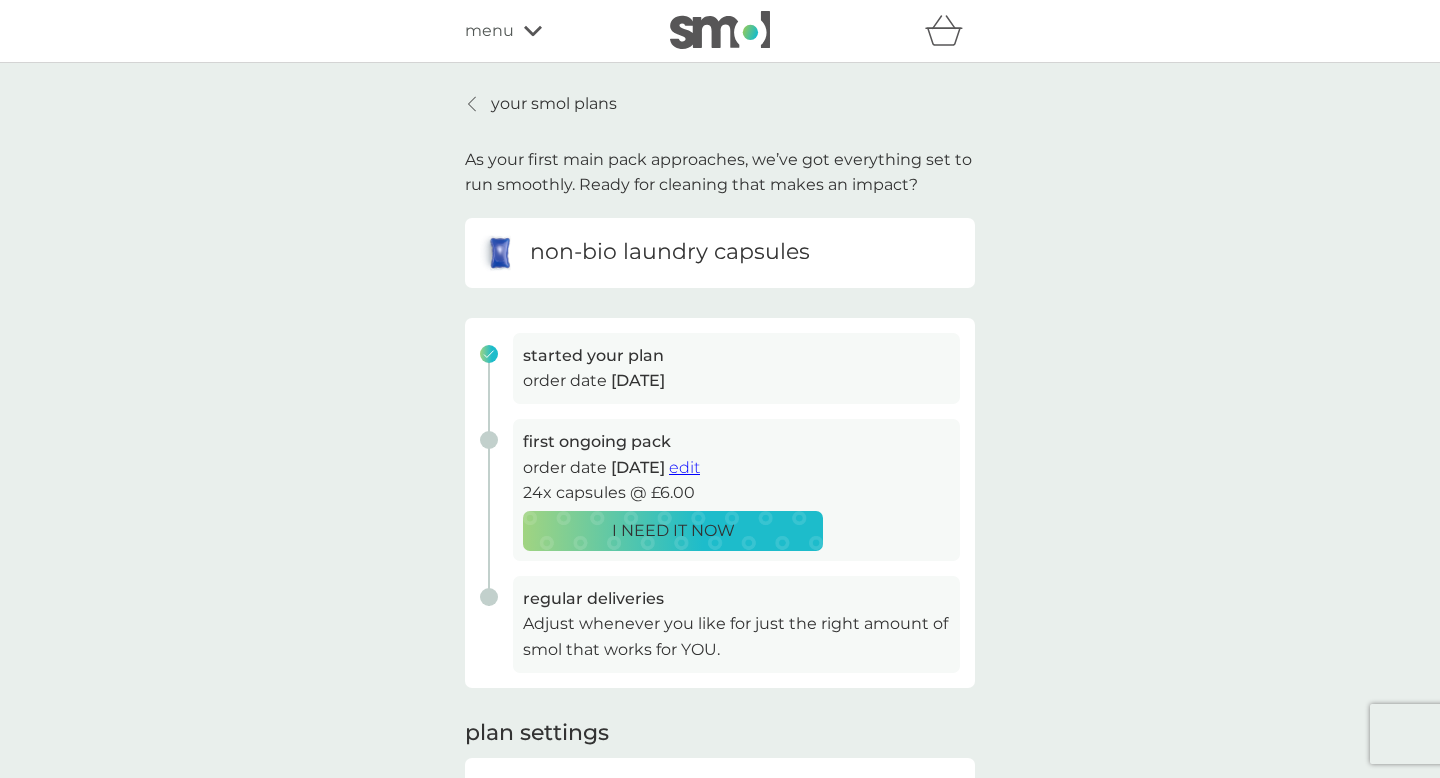 click at bounding box center (473, 104) 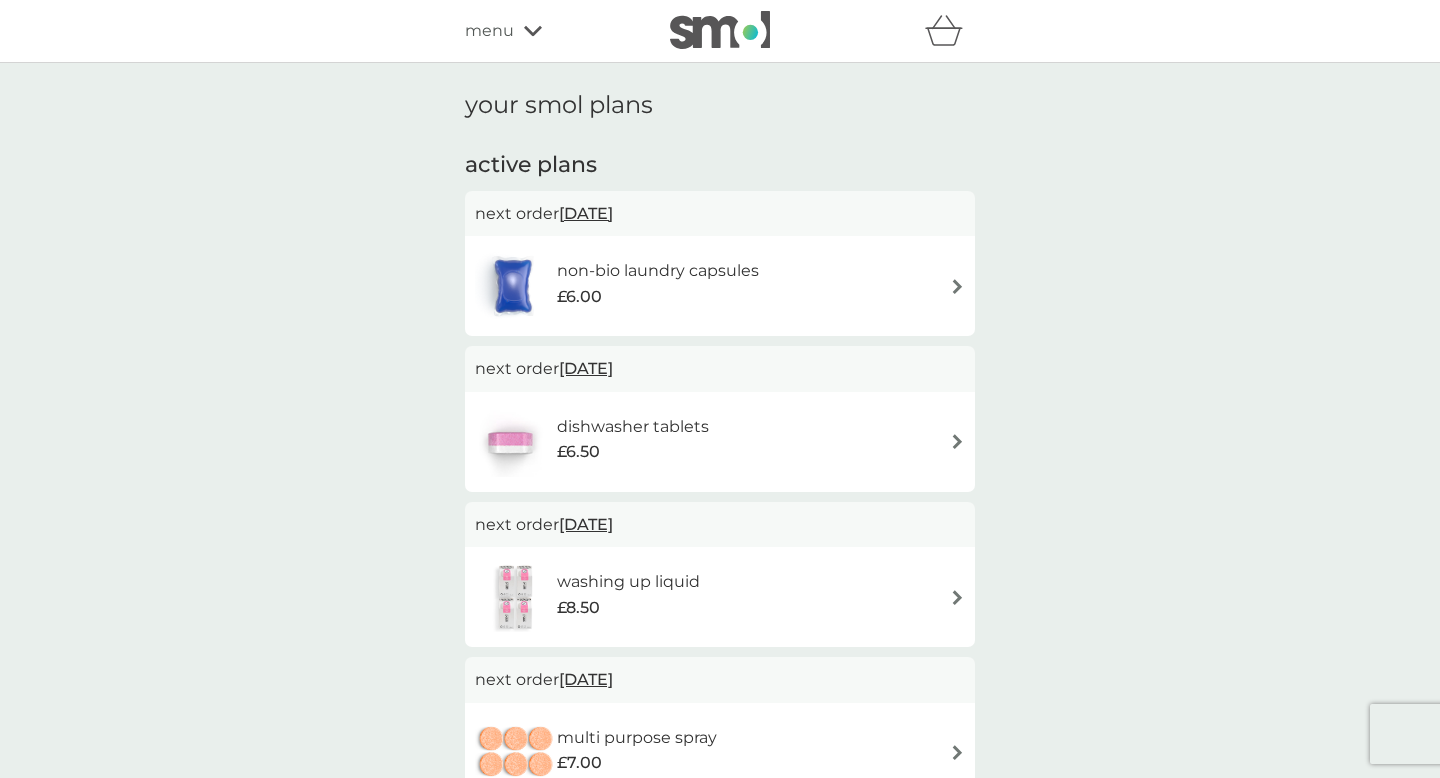 click at bounding box center [516, 286] 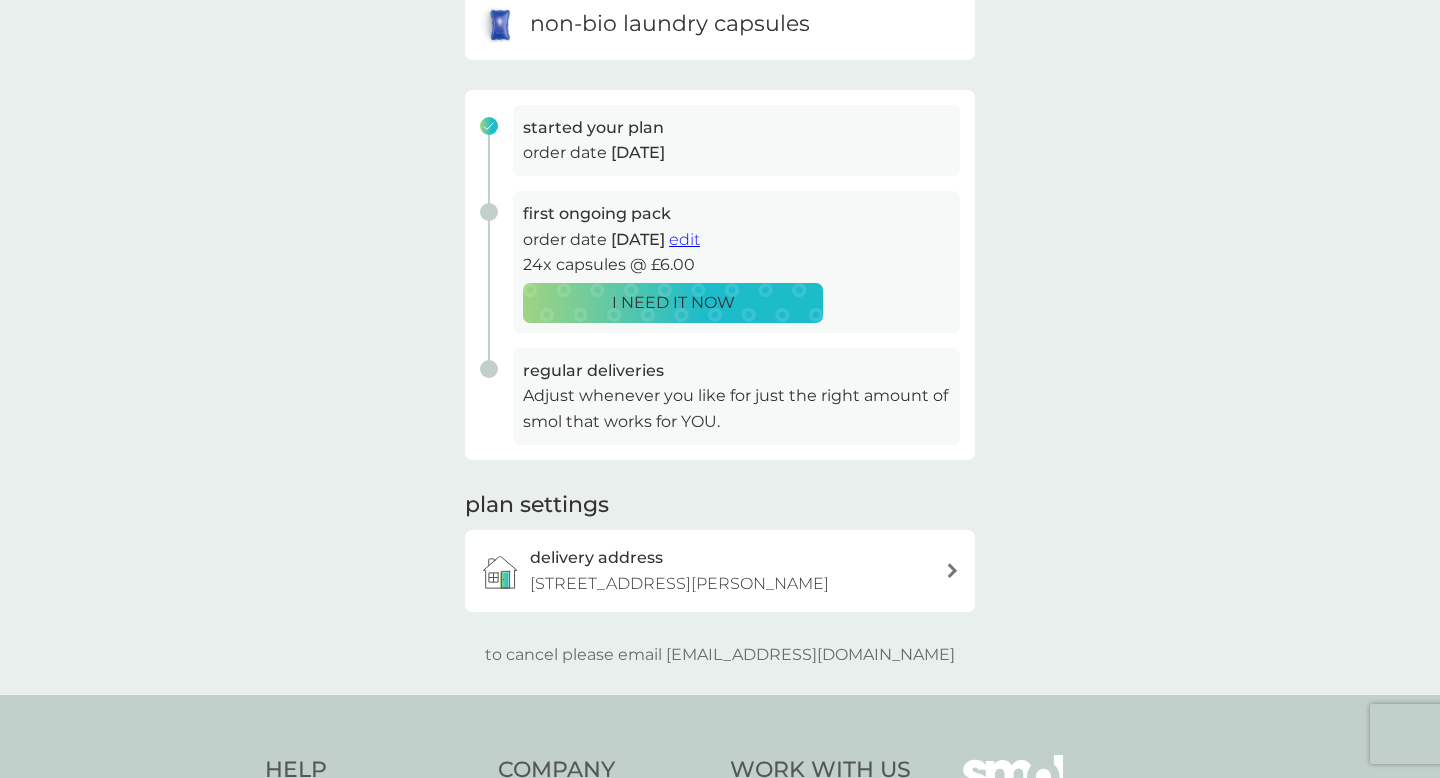 scroll, scrollTop: 0, scrollLeft: 0, axis: both 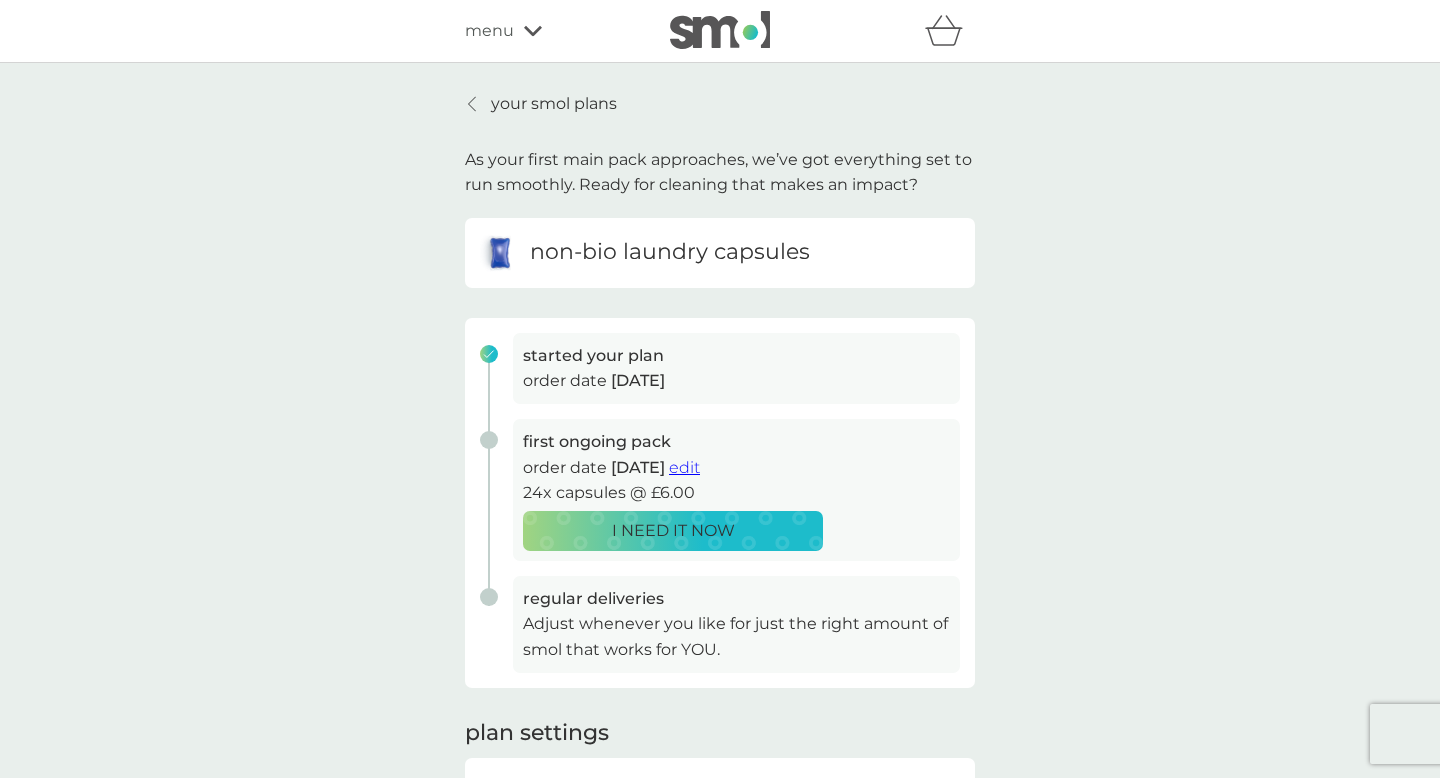 click on "edit" at bounding box center [684, 467] 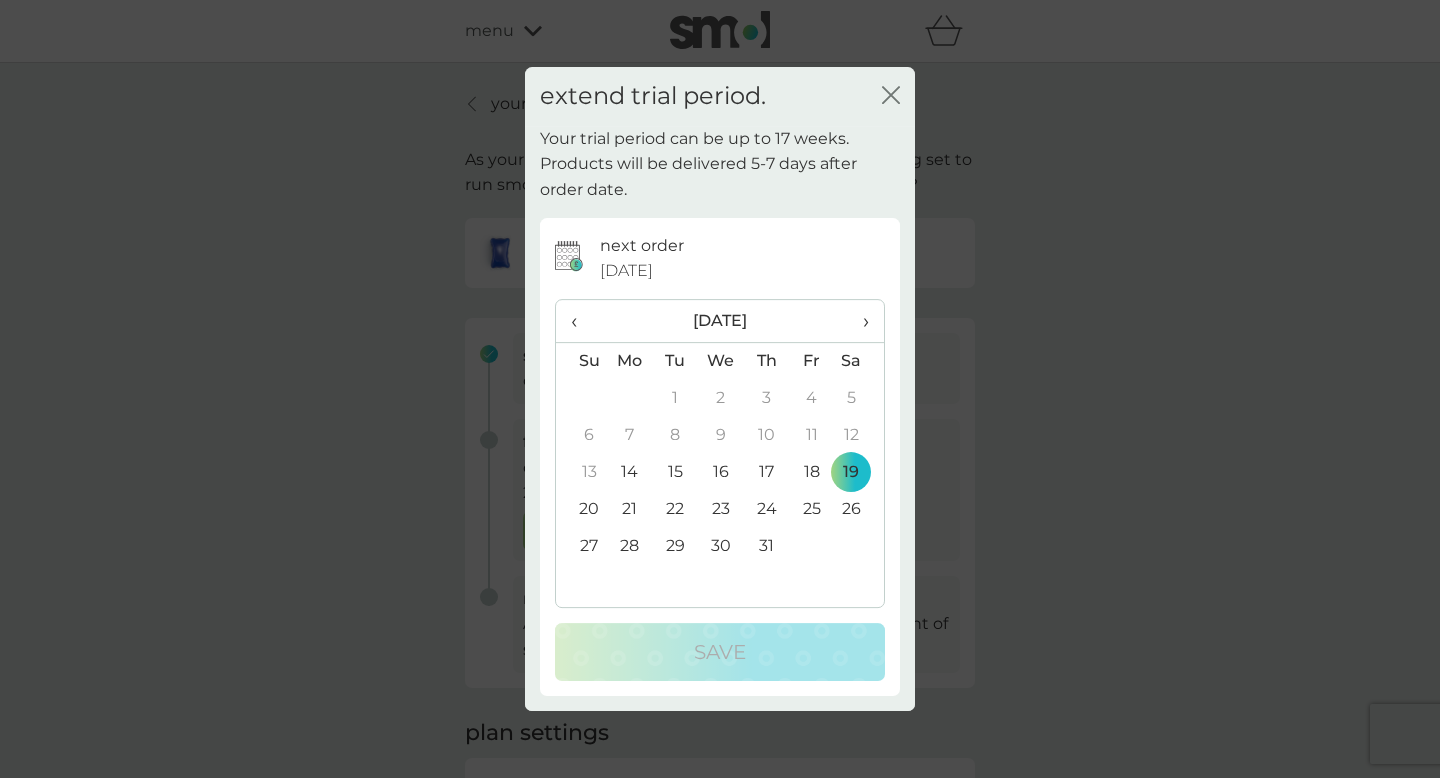 click on "›" at bounding box center [859, 321] 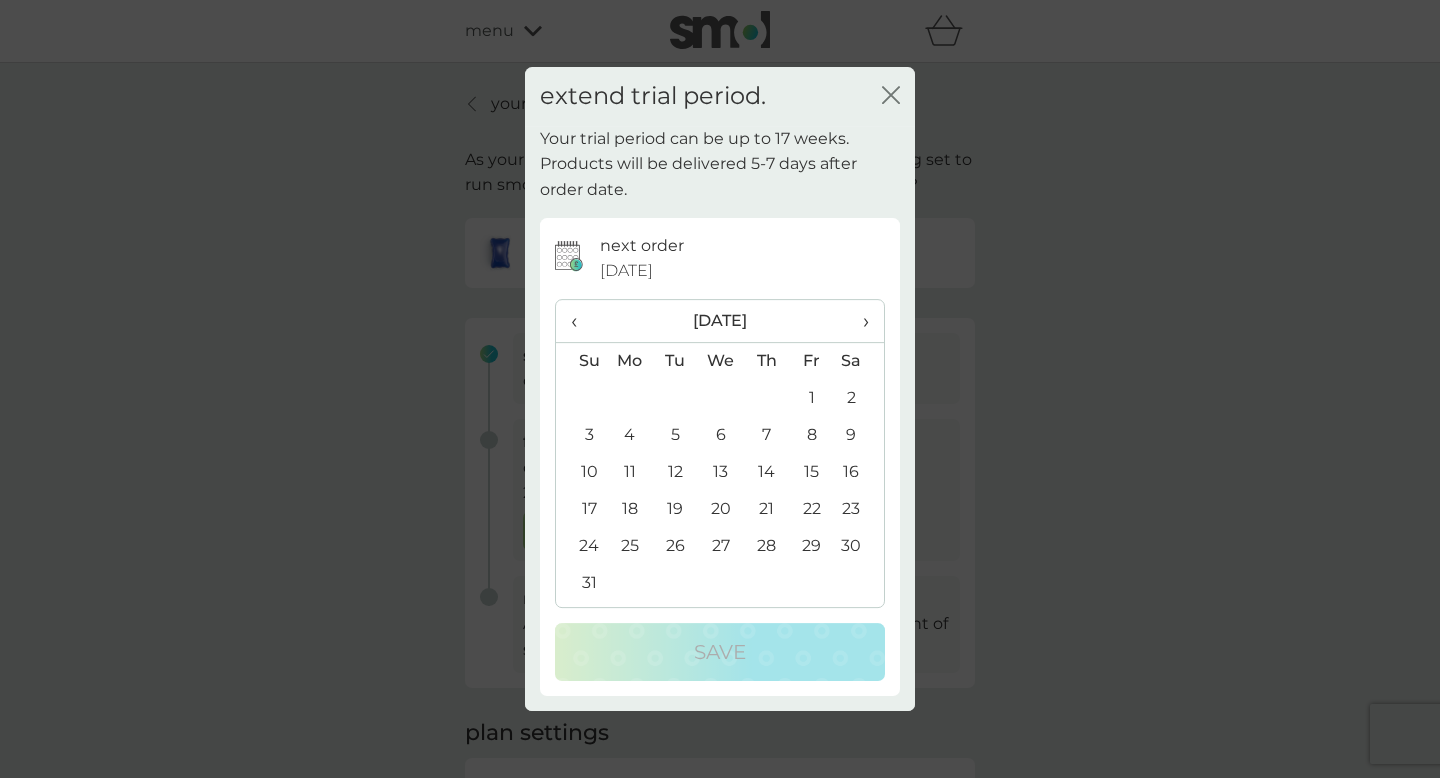 click on "28" at bounding box center [766, 546] 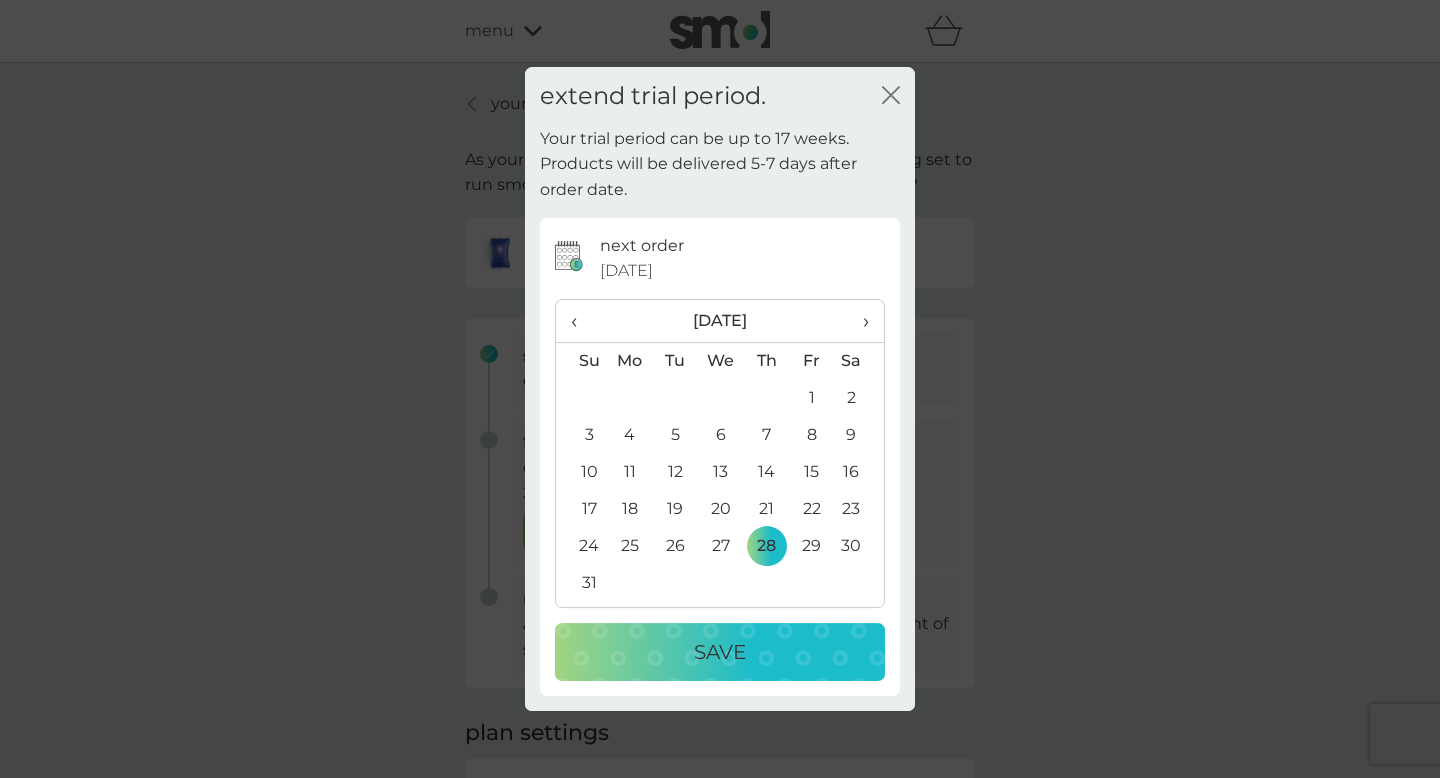 click on "Save" at bounding box center (720, 652) 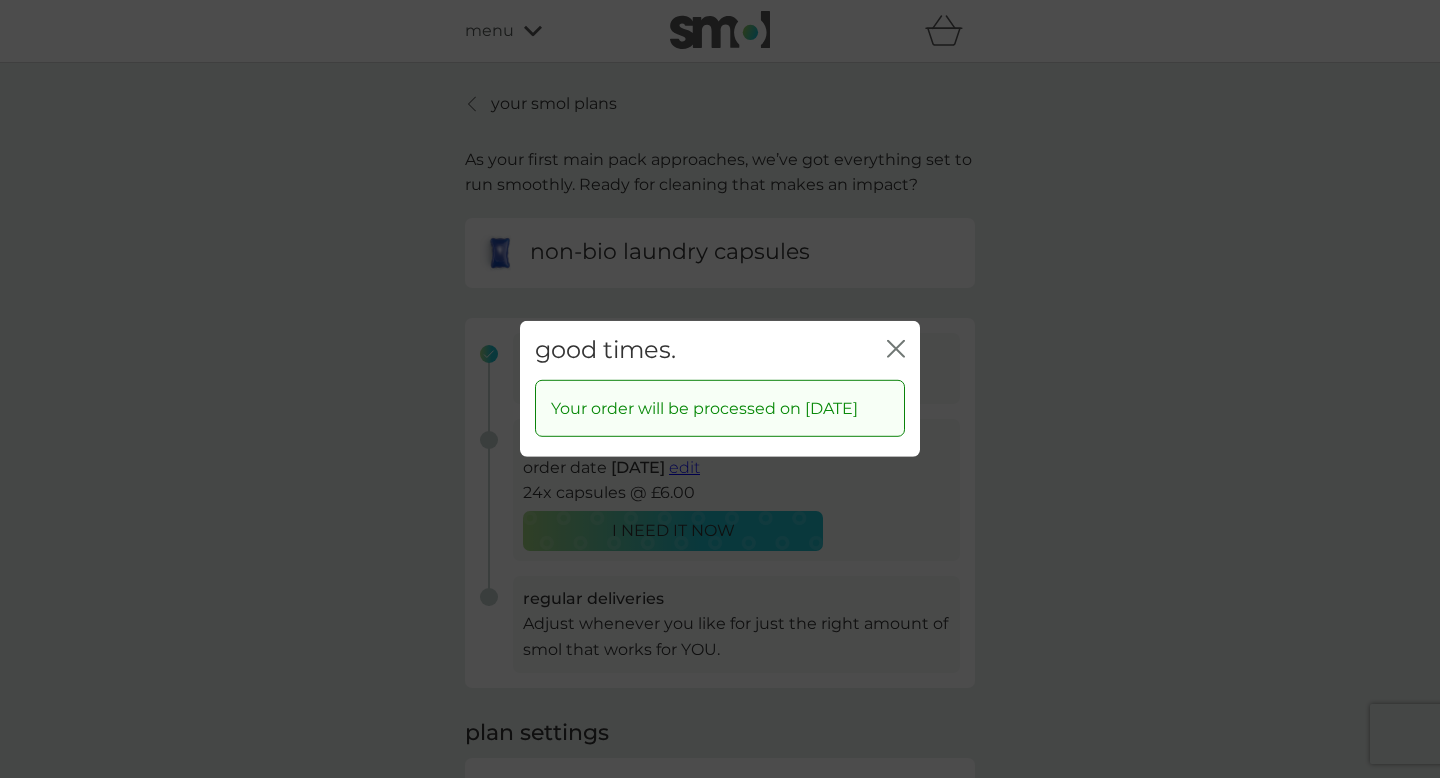 click on "good times. close" at bounding box center (720, 350) 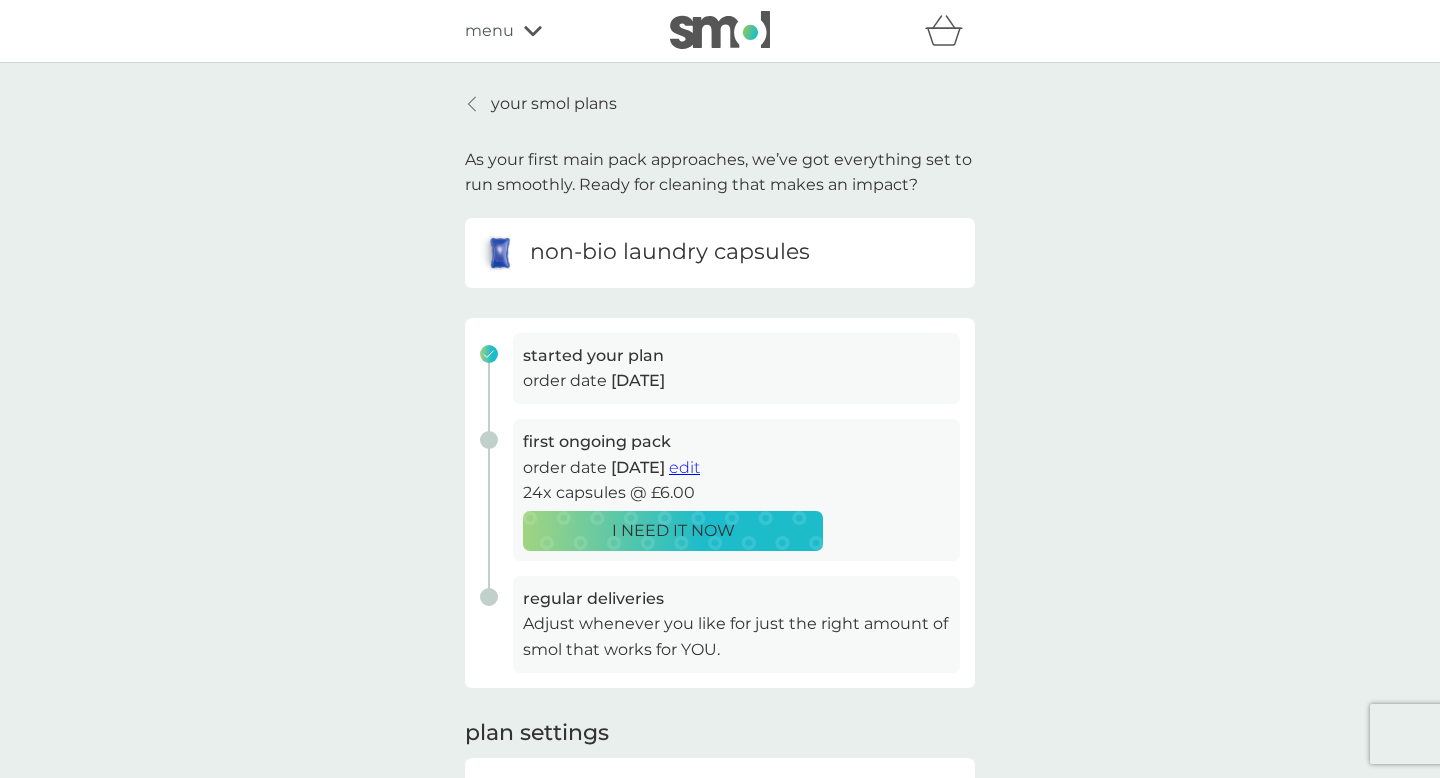 click on "your smol plans" at bounding box center [541, 104] 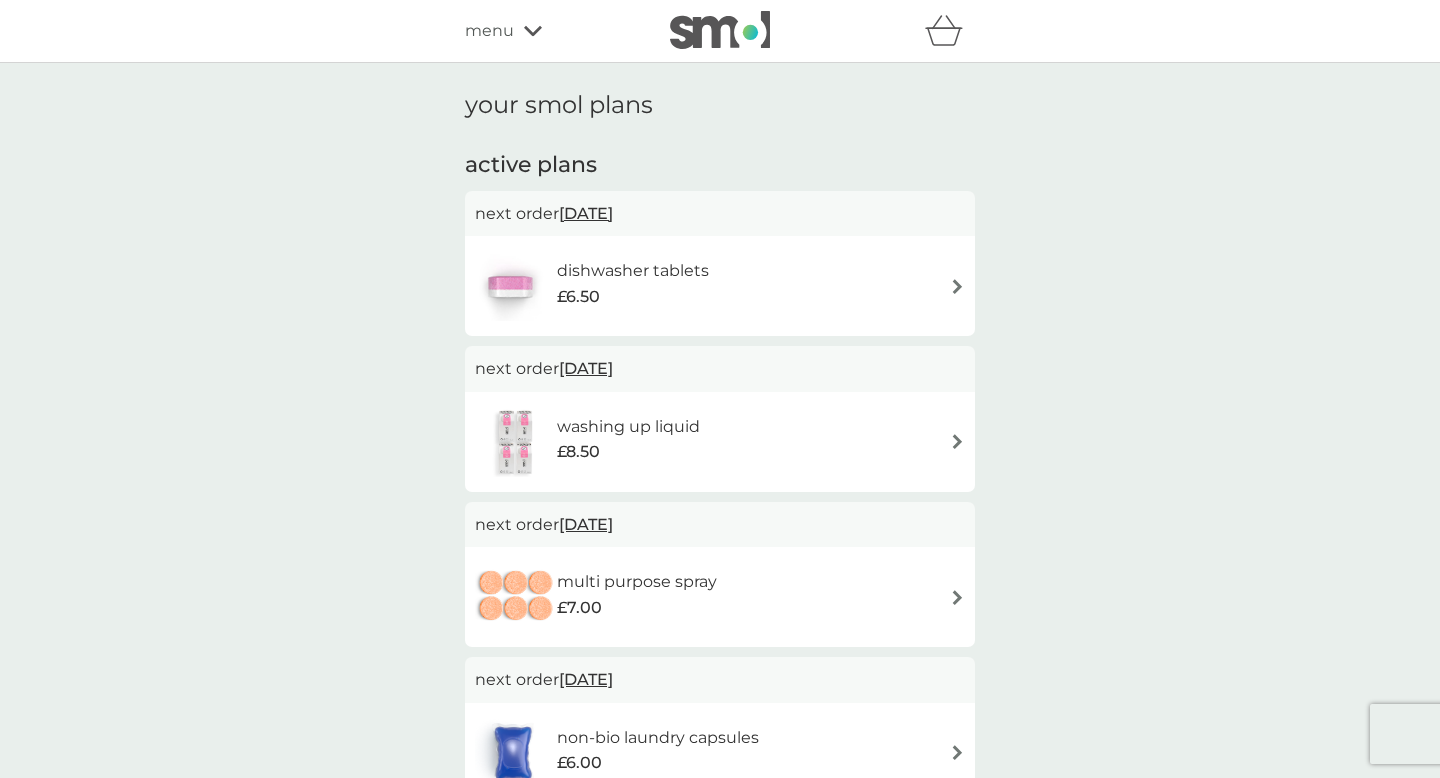 click on "[DATE]" at bounding box center (586, 213) 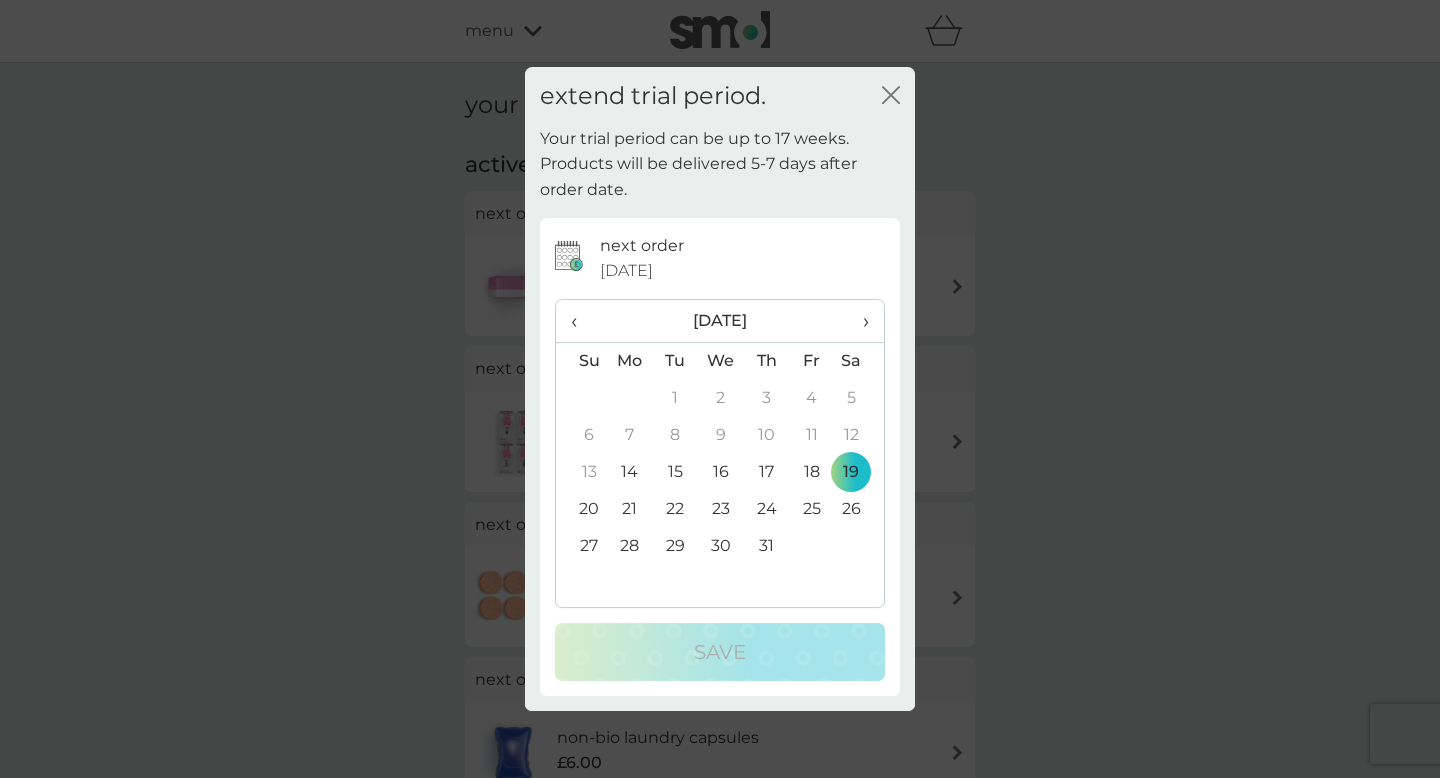 click on "›" at bounding box center [859, 321] 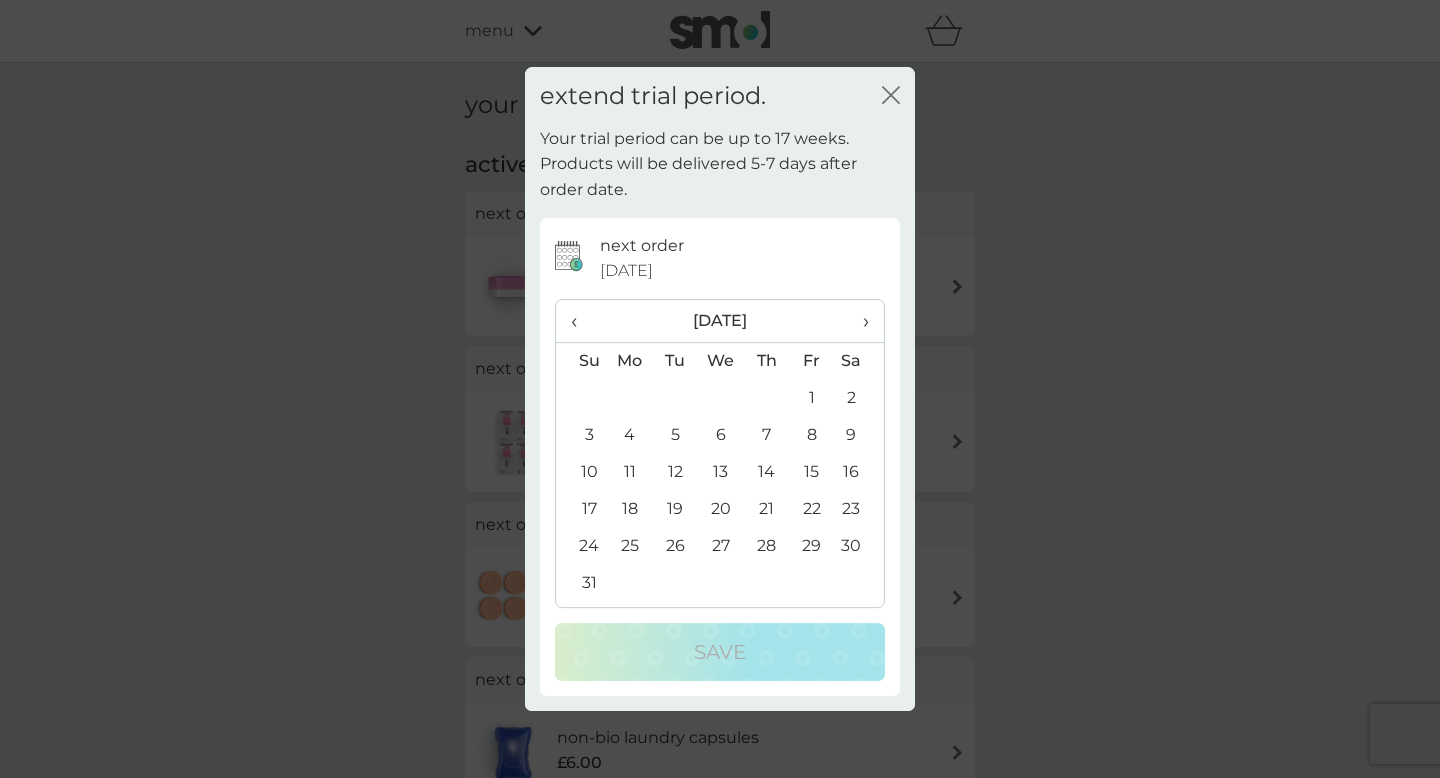 click on "28" at bounding box center (766, 546) 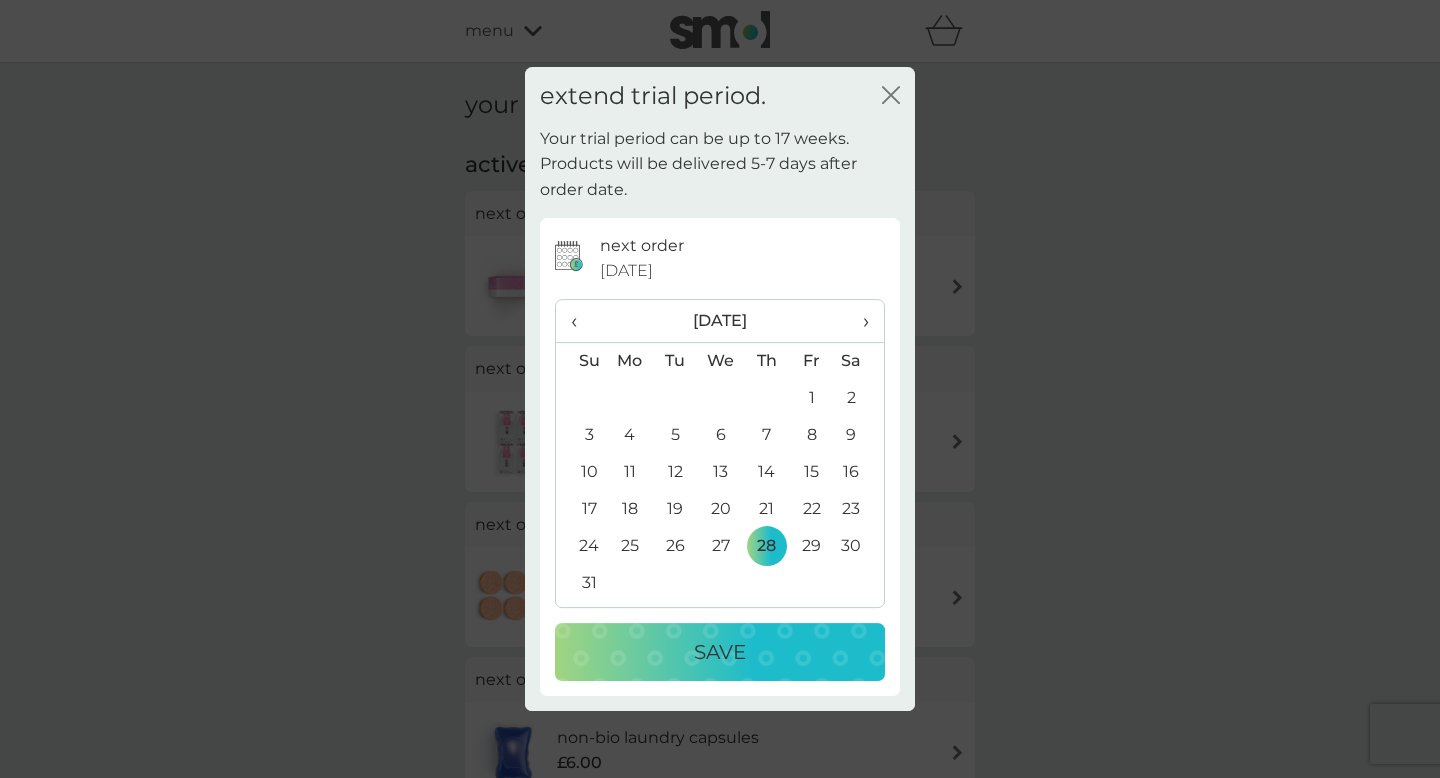 click on "Save" at bounding box center [720, 652] 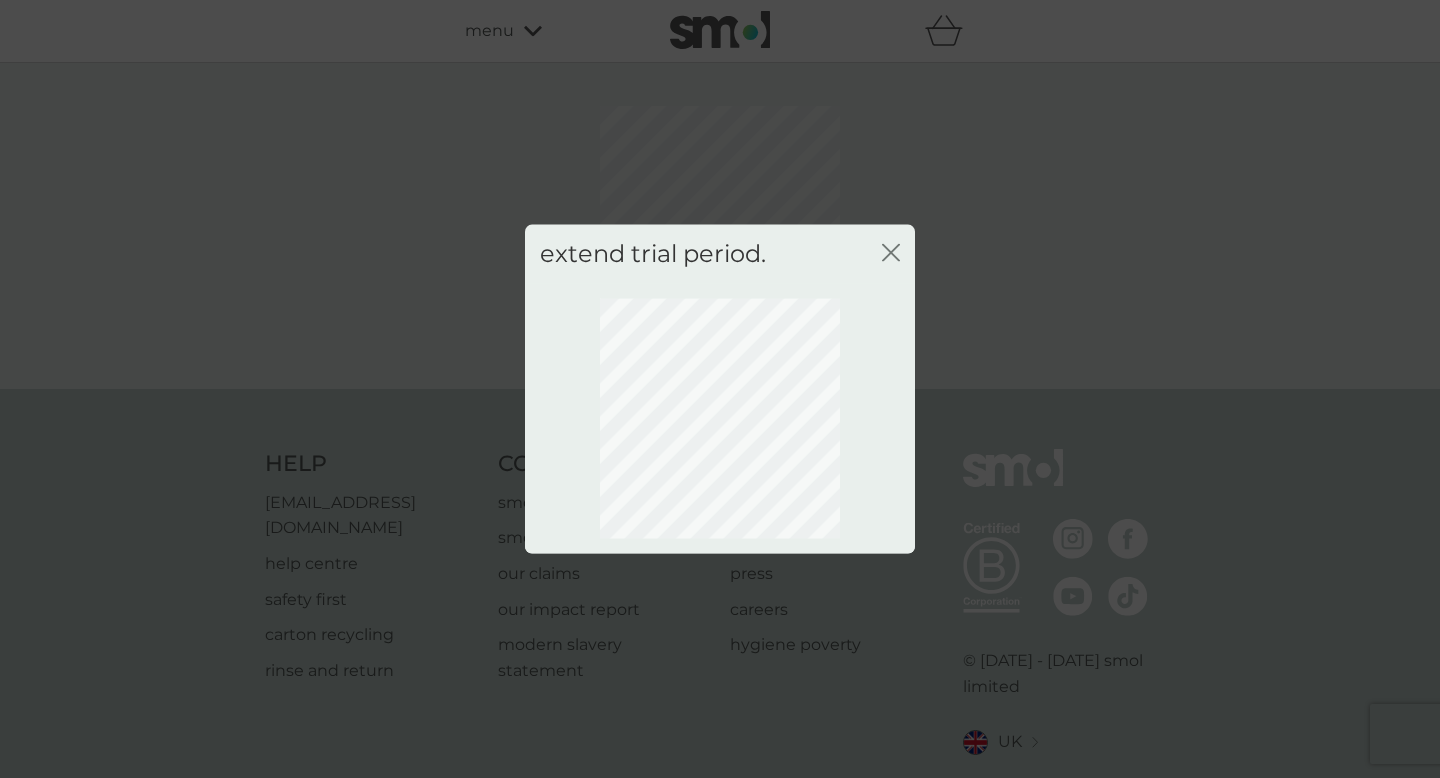 click on "close" 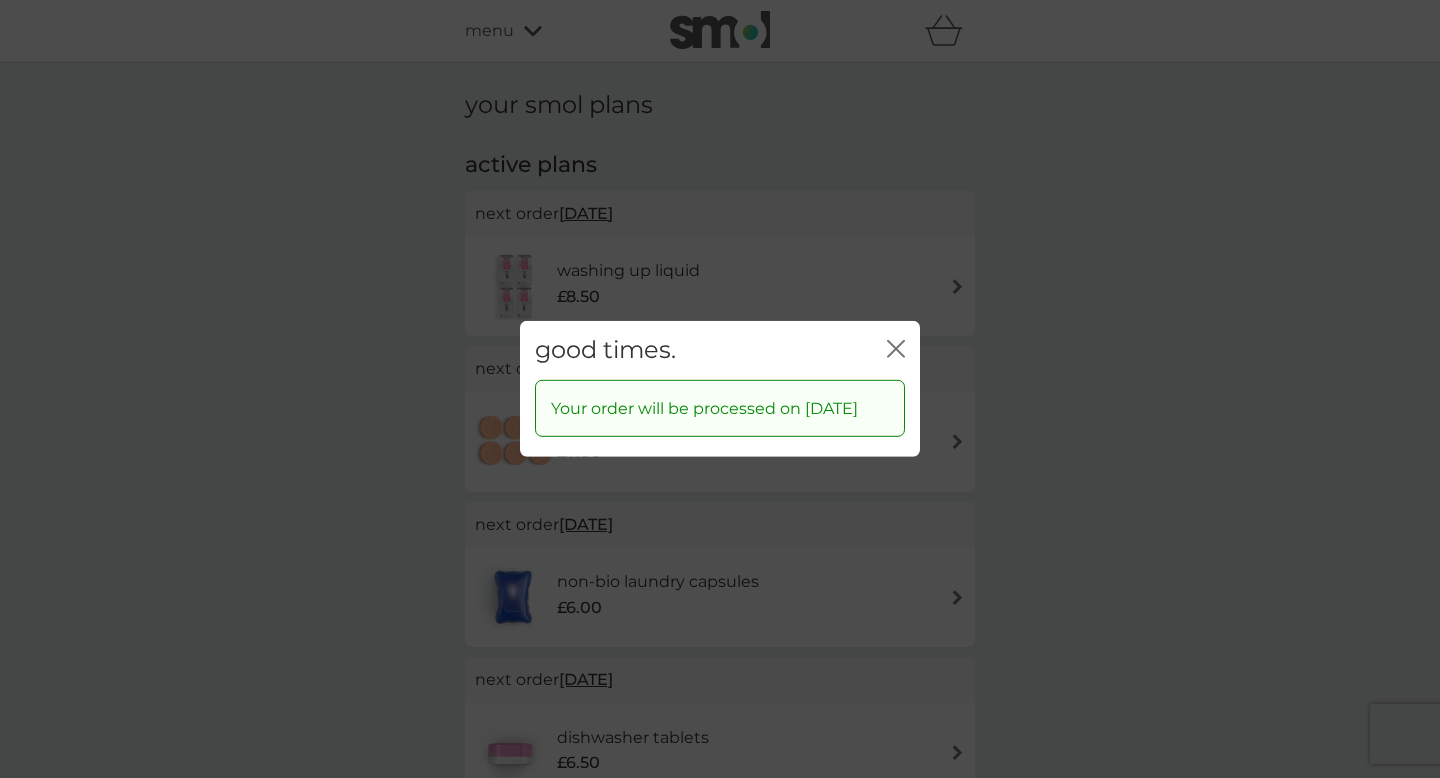 click on "good times. close" at bounding box center (720, 350) 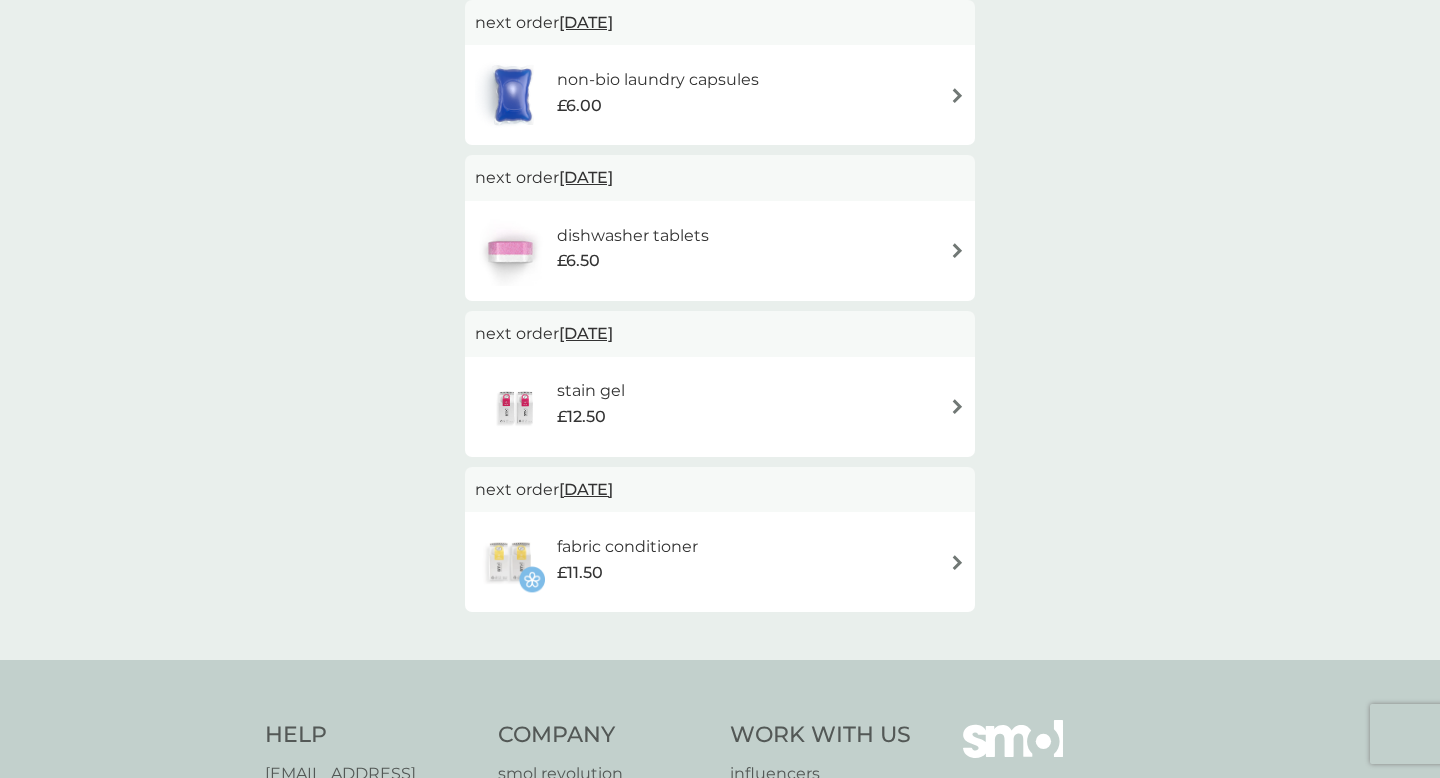 scroll, scrollTop: 0, scrollLeft: 0, axis: both 